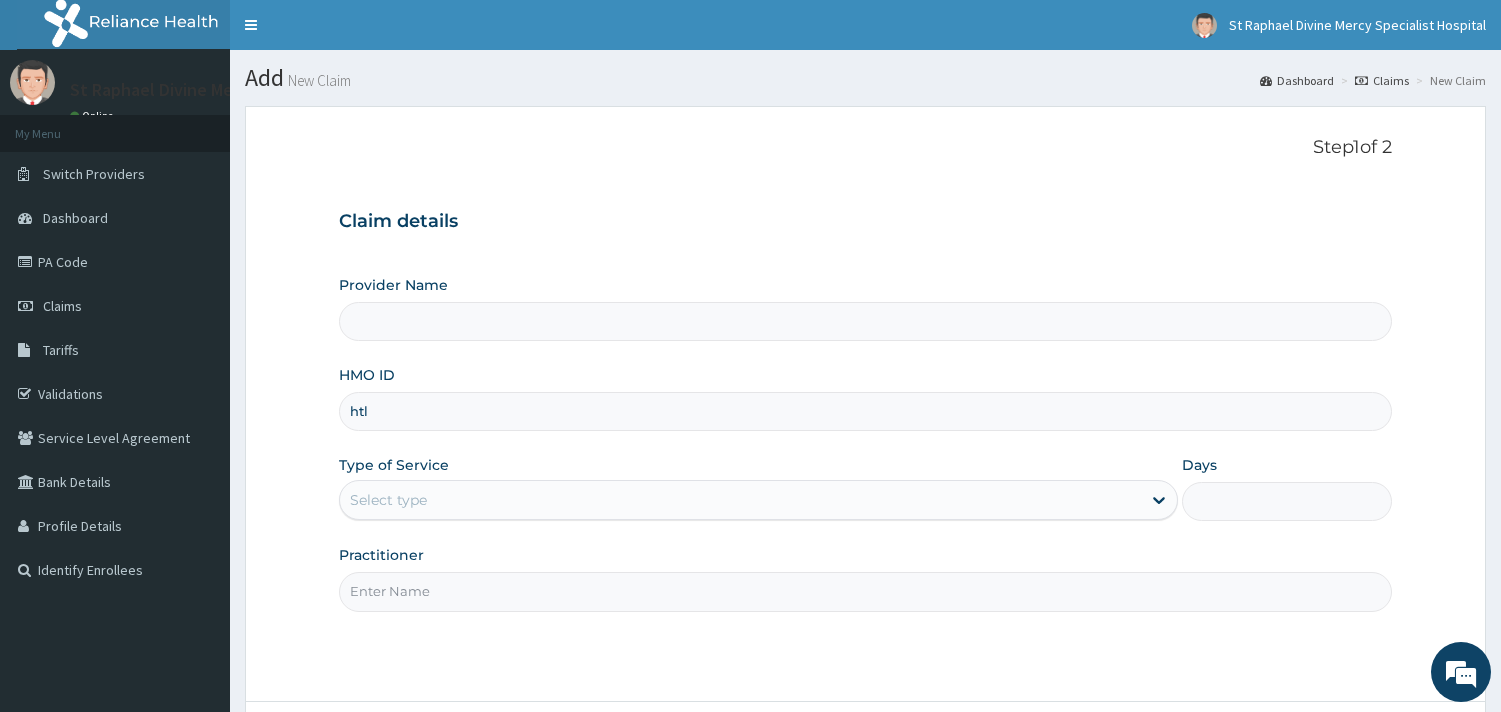scroll, scrollTop: 0, scrollLeft: 0, axis: both 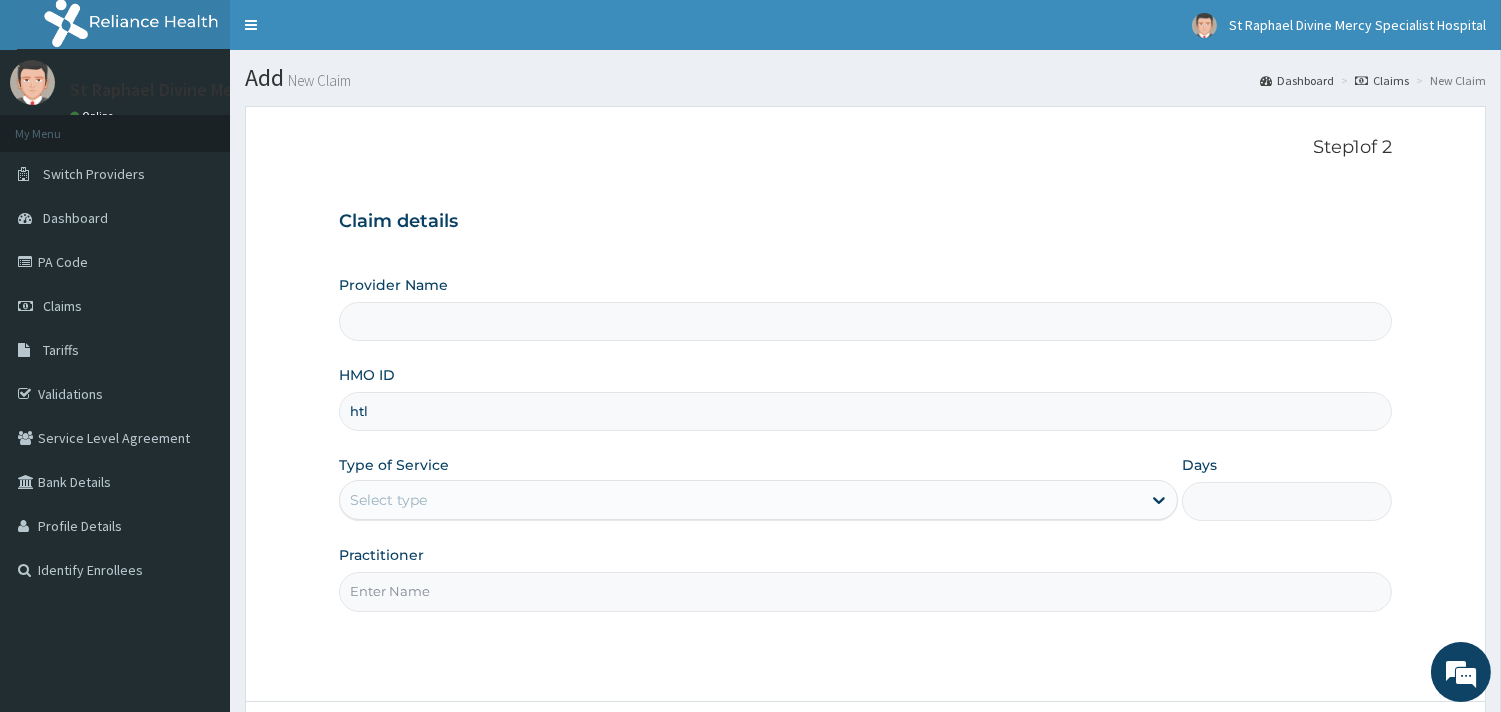 type on "htl/10012/a" 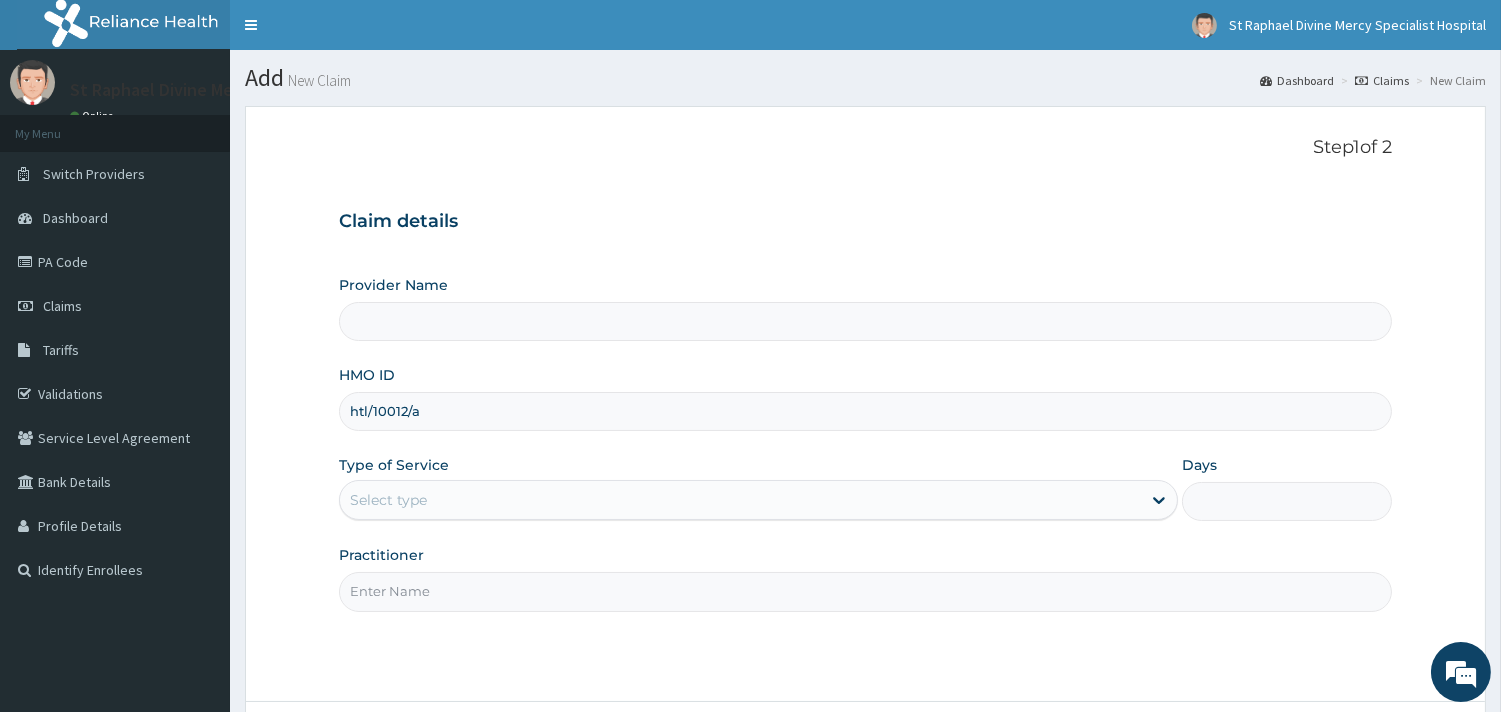 type on "St. Raphael Divine Mercy Specialist Hospital" 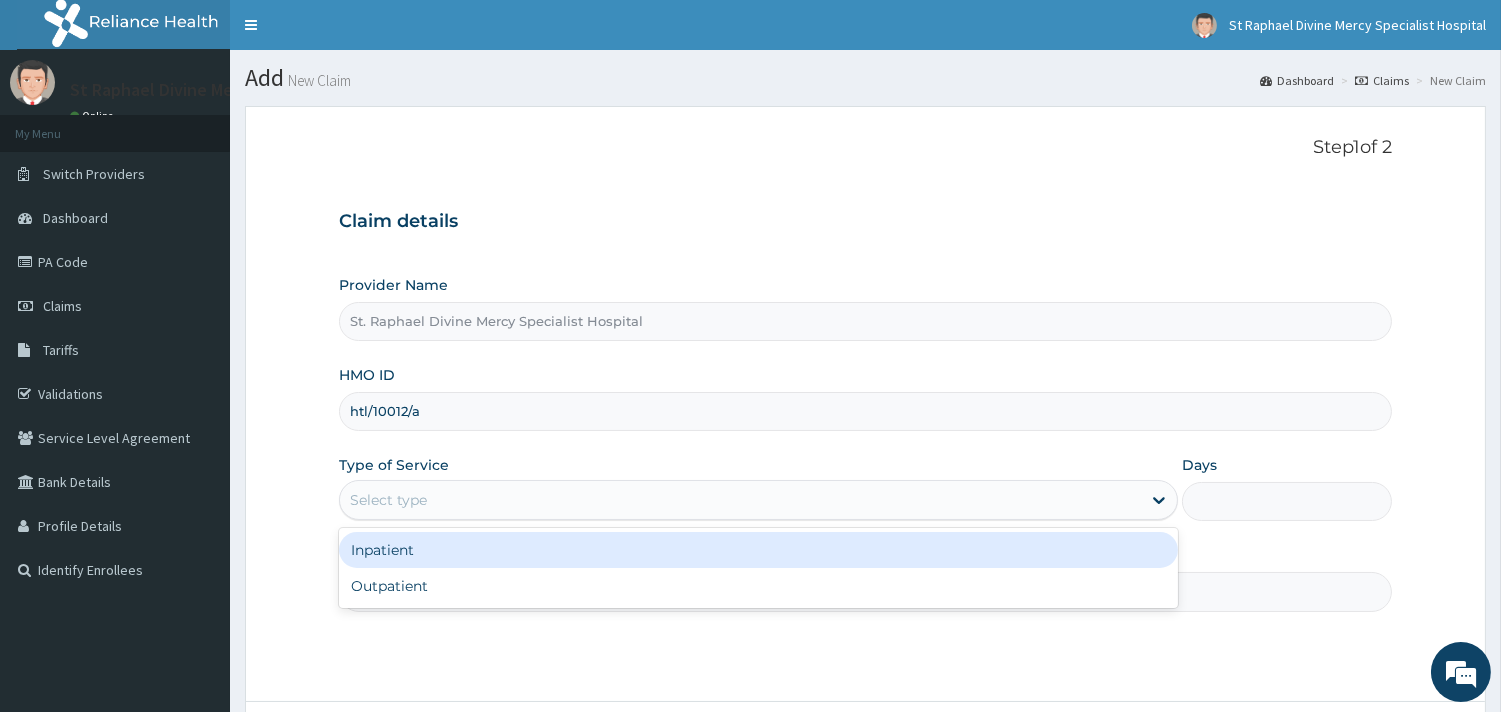 click on "Select type" at bounding box center (740, 500) 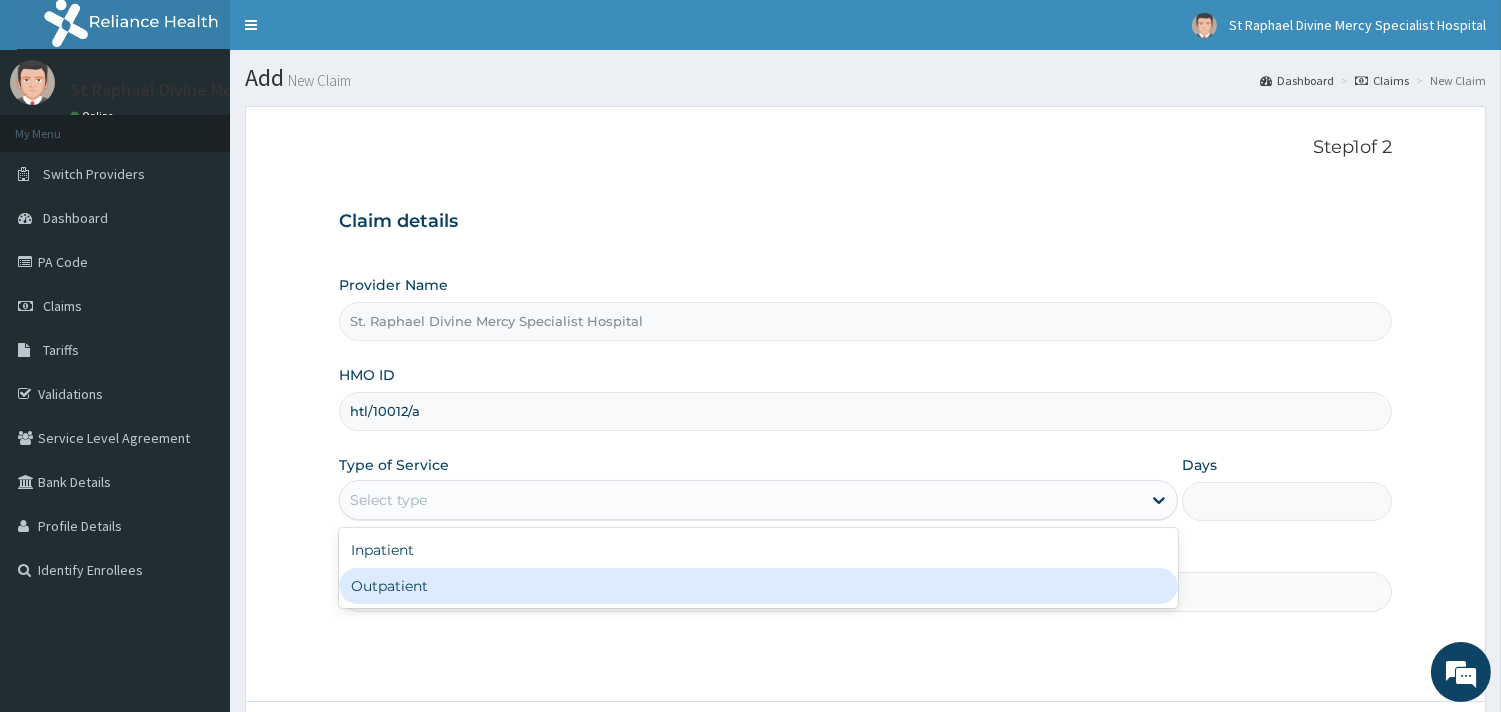 click on "Outpatient" at bounding box center [758, 586] 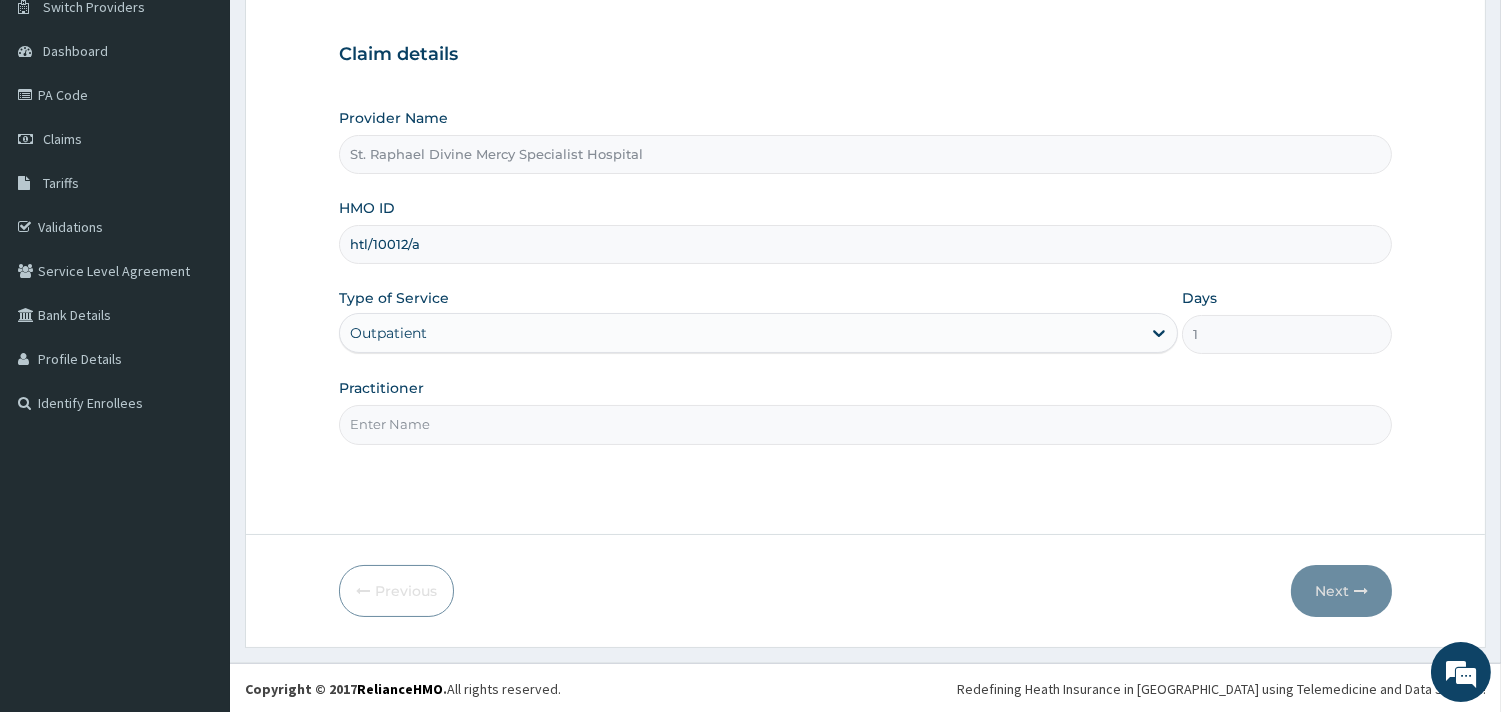 scroll, scrollTop: 170, scrollLeft: 0, axis: vertical 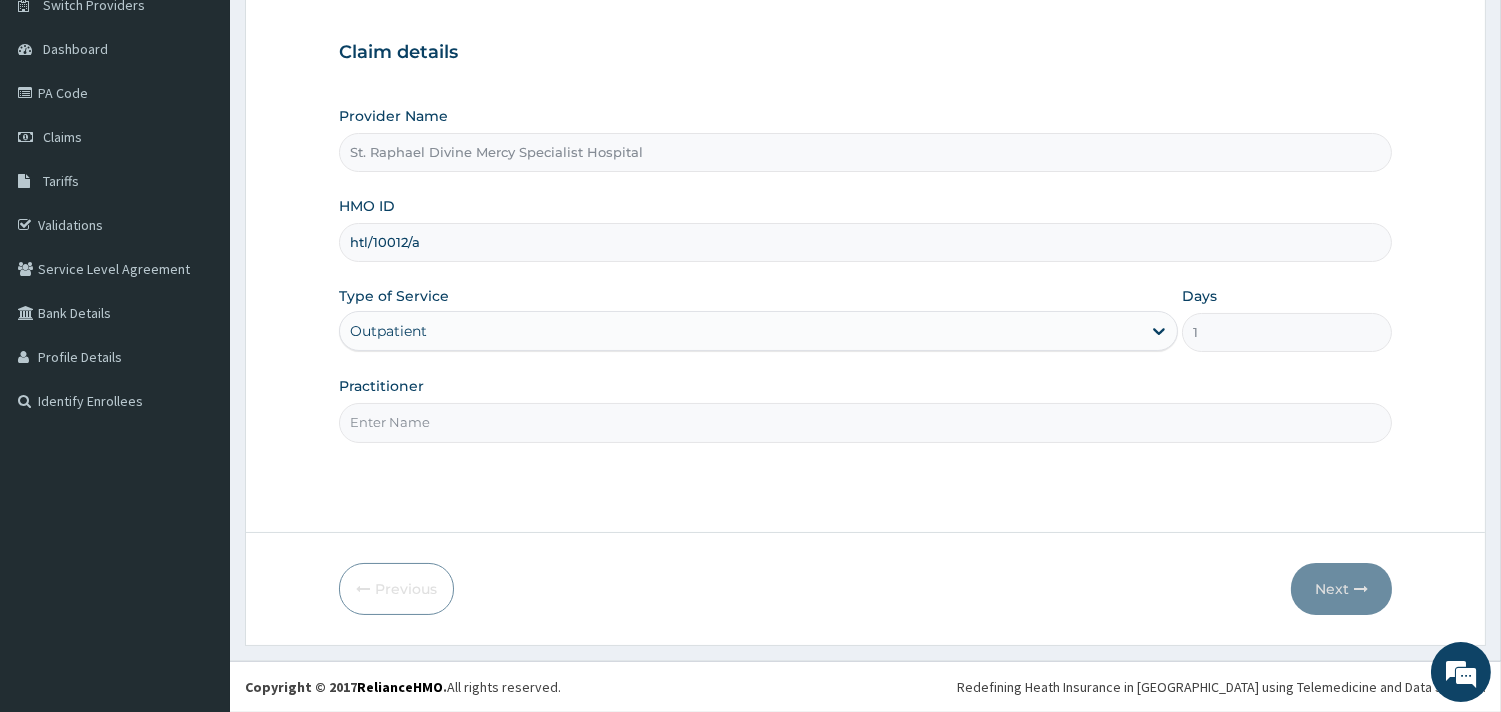 click on "Practitioner" at bounding box center [865, 422] 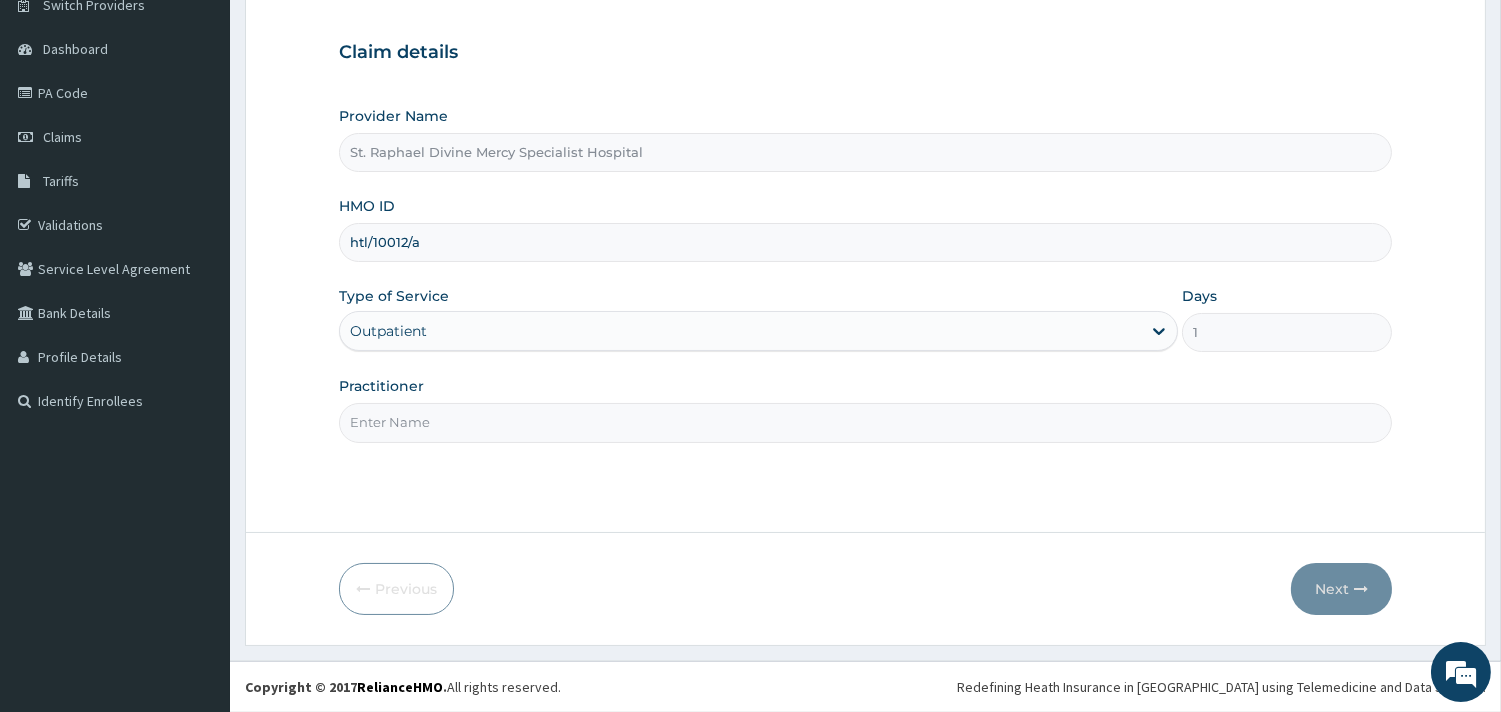 type on "[PERSON_NAME]" 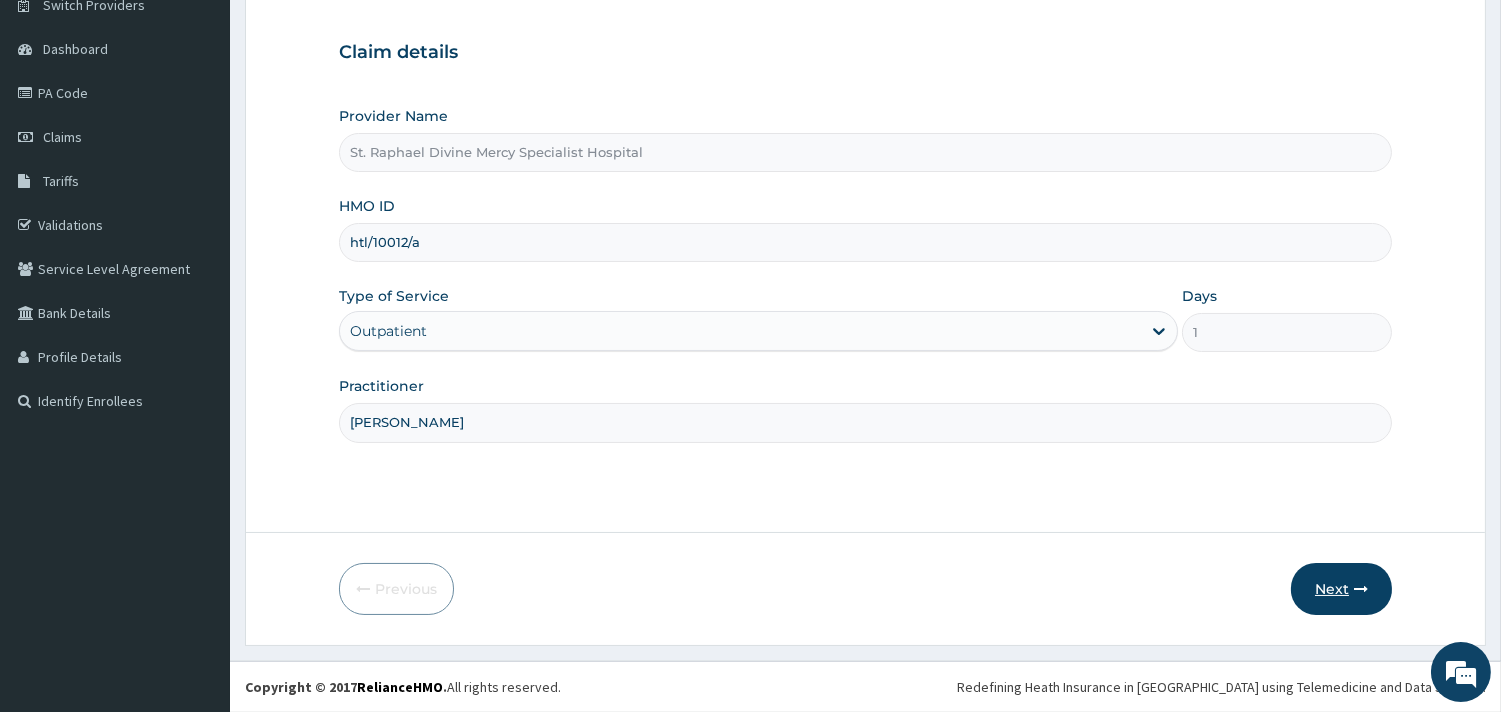 click on "Next" at bounding box center [1341, 589] 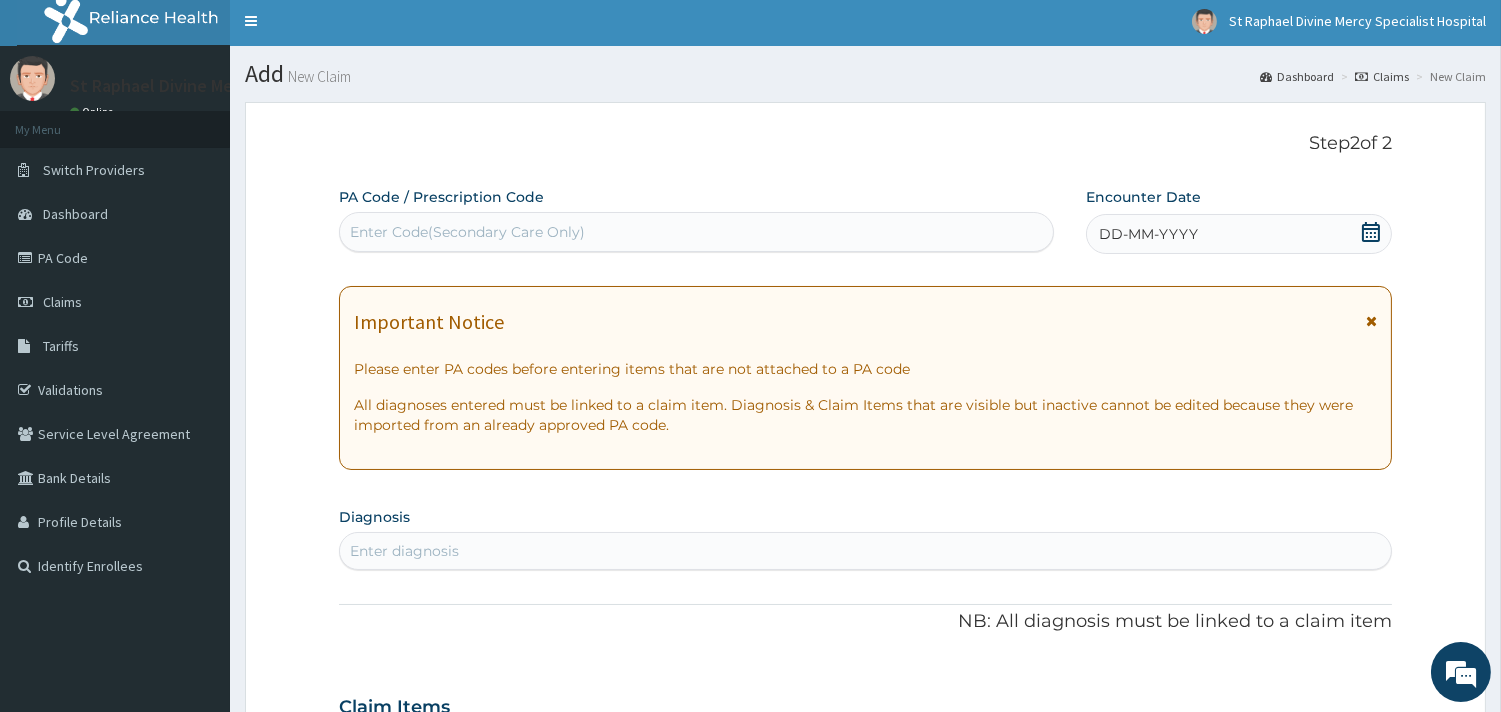scroll, scrollTop: 0, scrollLeft: 0, axis: both 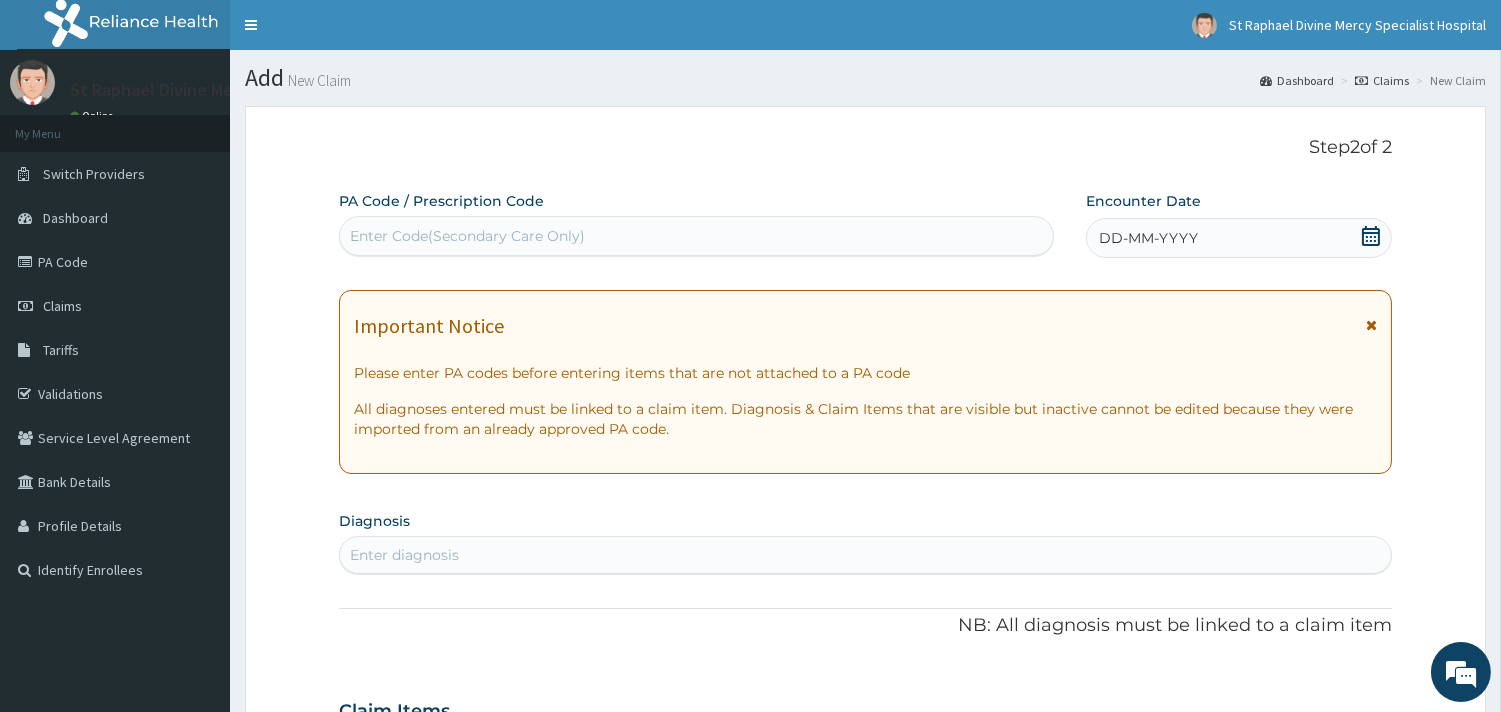 click on "DD-MM-YYYY" at bounding box center (1239, 238) 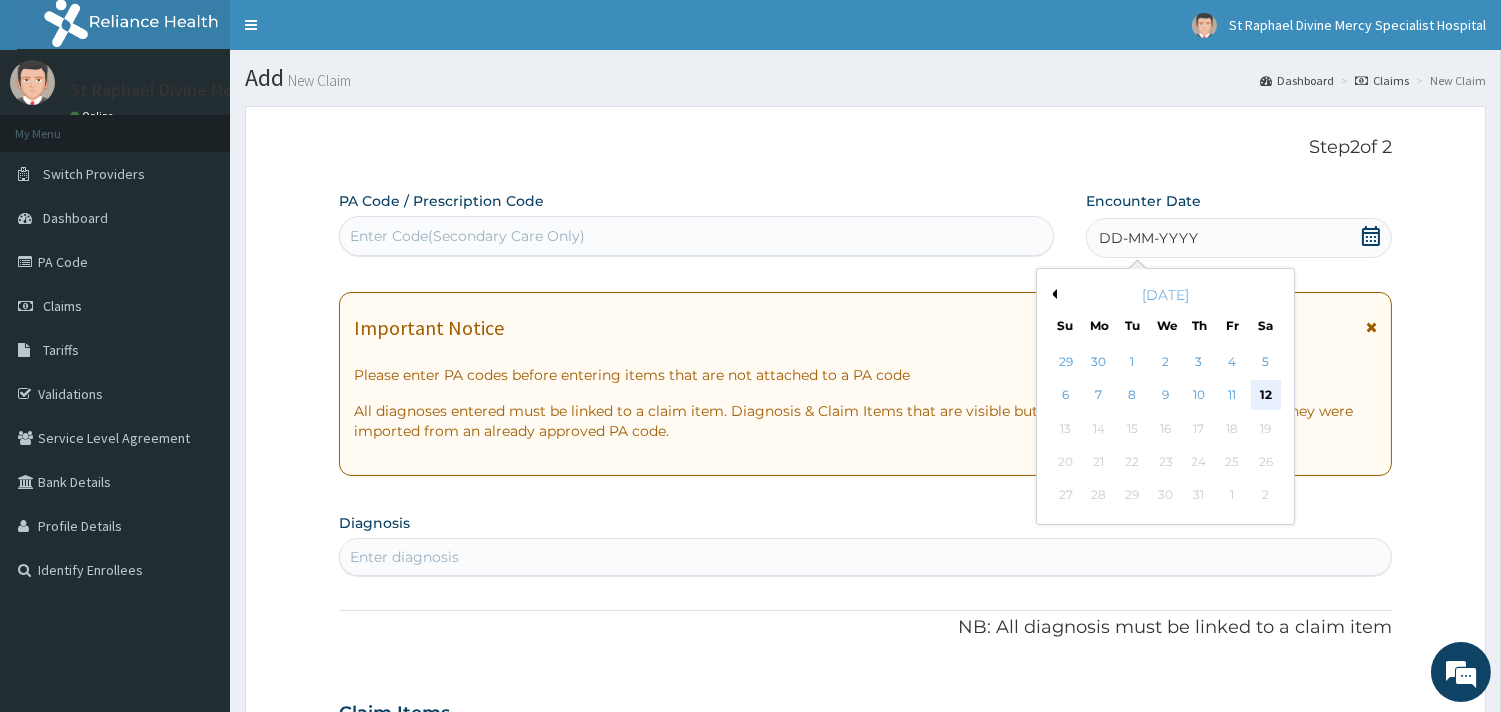 click on "12" at bounding box center [1265, 396] 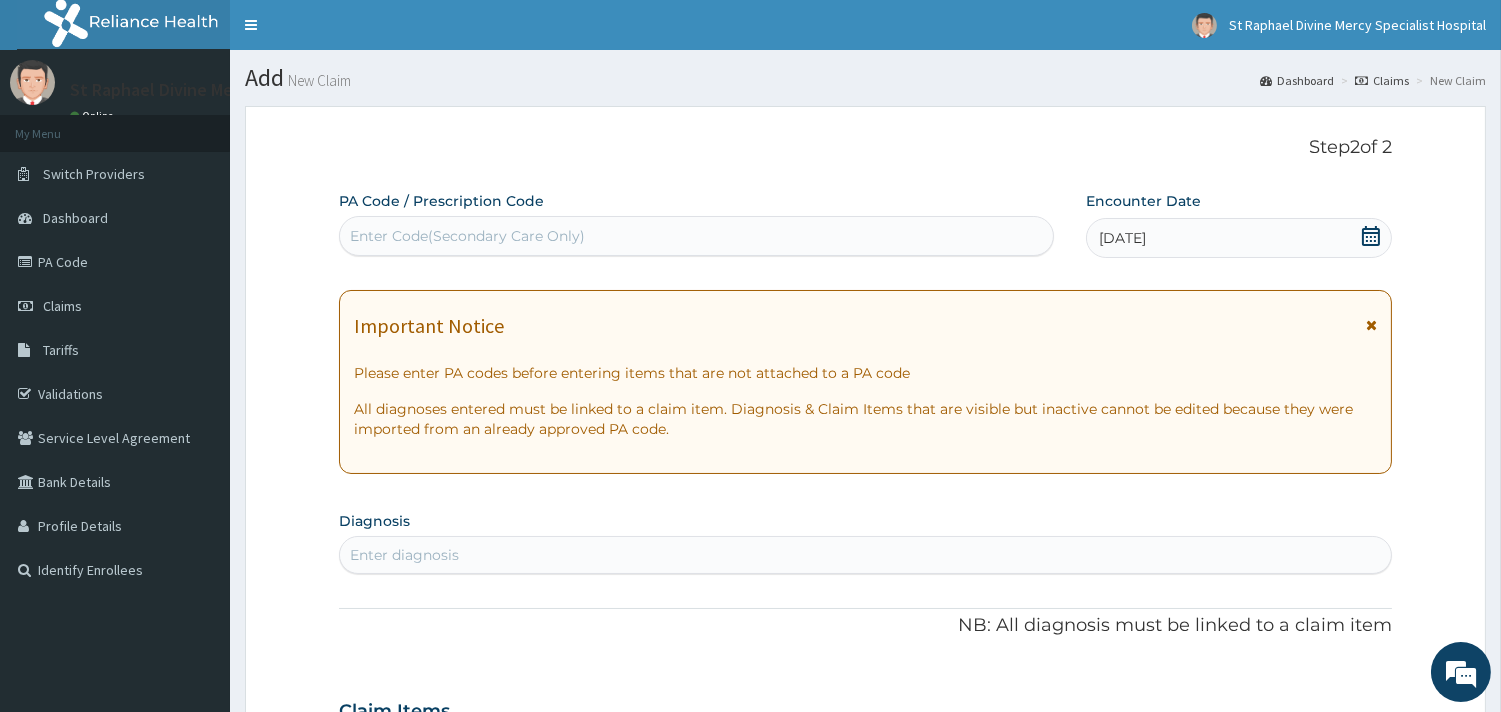 click on "Enter Code(Secondary Care Only)" at bounding box center (696, 236) 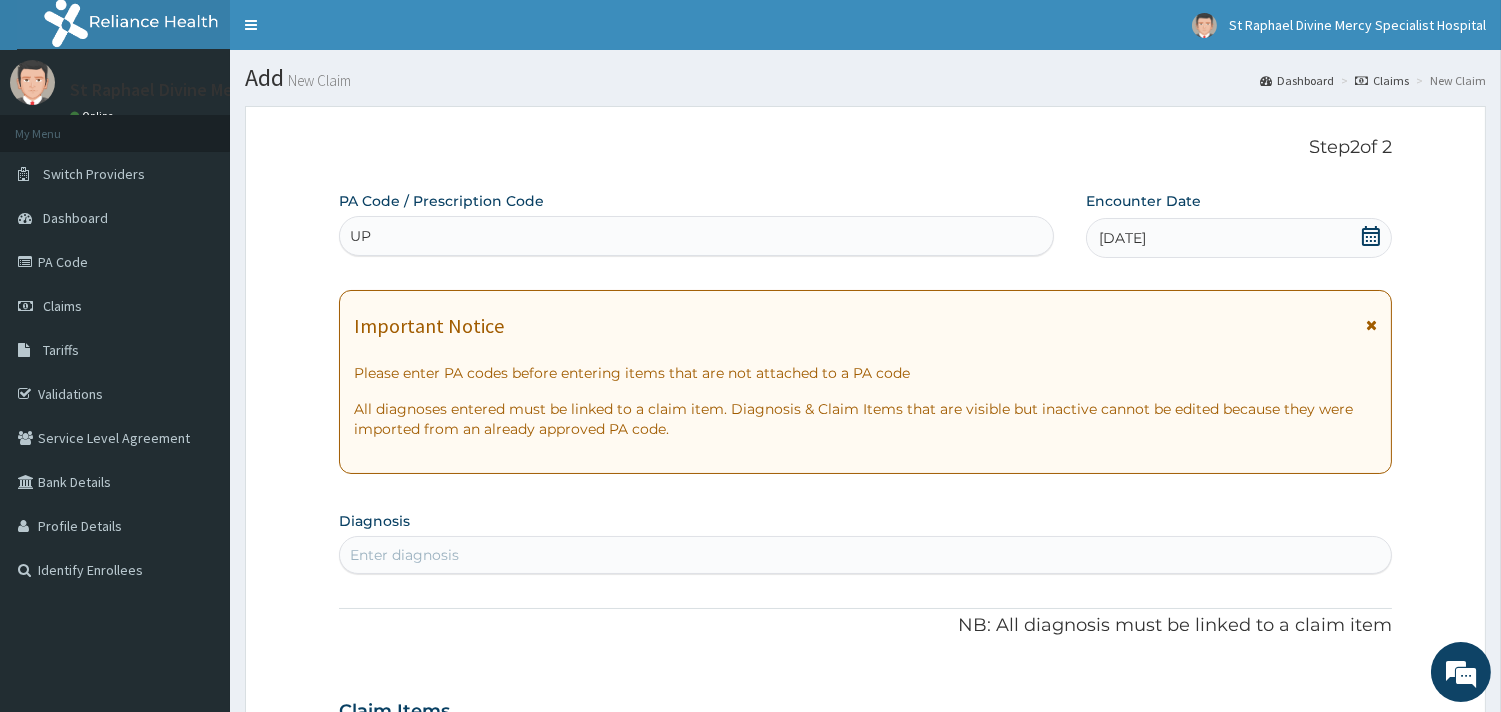 type on "U" 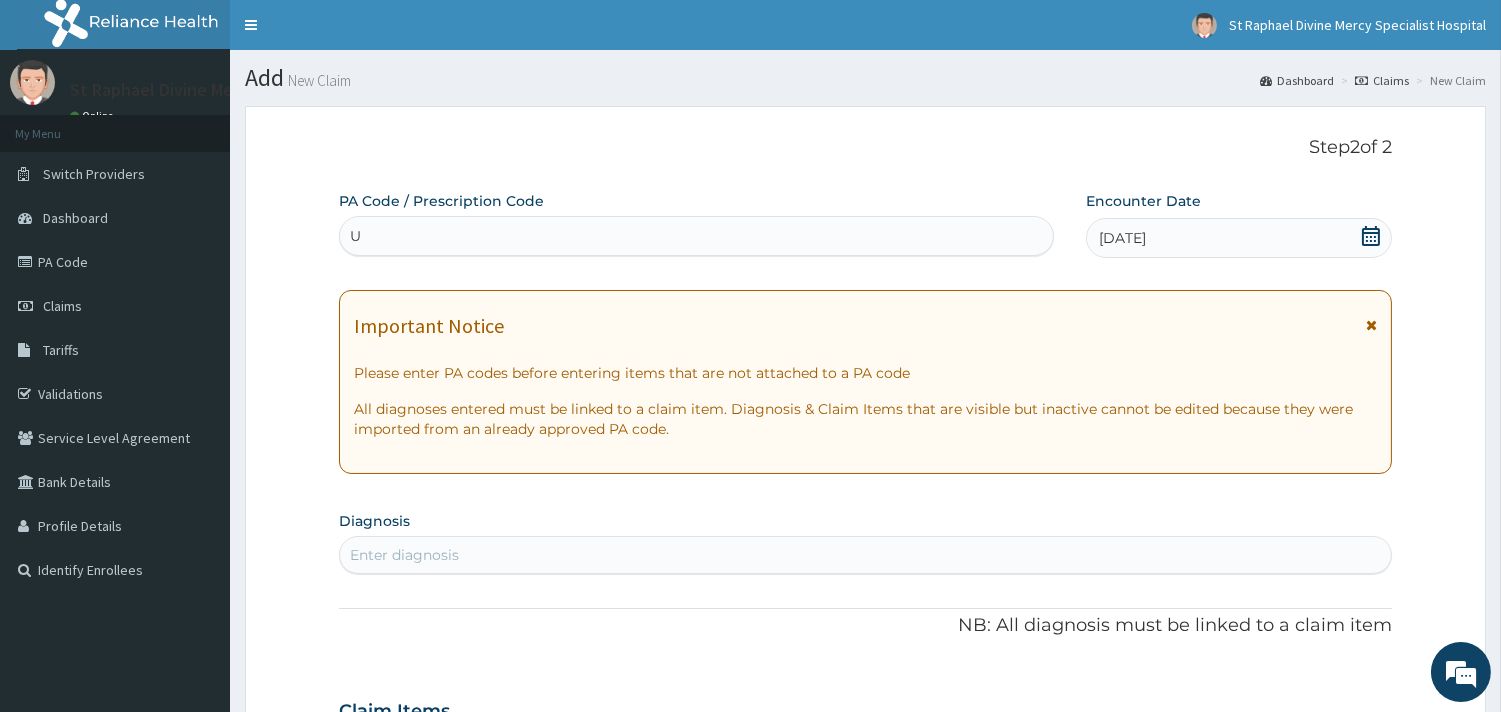 type 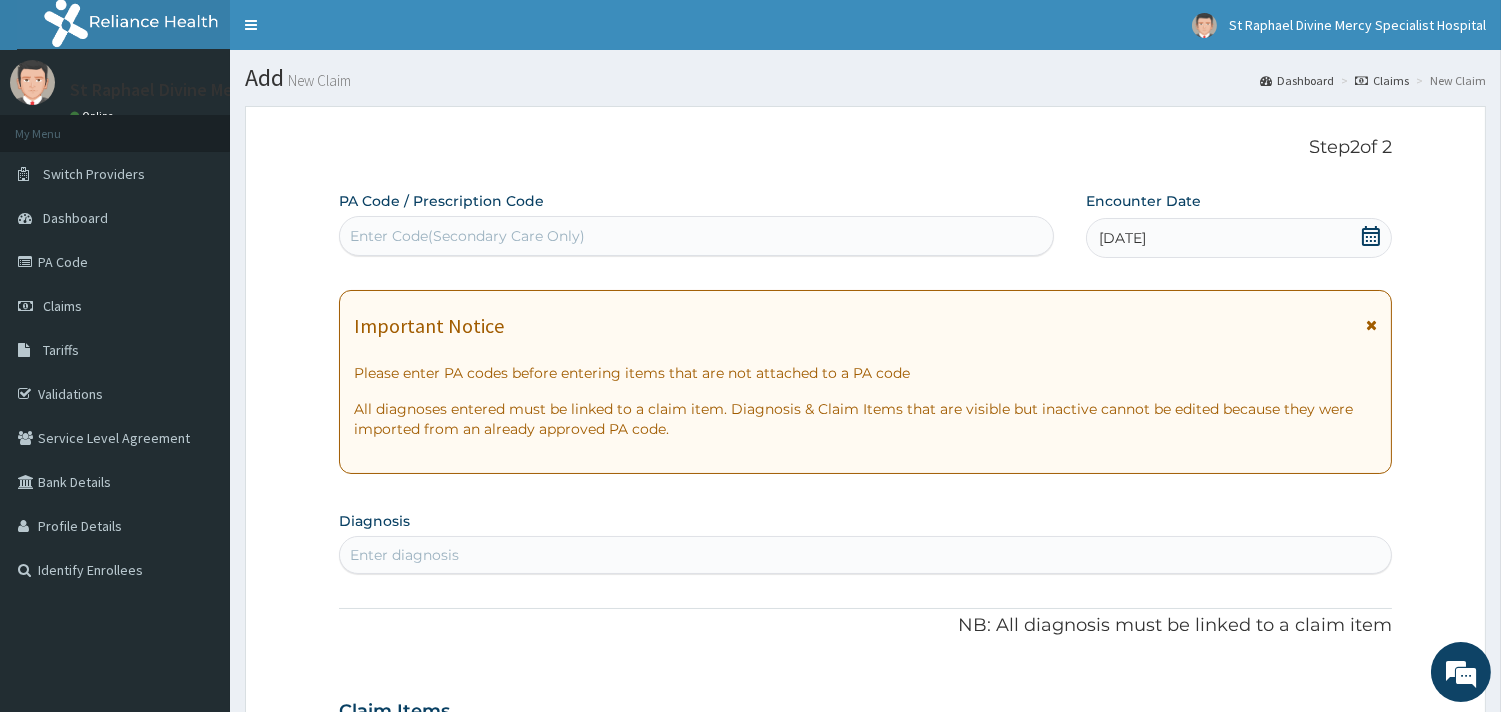 scroll, scrollTop: 111, scrollLeft: 0, axis: vertical 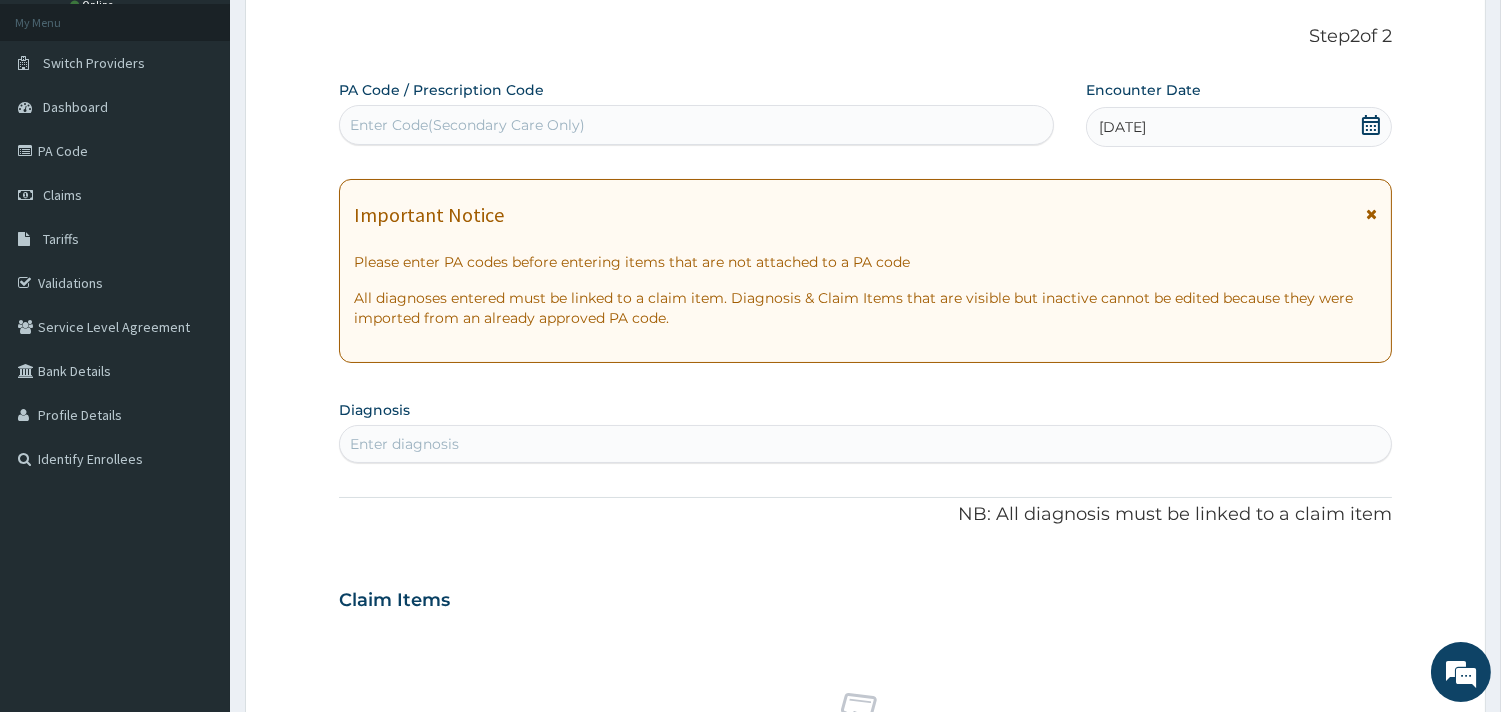 click on "Enter diagnosis" at bounding box center (865, 444) 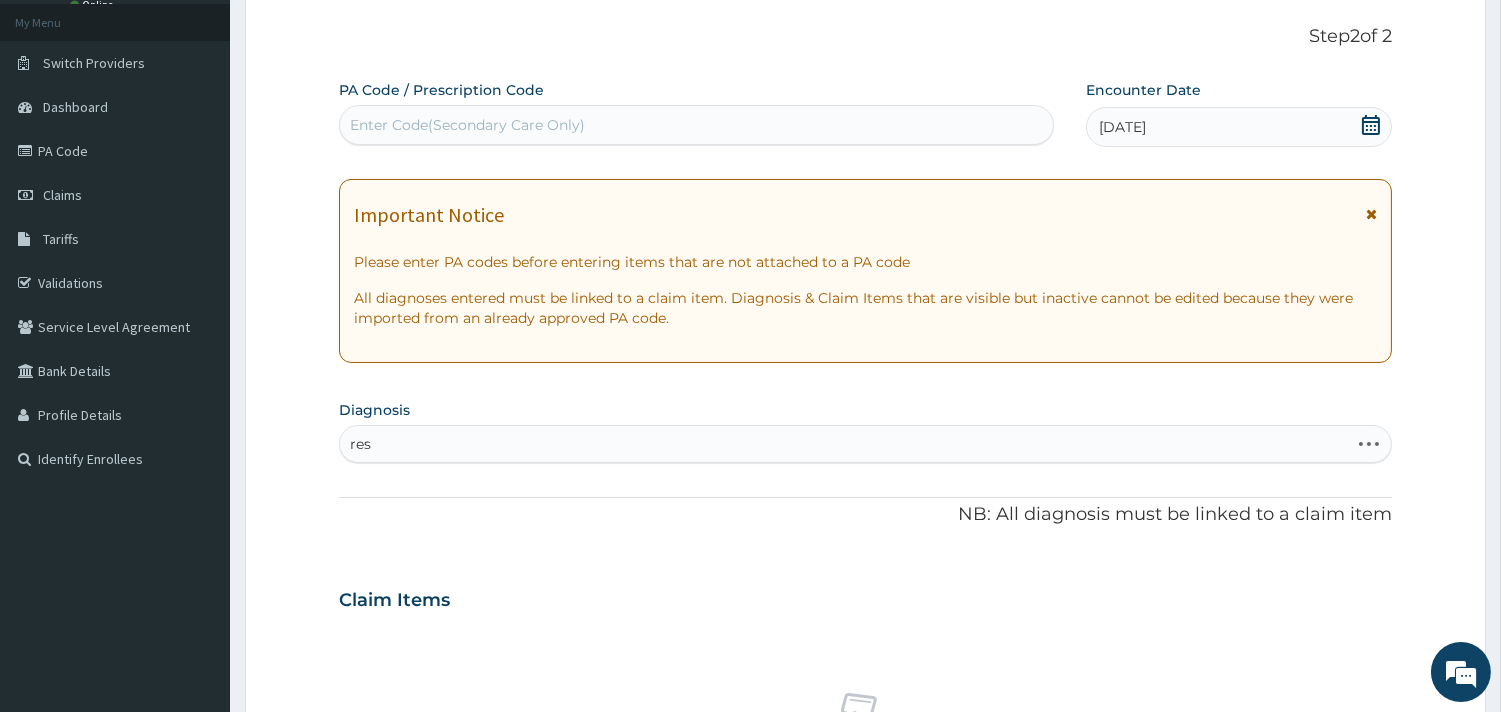 type on "res" 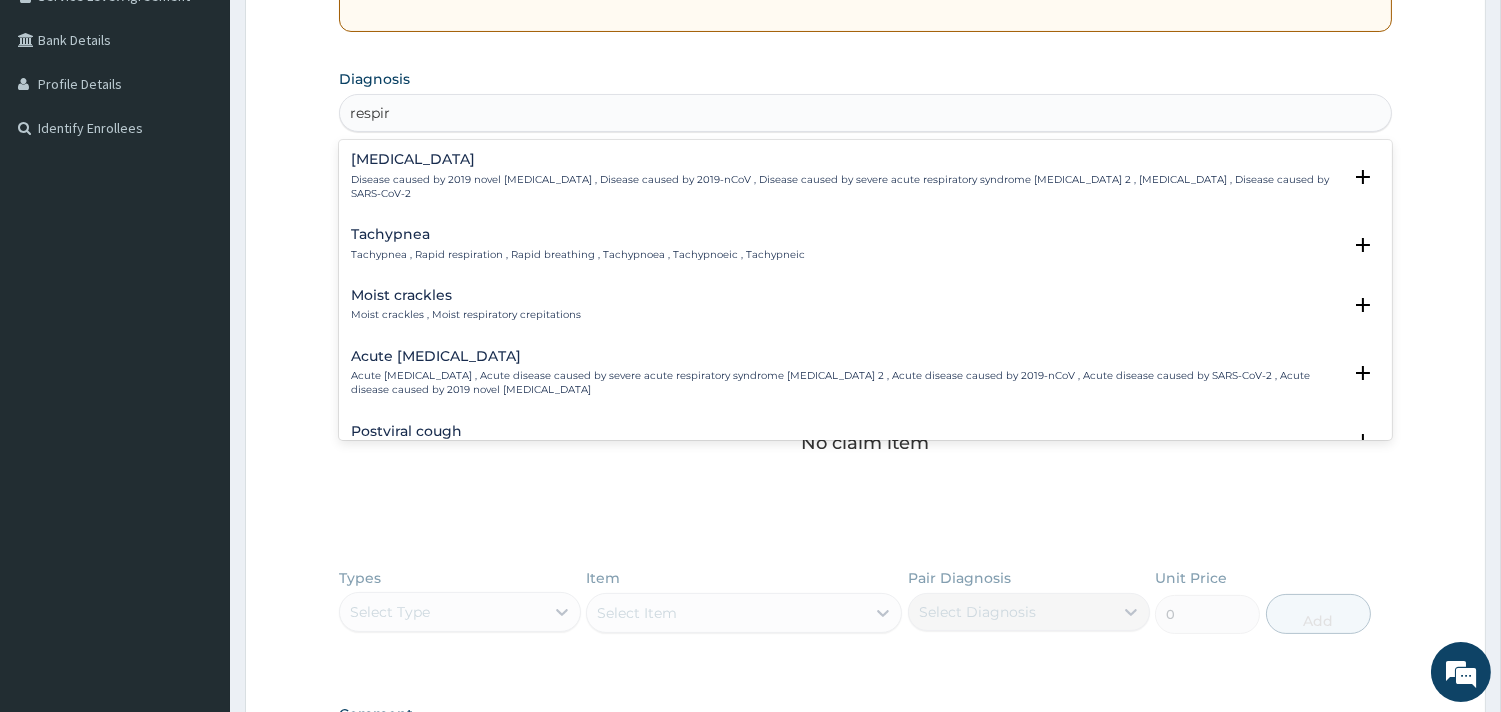 scroll, scrollTop: 444, scrollLeft: 0, axis: vertical 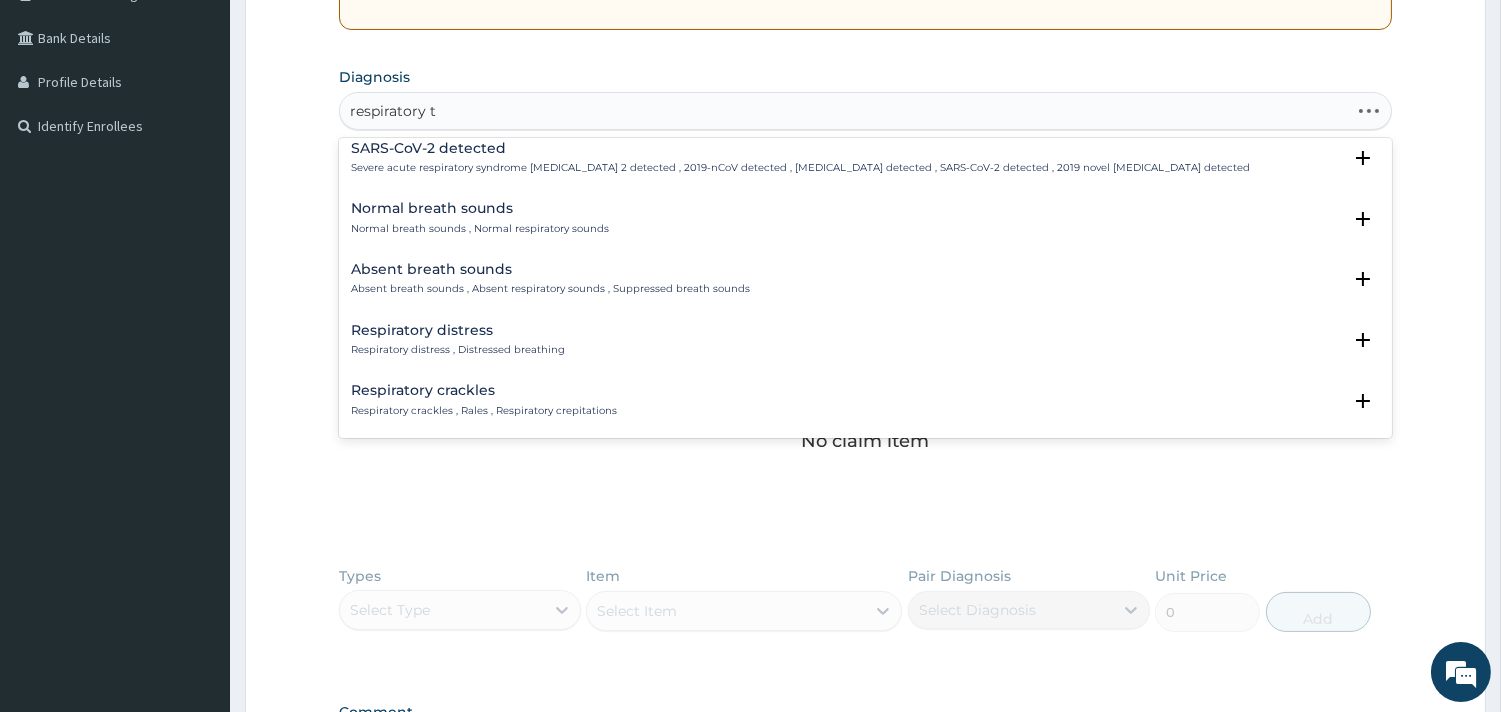 type on "respiratory tr" 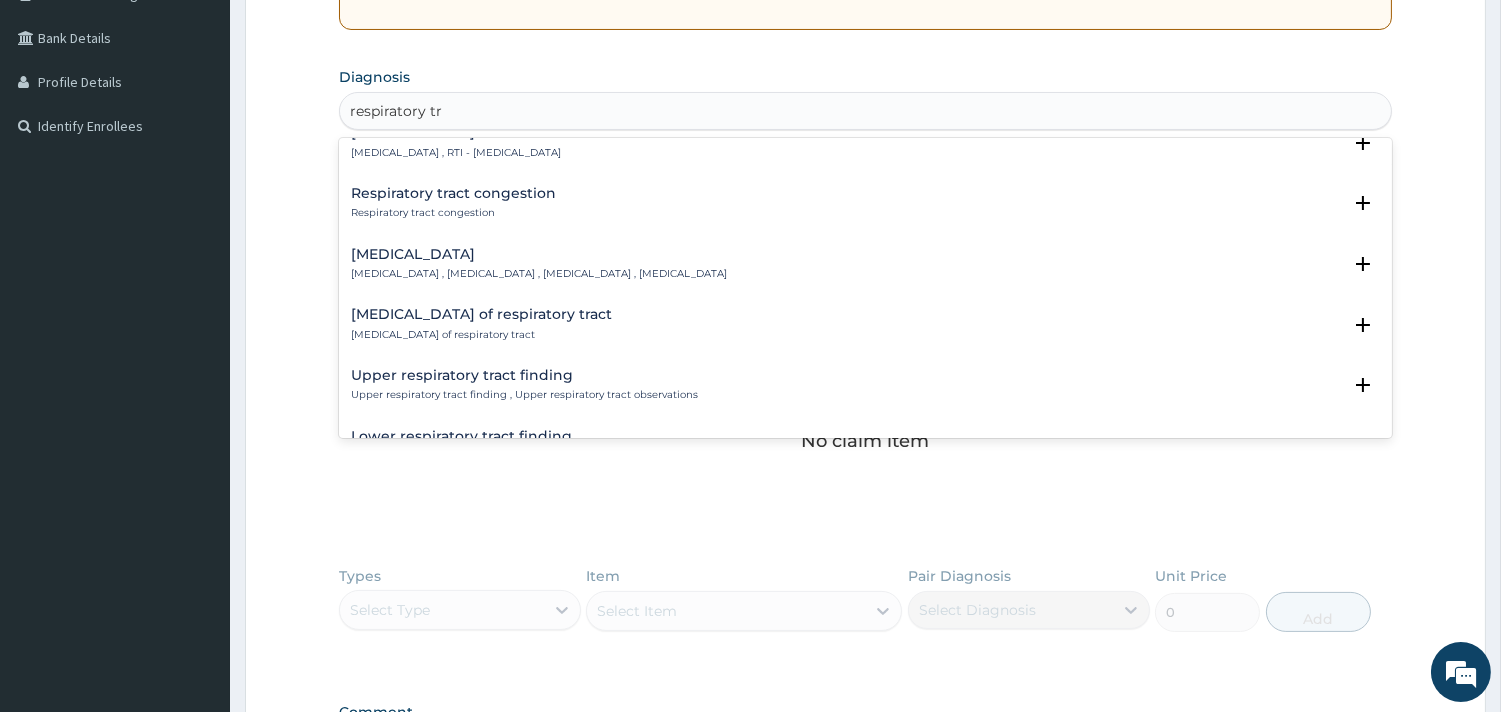 scroll, scrollTop: 96, scrollLeft: 0, axis: vertical 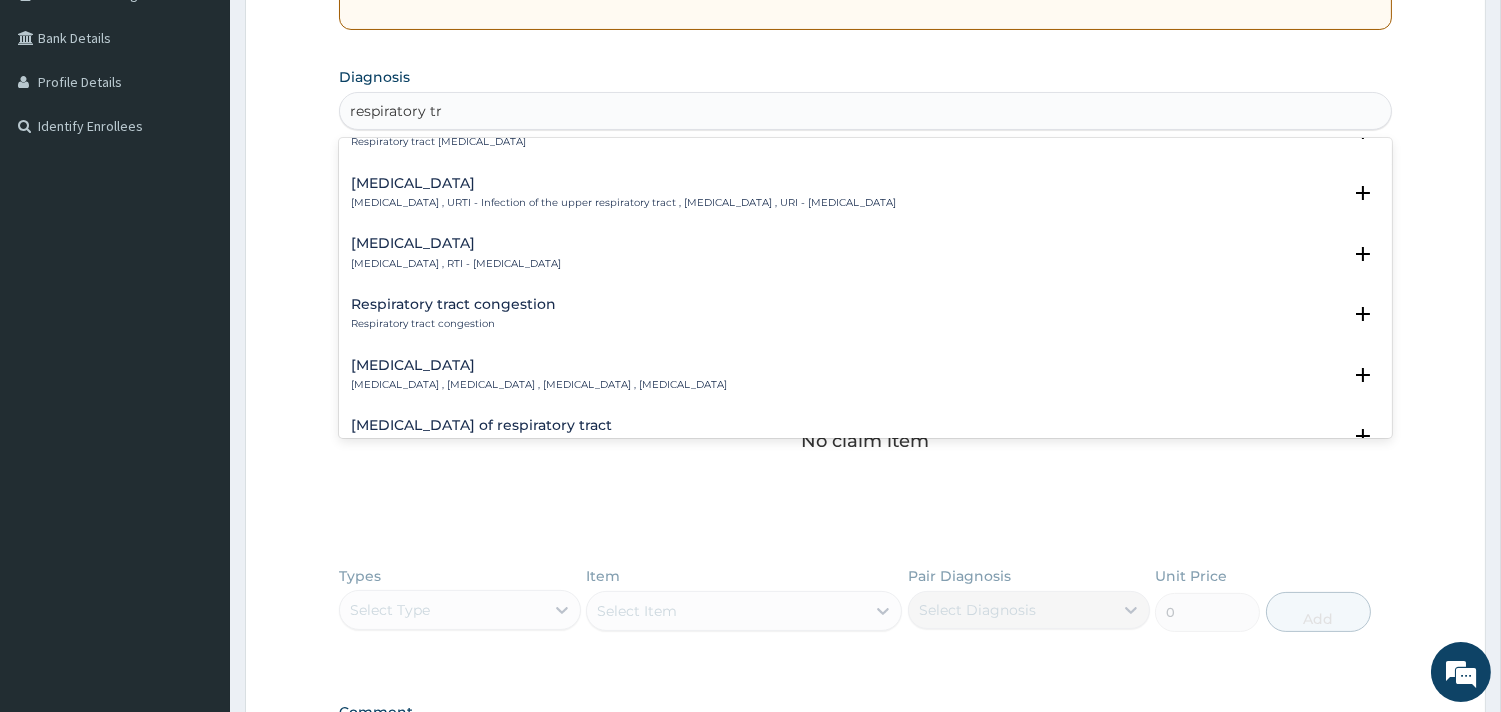 click on "[MEDICAL_DATA]" at bounding box center (456, 243) 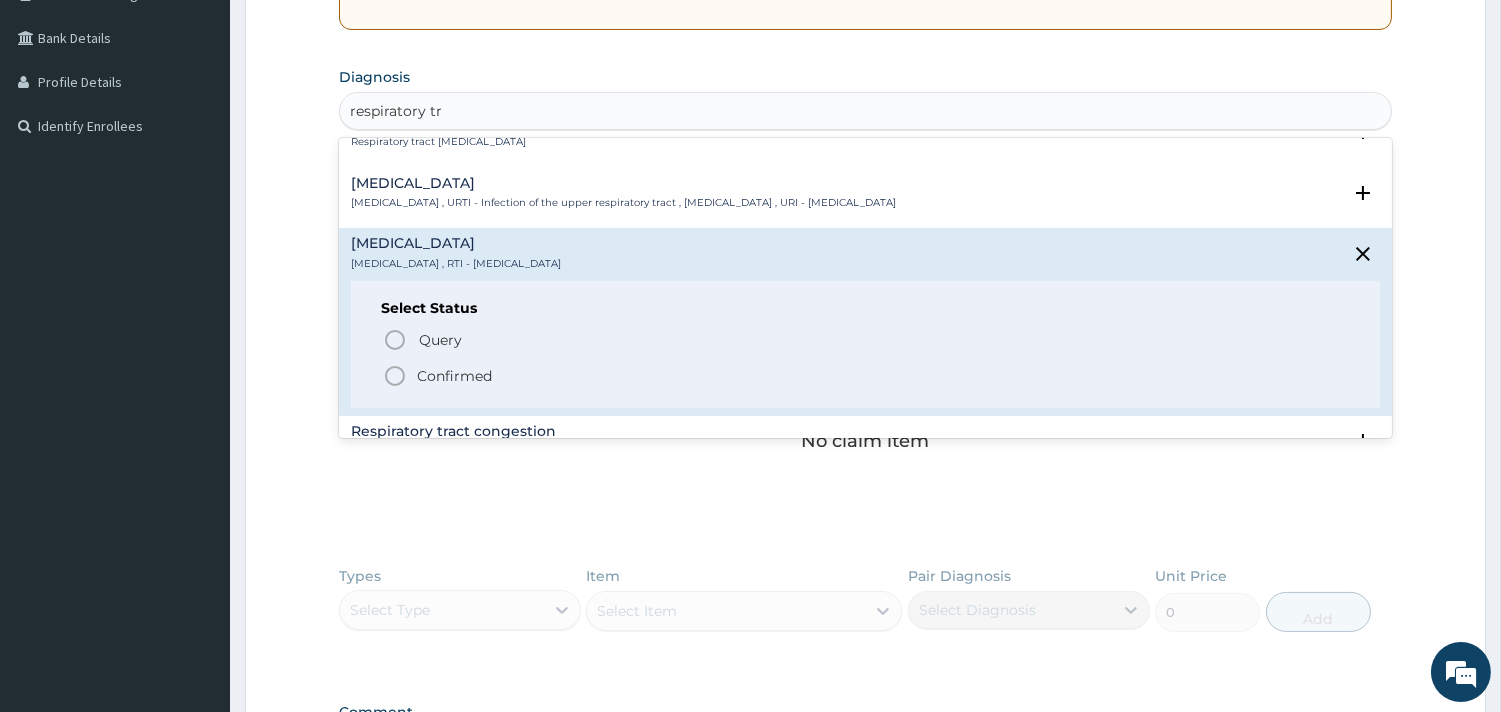 click on "Confirmed" at bounding box center (866, 376) 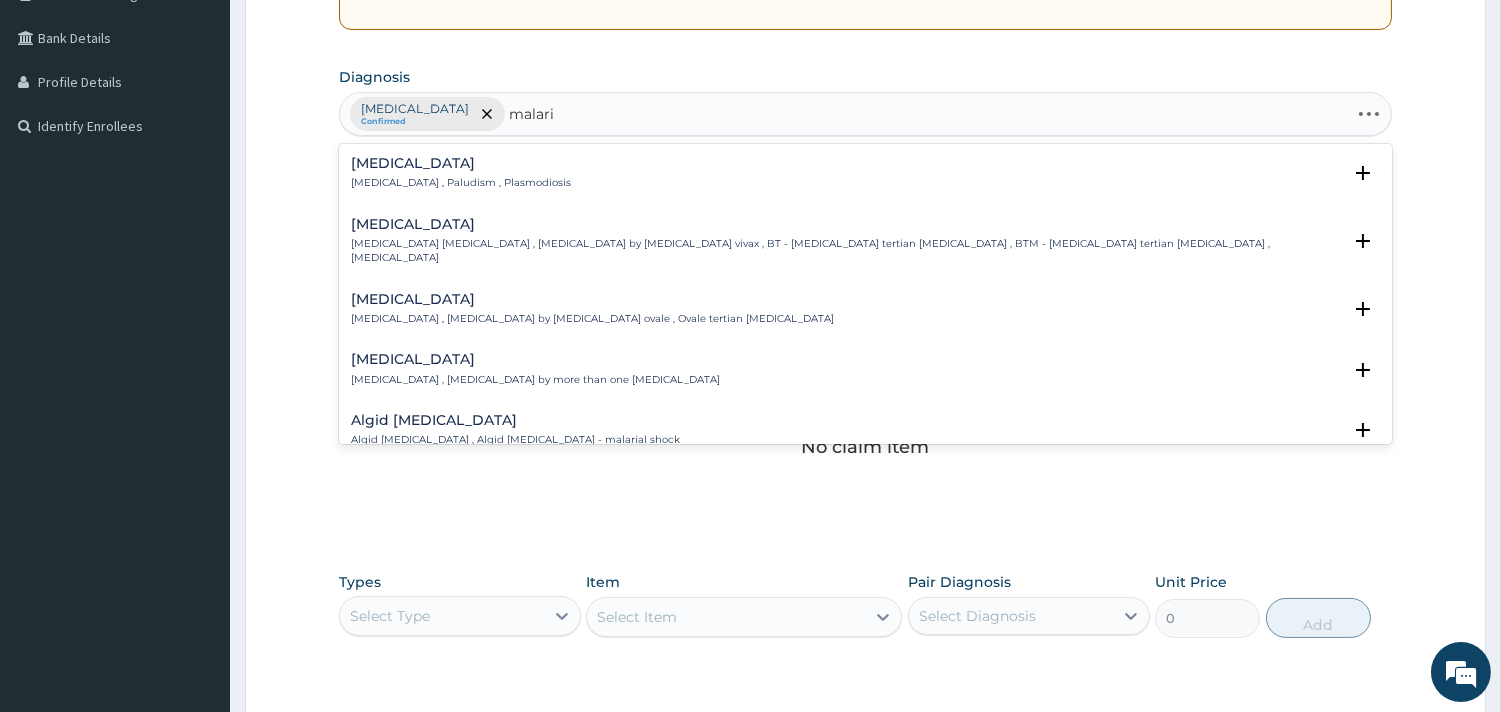 type on "[MEDICAL_DATA]" 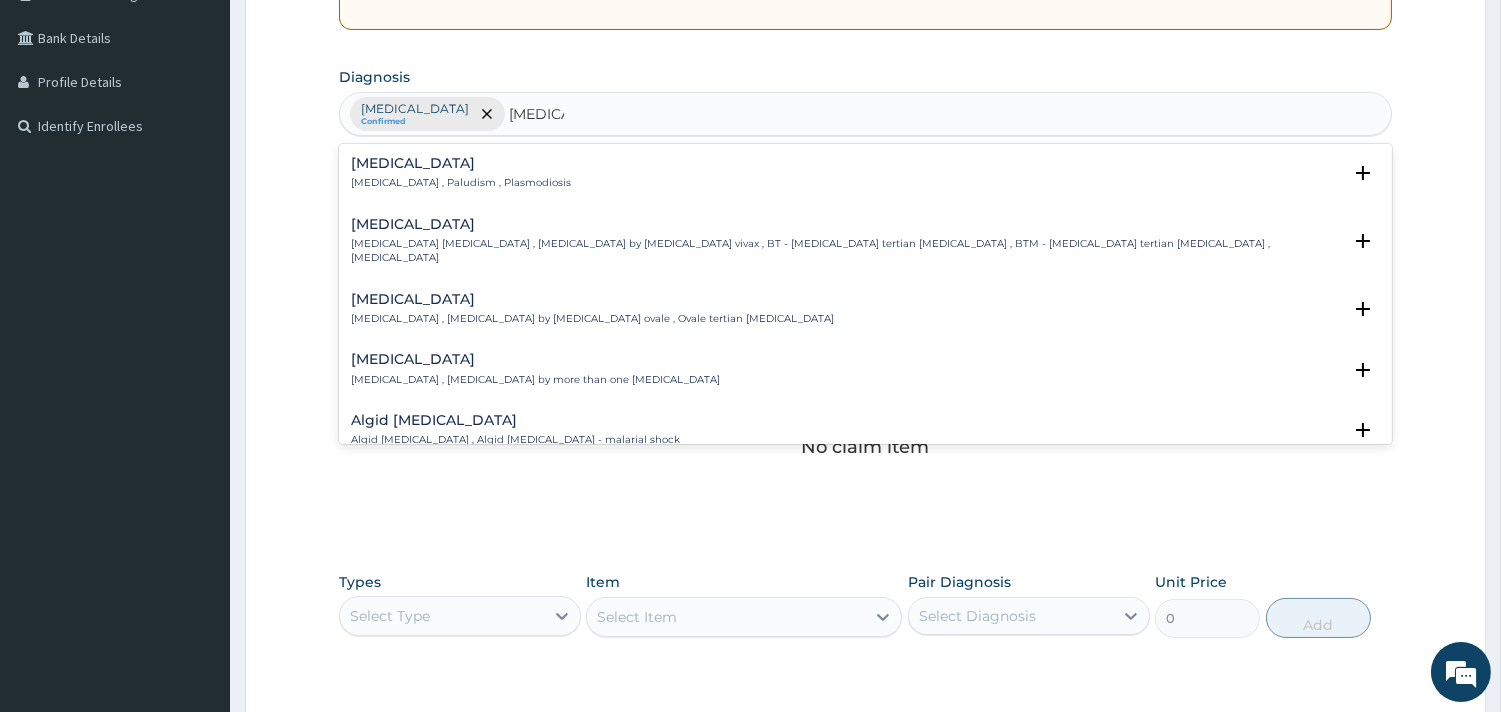 click on "[MEDICAL_DATA] [MEDICAL_DATA] , Paludism , Plasmodiosis" at bounding box center [461, 173] 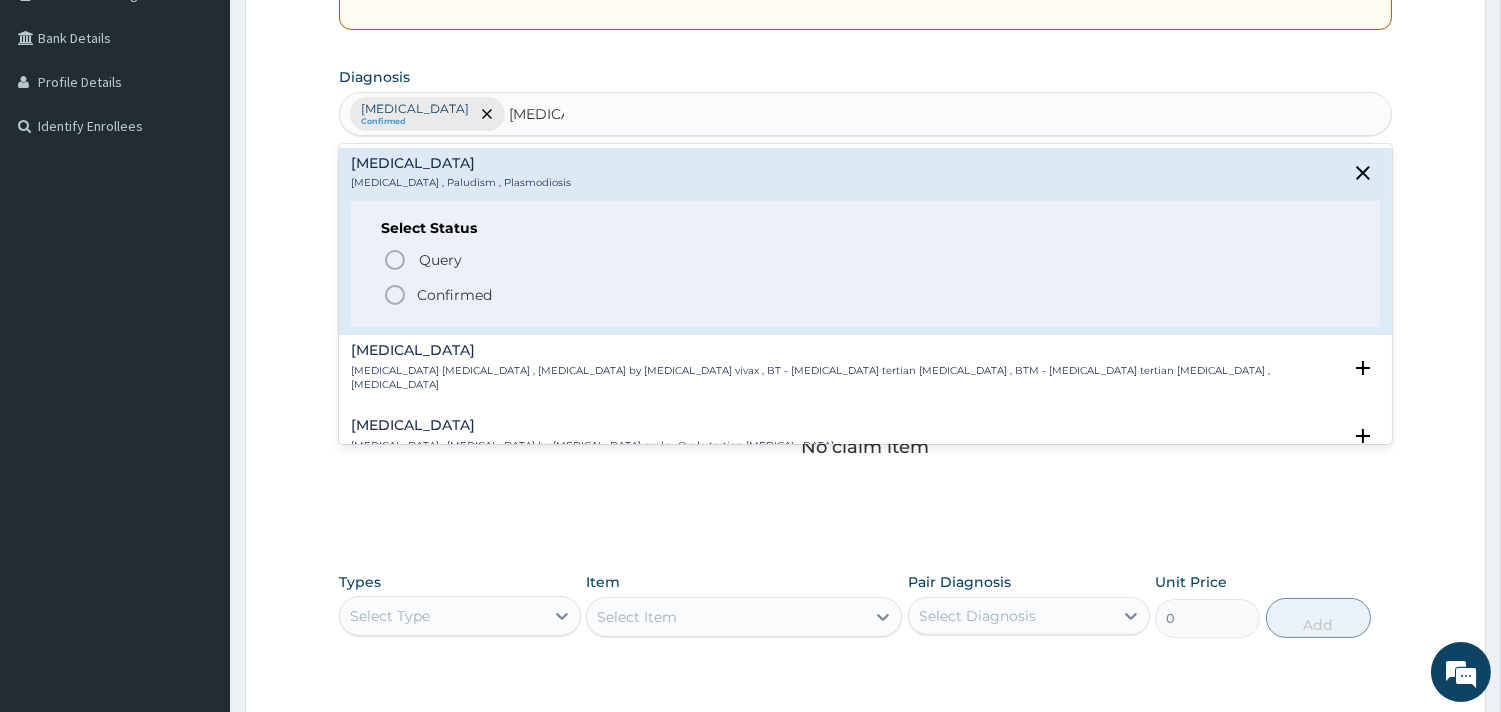 click on "Confirmed" at bounding box center [454, 295] 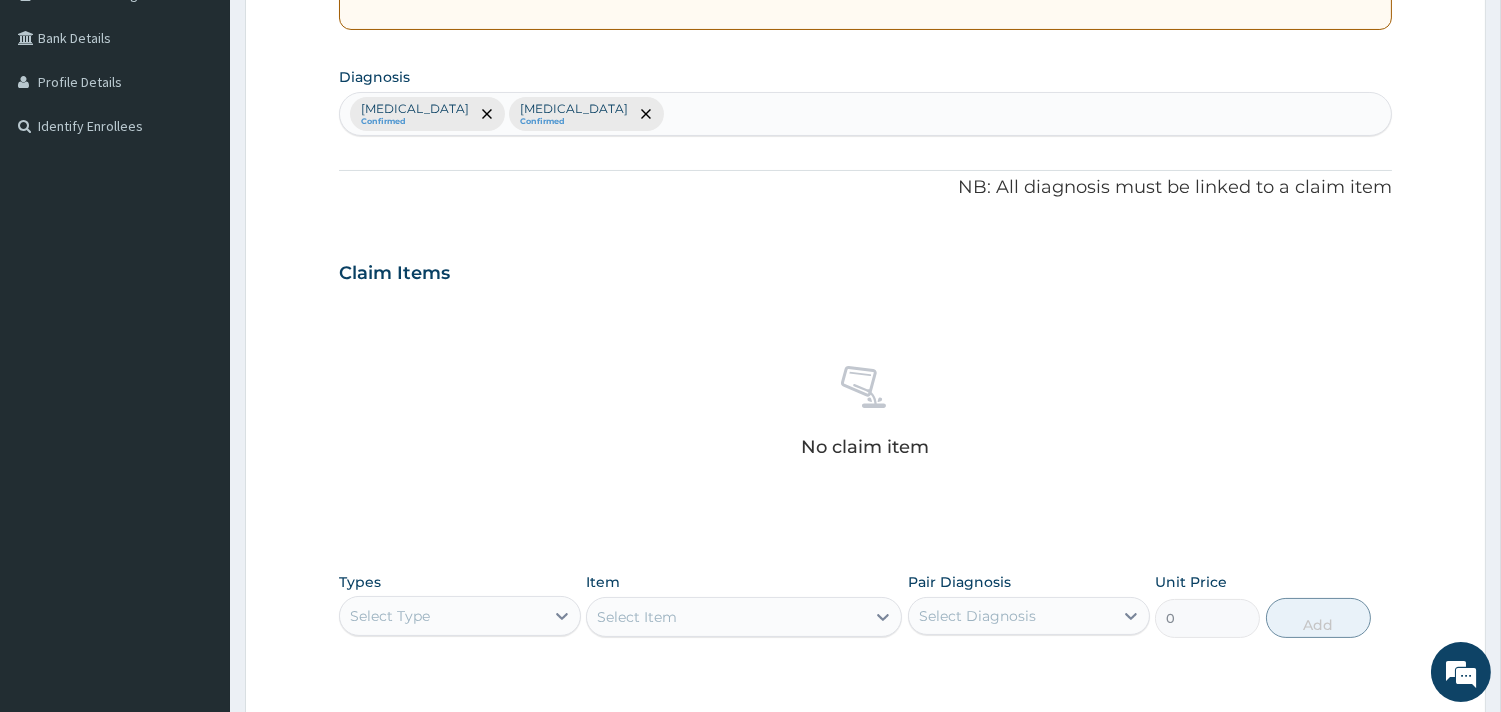 click on "Step  2  of 2 PA Code / Prescription Code Enter Code(Secondary Care Only) Encounter Date [DATE] Important Notice Please enter PA codes before entering items that are not attached to a PA code   All diagnoses entered must be linked to a claim item. Diagnosis & Claim Items that are visible but inactive cannot be edited because they were imported from an already approved PA code. Diagnosis [MEDICAL_DATA] Confirmed [MEDICAL_DATA] Confirmed NB: All diagnosis must be linked to a claim item Claim Items No claim item Types Select Type Item Select Item Pair Diagnosis Select Diagnosis Unit Price 0 Add Comment     Previous   Submit" at bounding box center [865, 296] 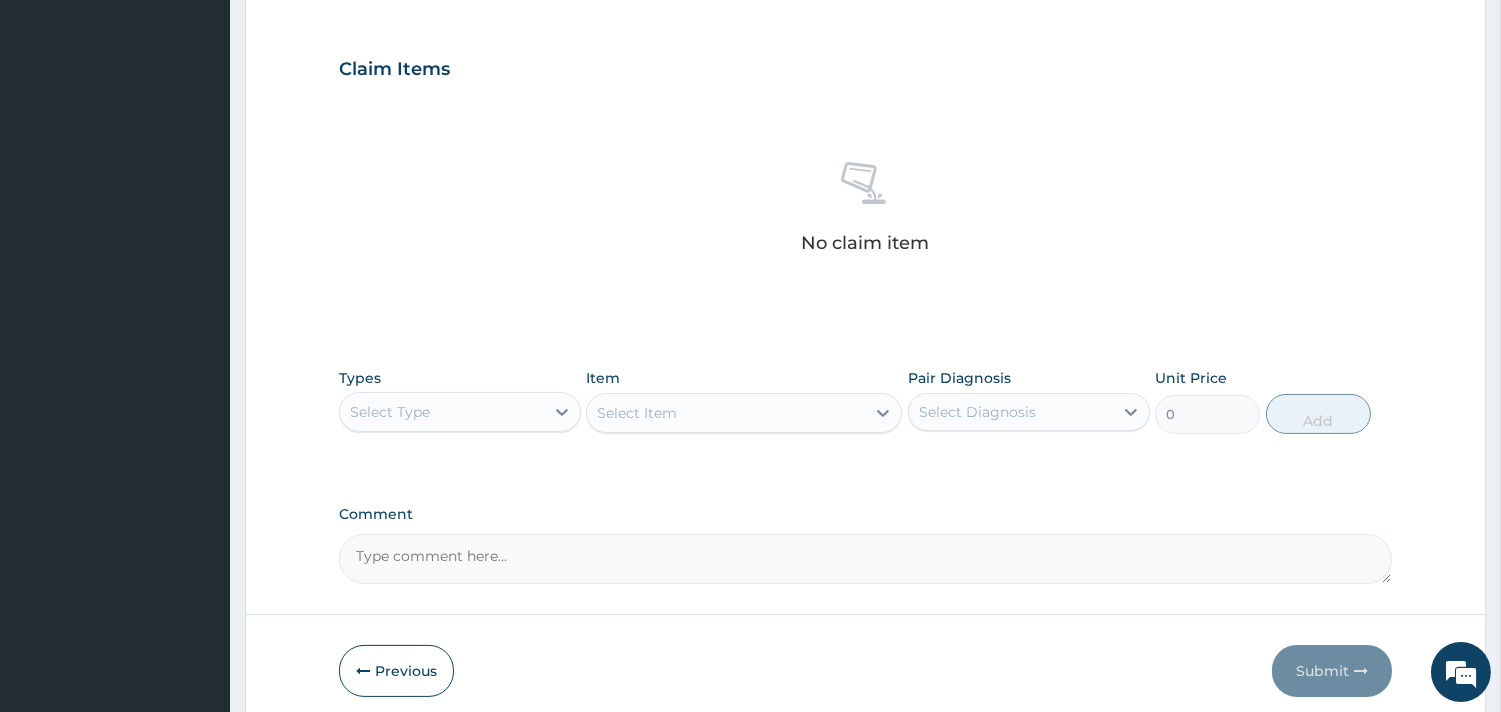scroll, scrollTop: 730, scrollLeft: 0, axis: vertical 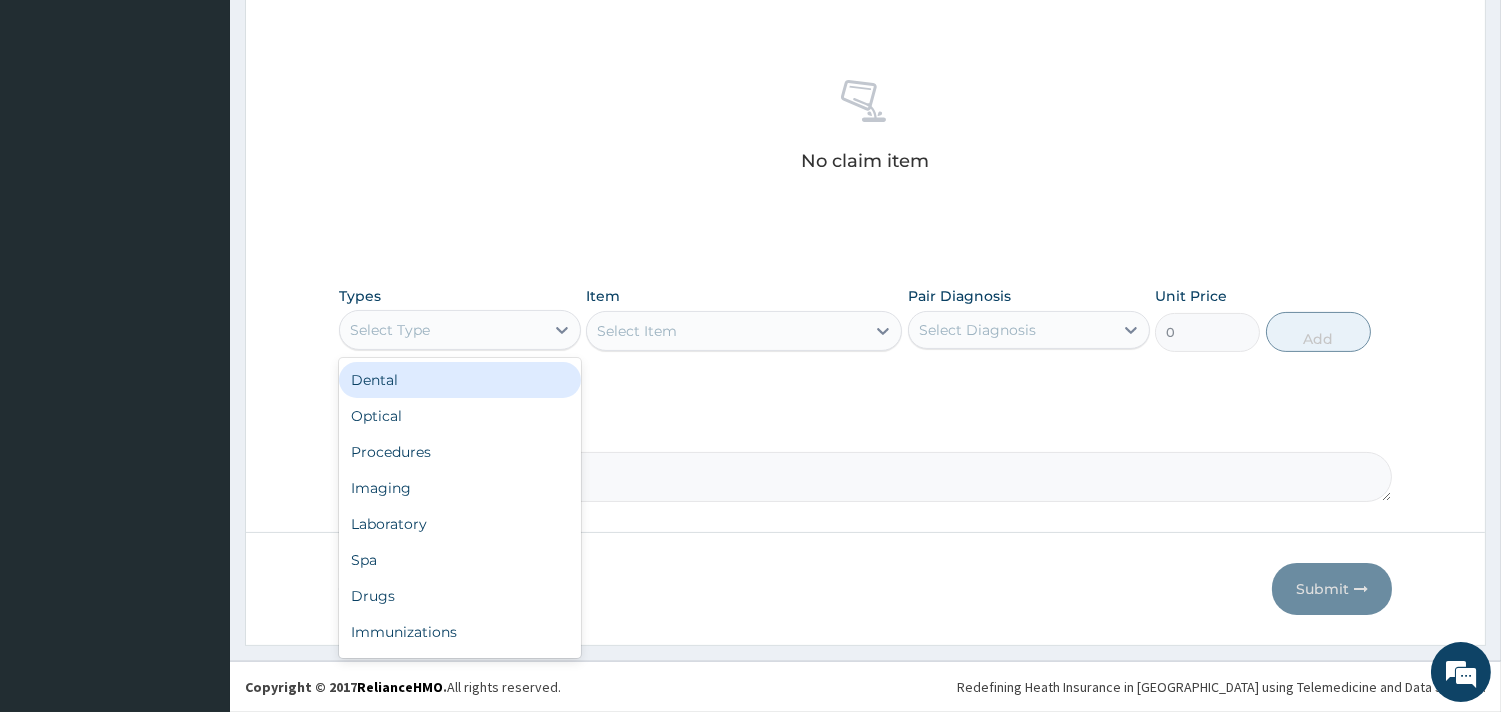 click on "Select Type" at bounding box center (442, 330) 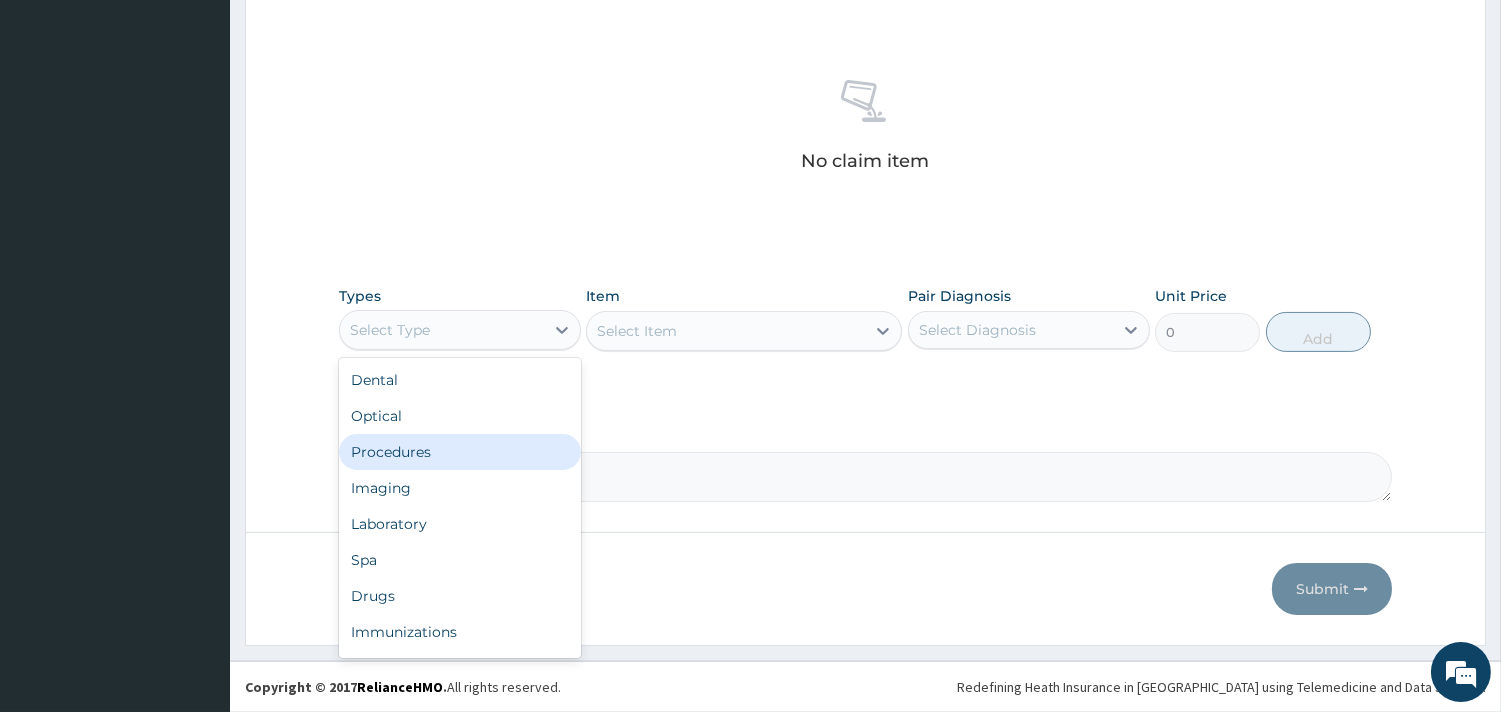 click on "Procedures" at bounding box center [460, 452] 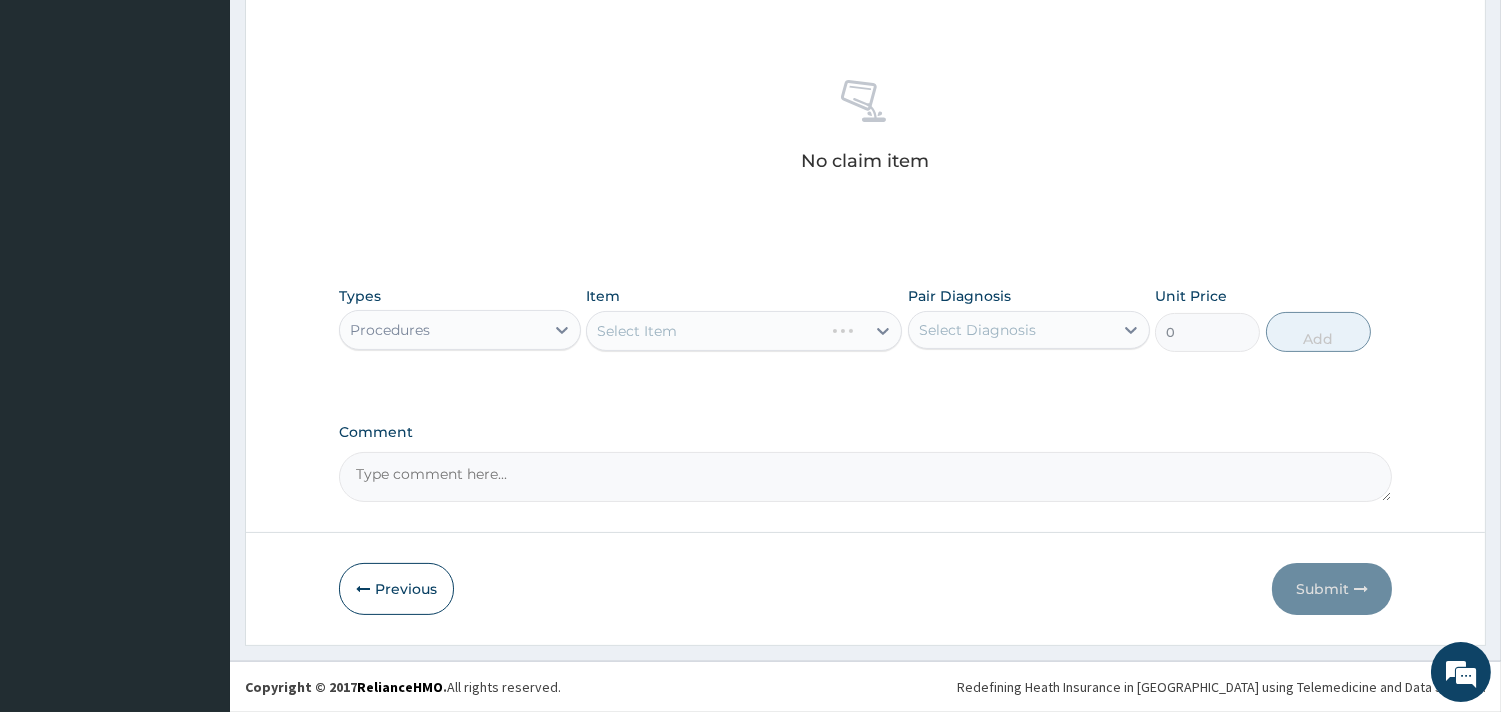 click on "Select Item" at bounding box center (744, 331) 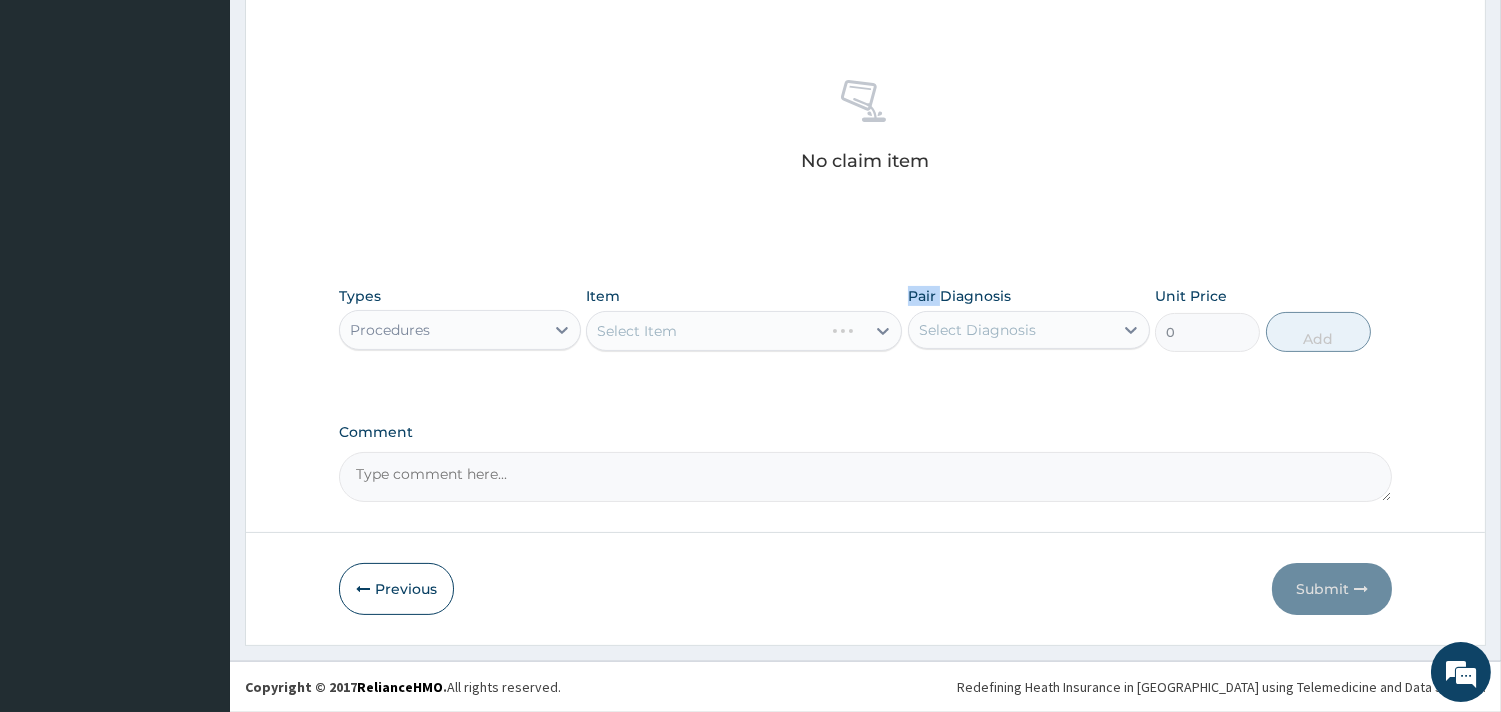 click on "Select Item" at bounding box center [744, 331] 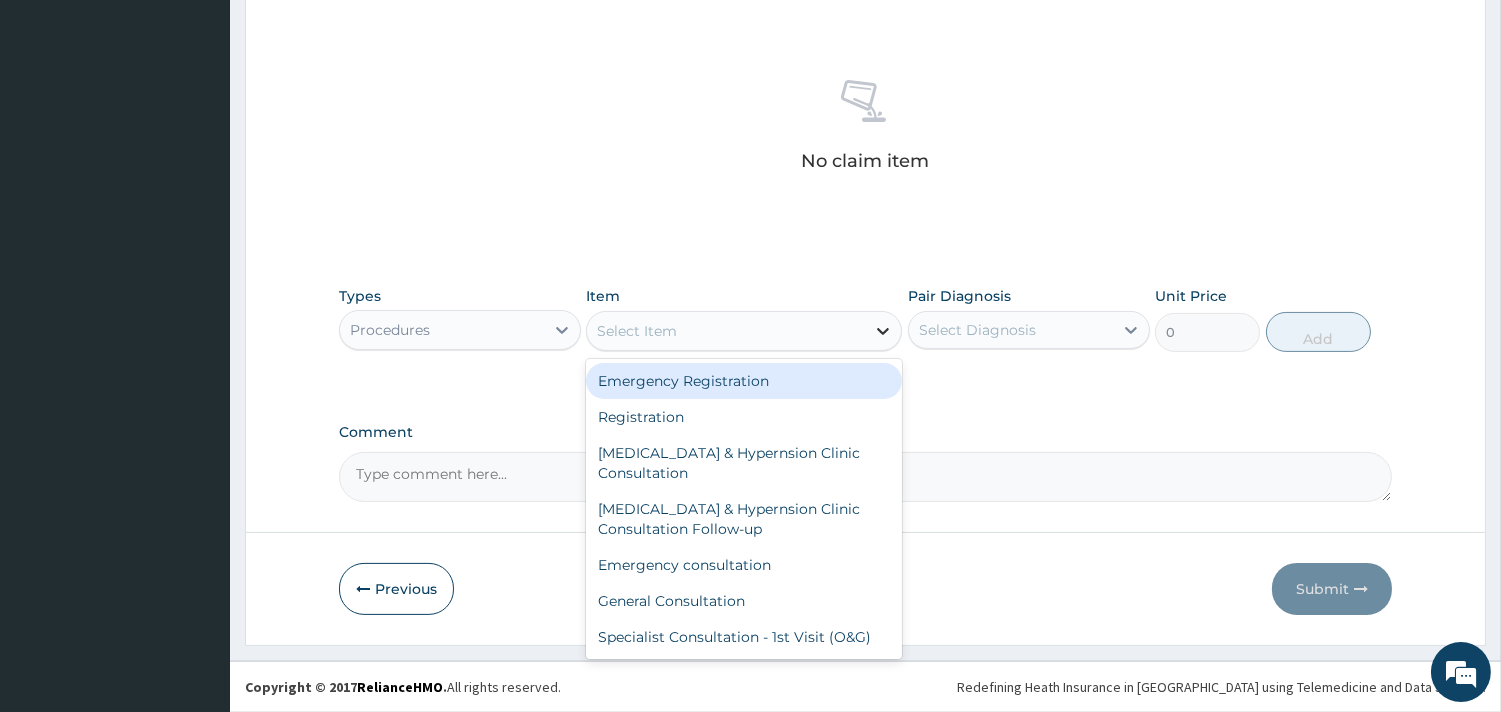 click 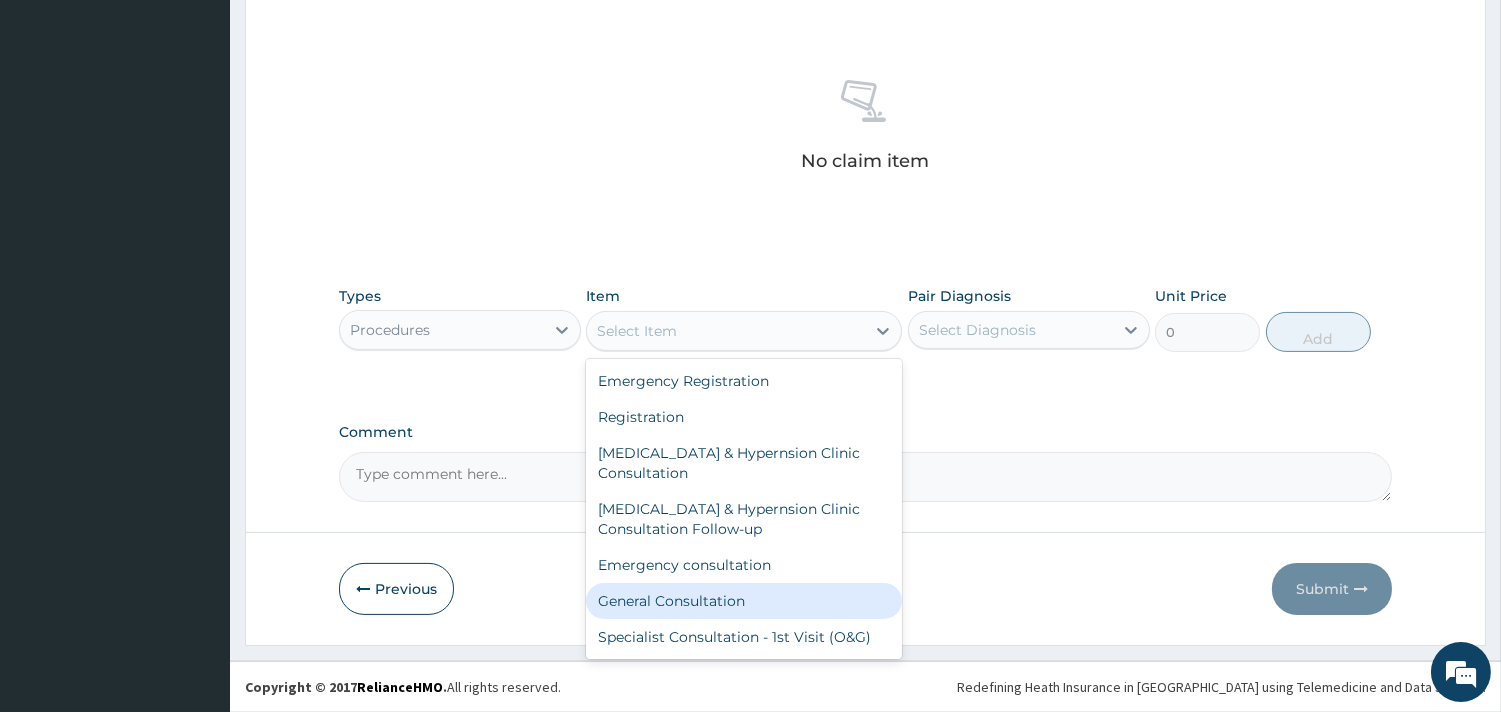 click on "General Consultation" at bounding box center [744, 601] 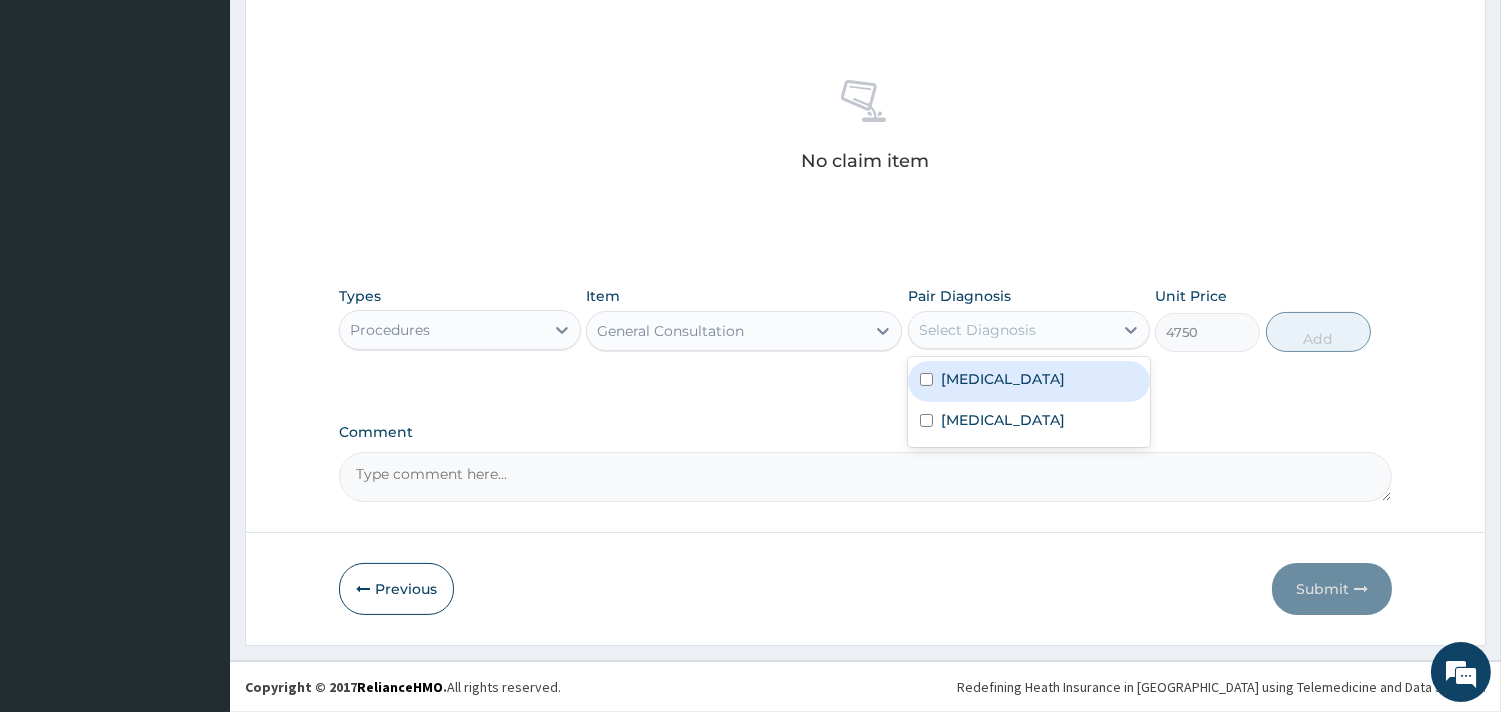 click on "Select Diagnosis" at bounding box center [1011, 330] 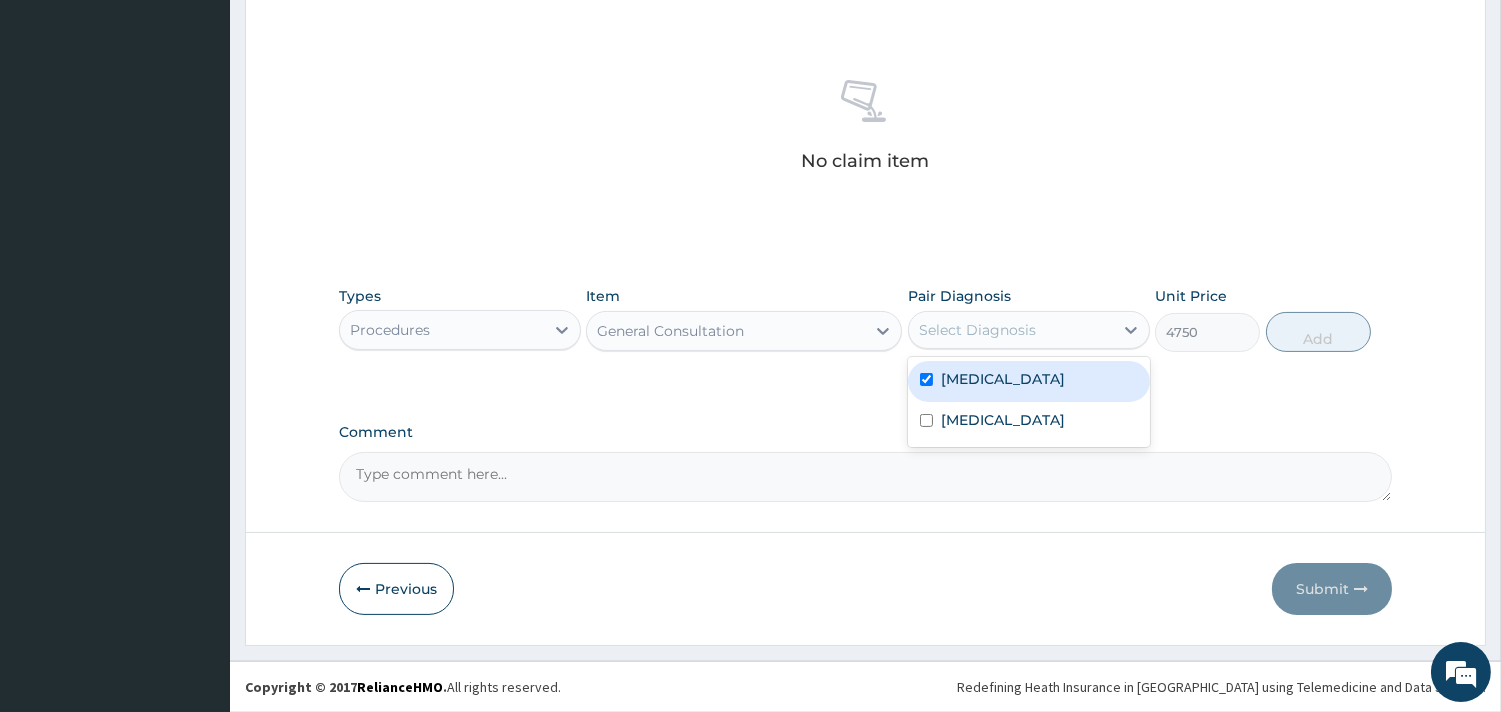 checkbox on "true" 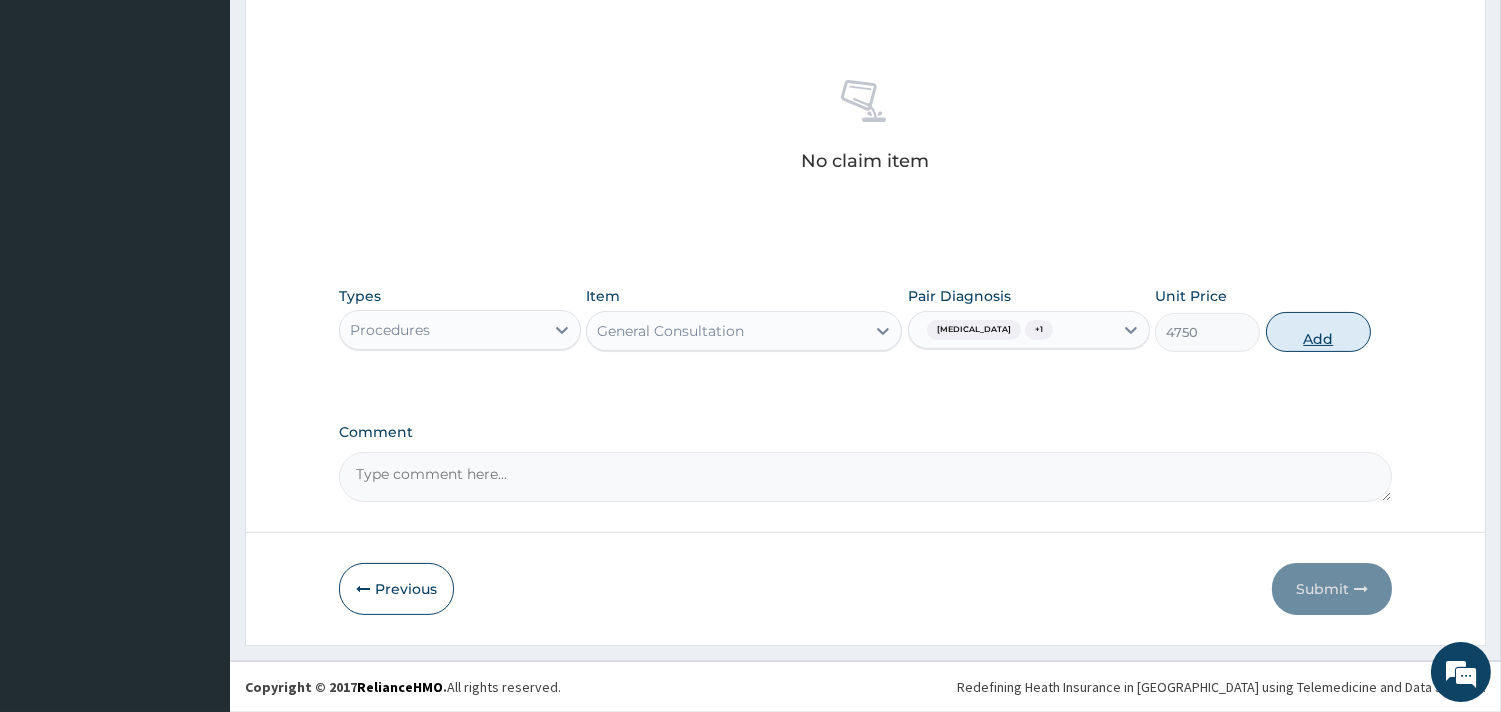 click on "Add" at bounding box center (1318, 332) 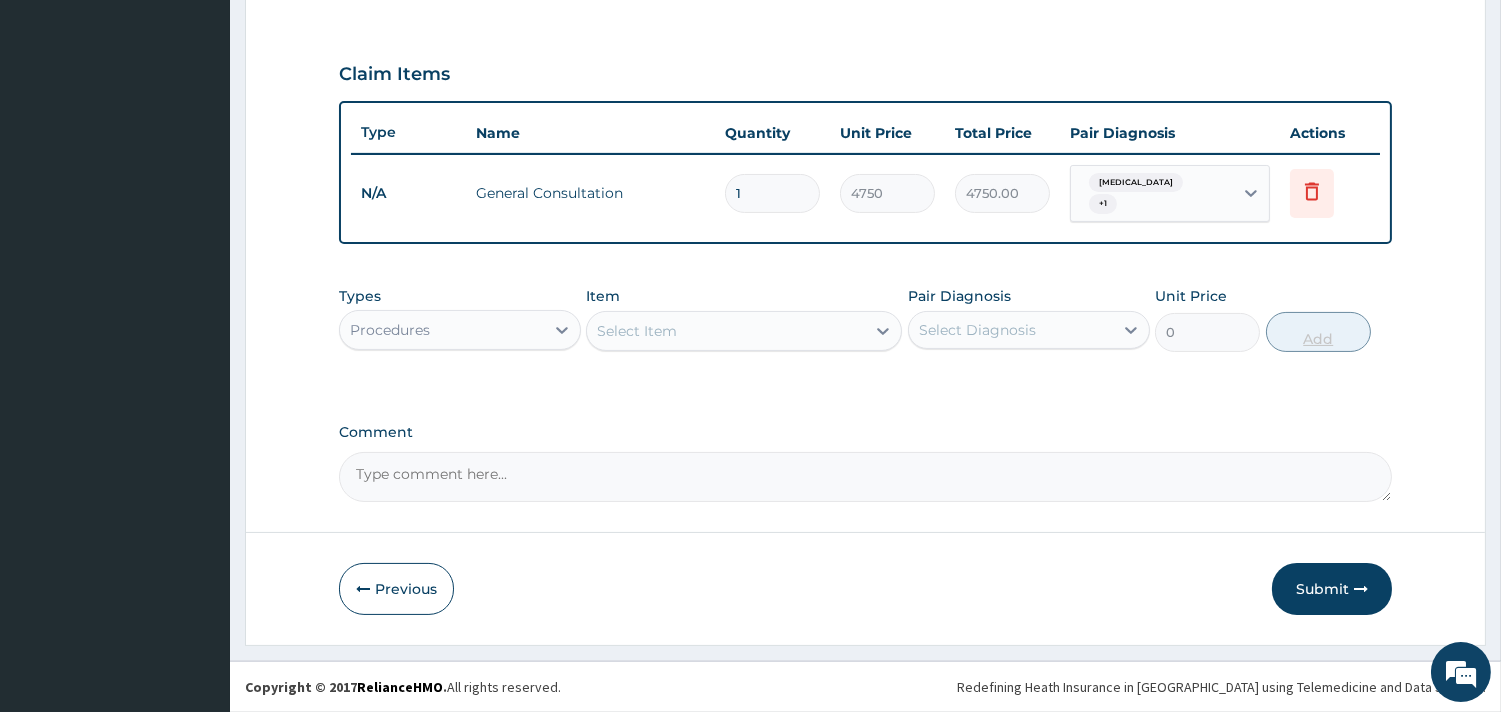 scroll, scrollTop: 641, scrollLeft: 0, axis: vertical 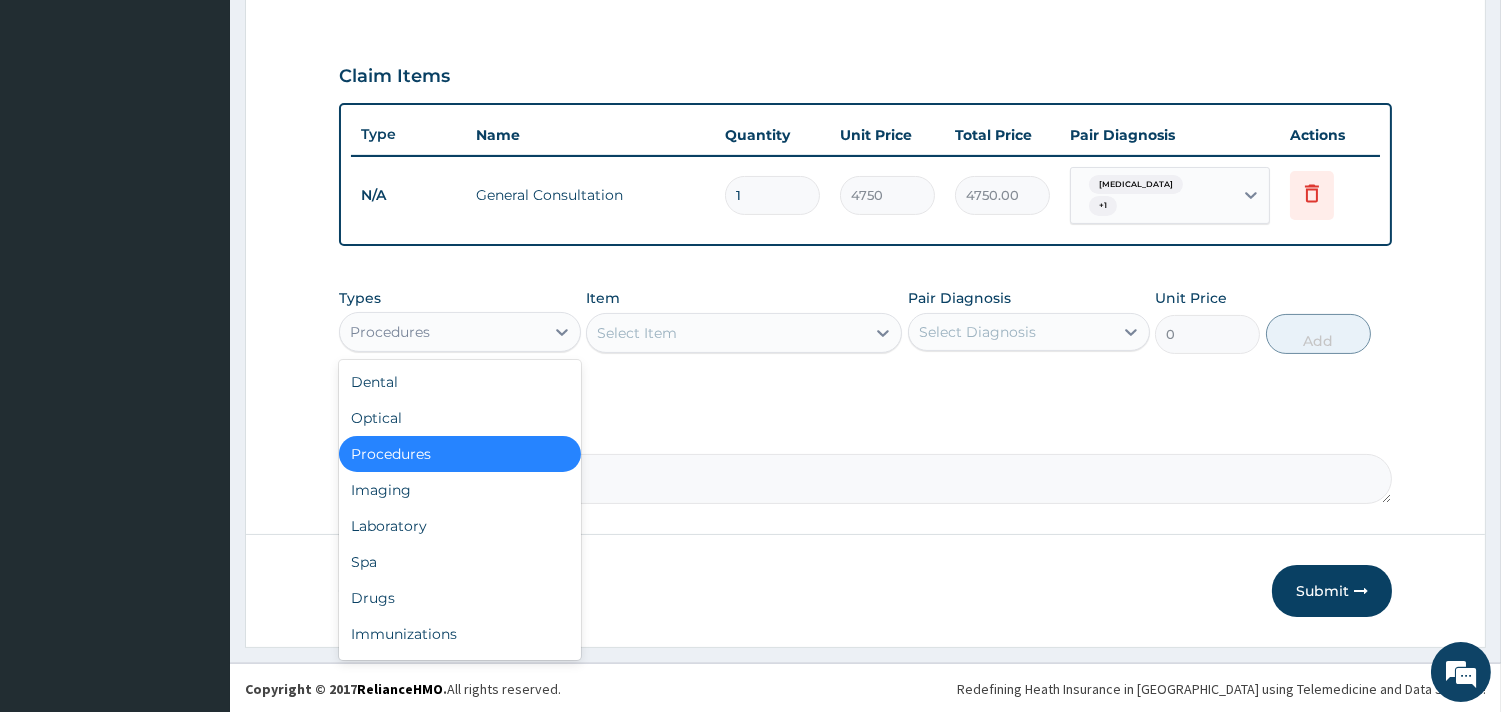 click on "Procedures" at bounding box center (442, 332) 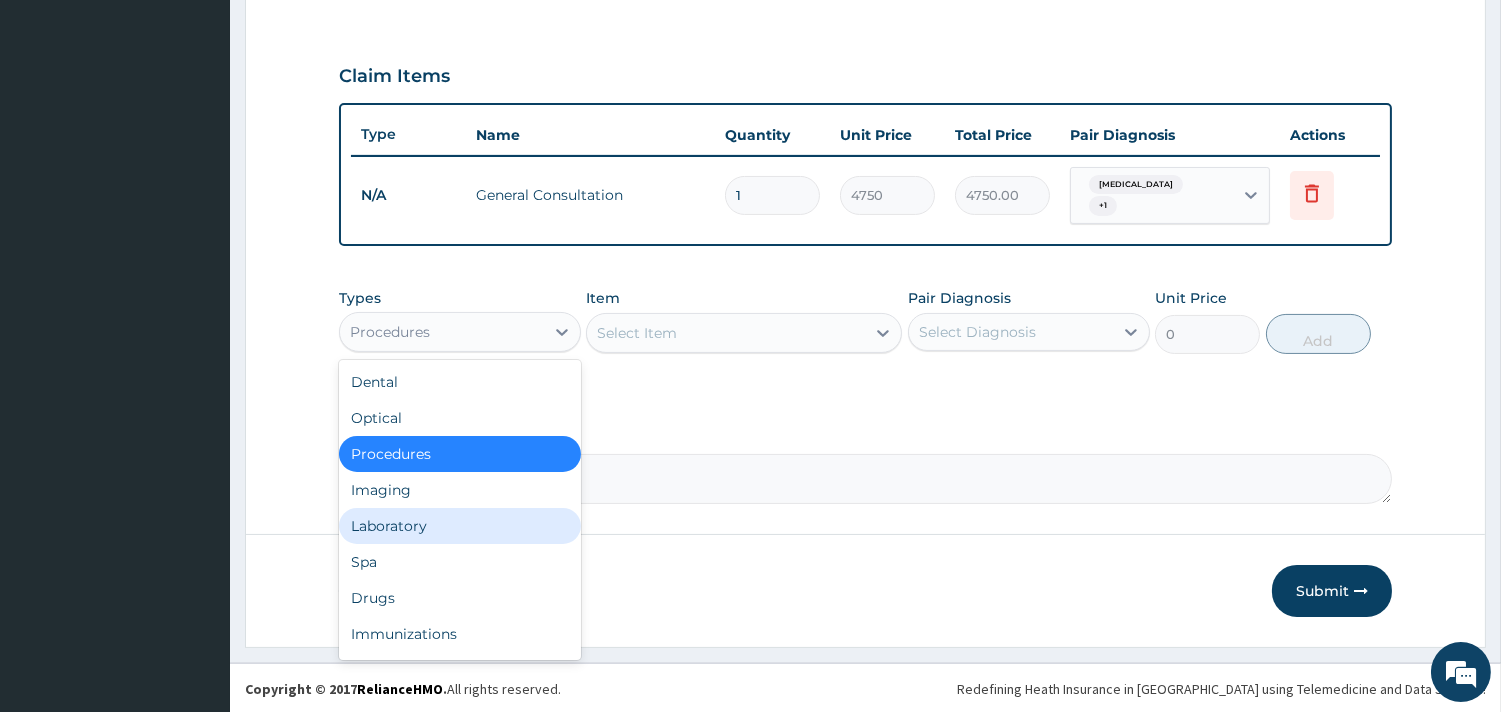 click on "Laboratory" at bounding box center (460, 526) 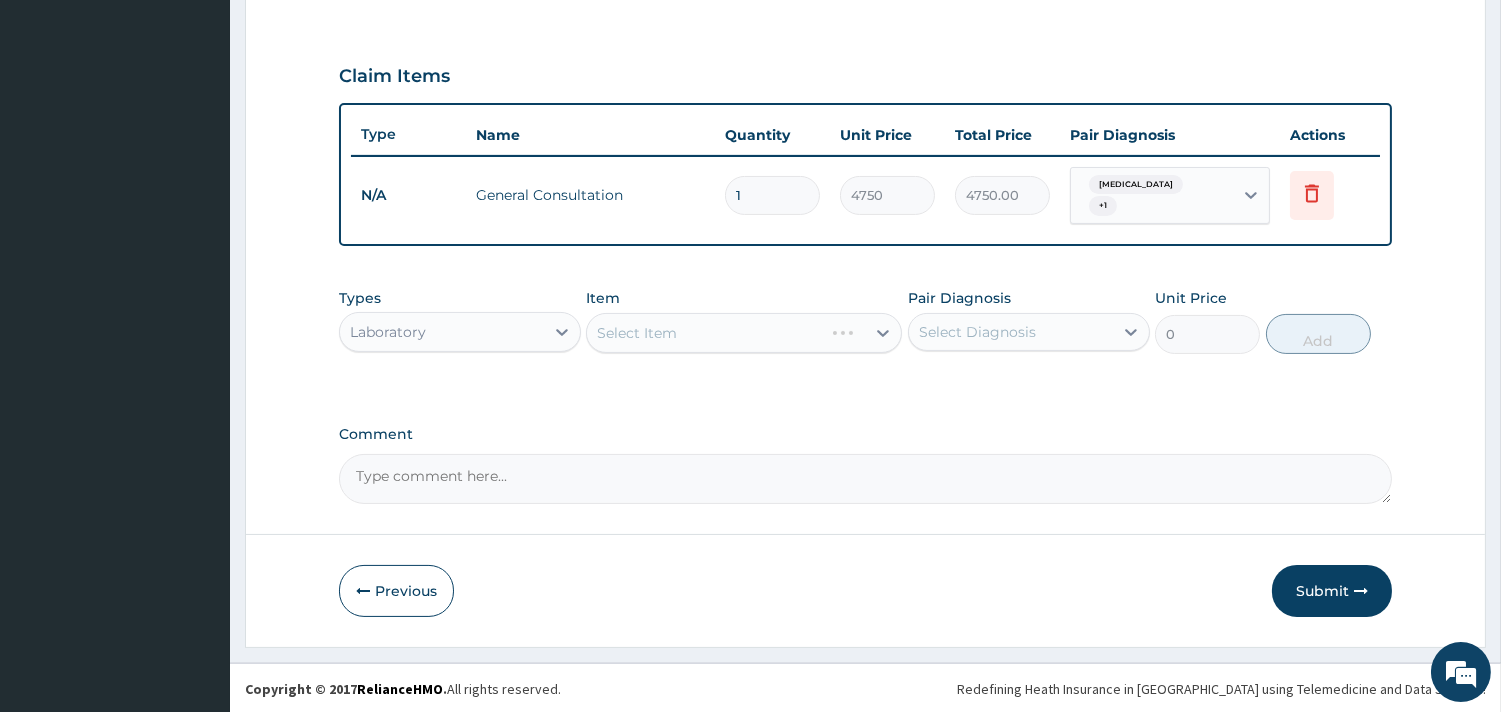 click on "Item Select Item" at bounding box center (744, 321) 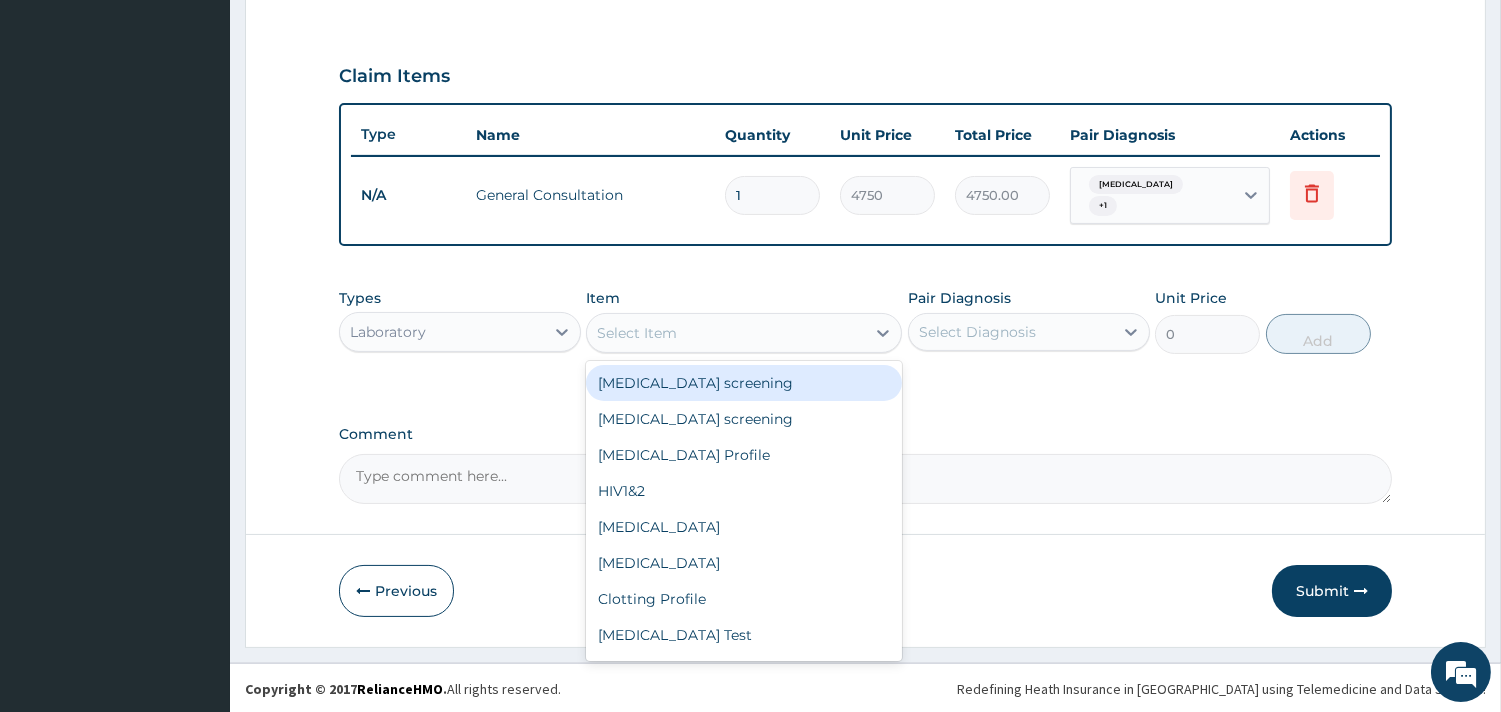 click on "Select Item" at bounding box center [726, 333] 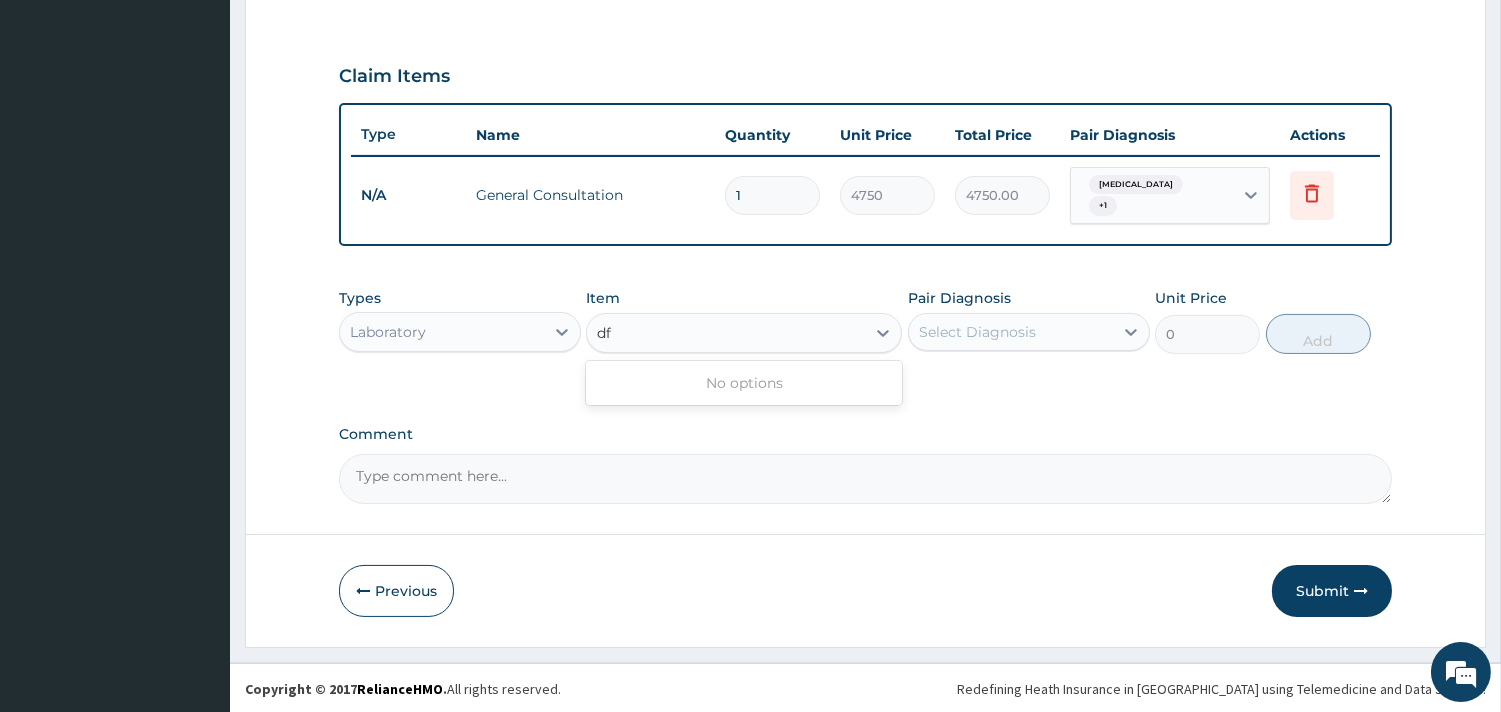 type on "d" 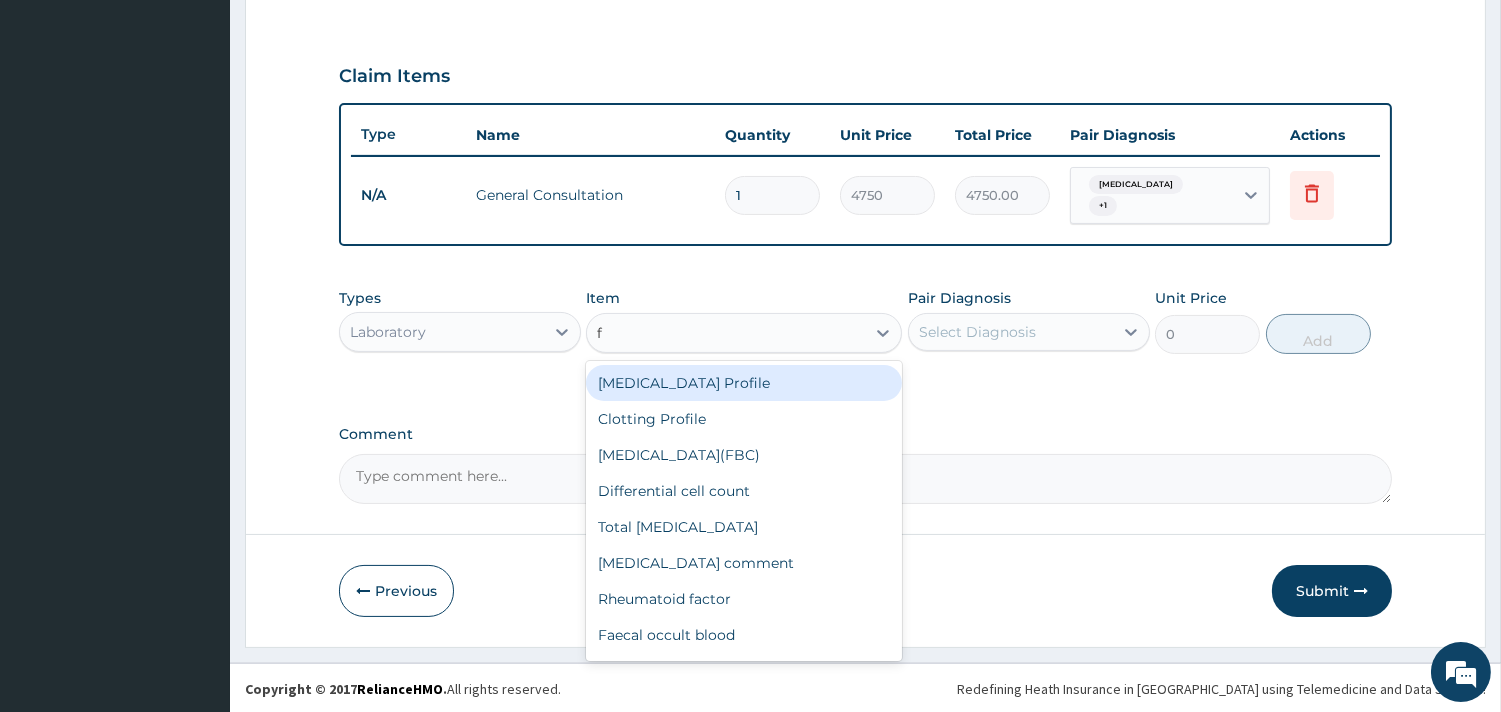 type on "fb" 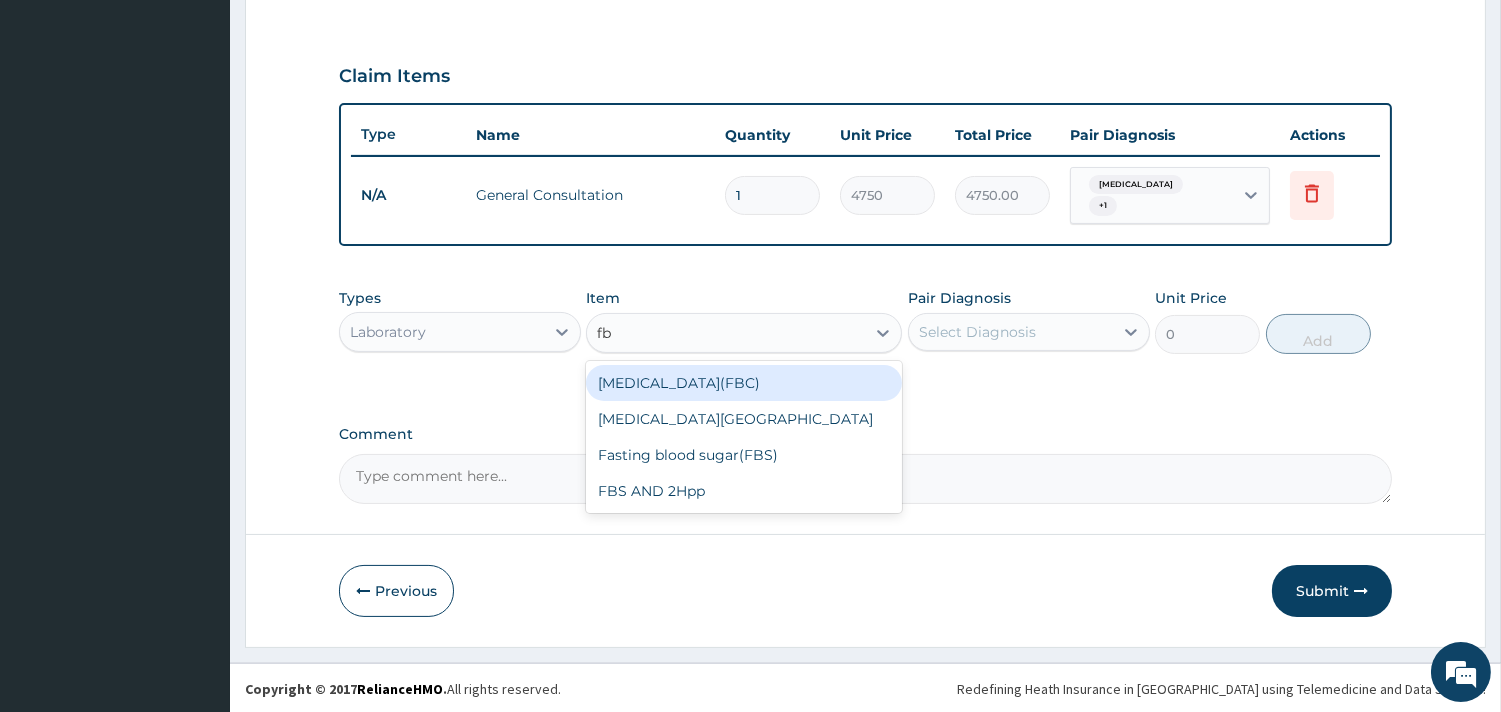 click on "[MEDICAL_DATA](FBC)" at bounding box center (744, 383) 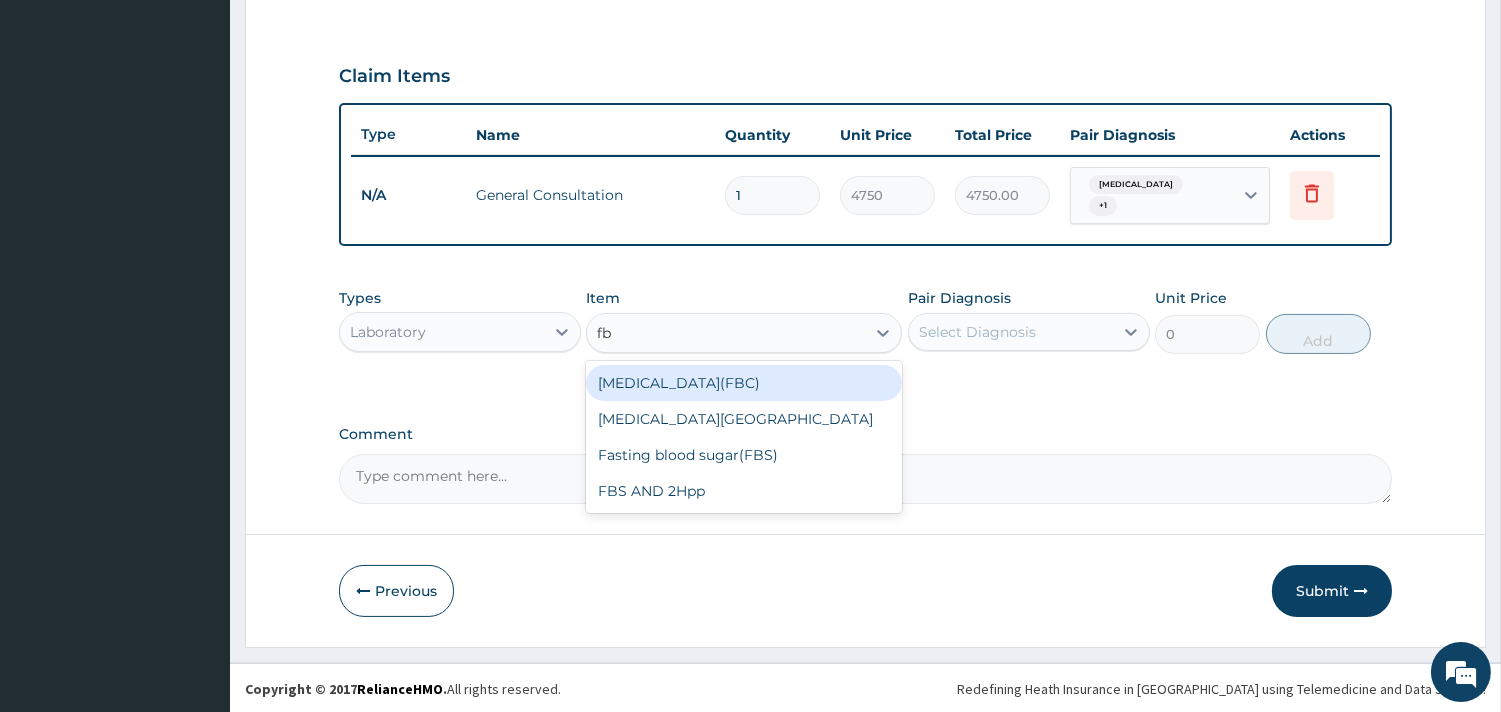 type 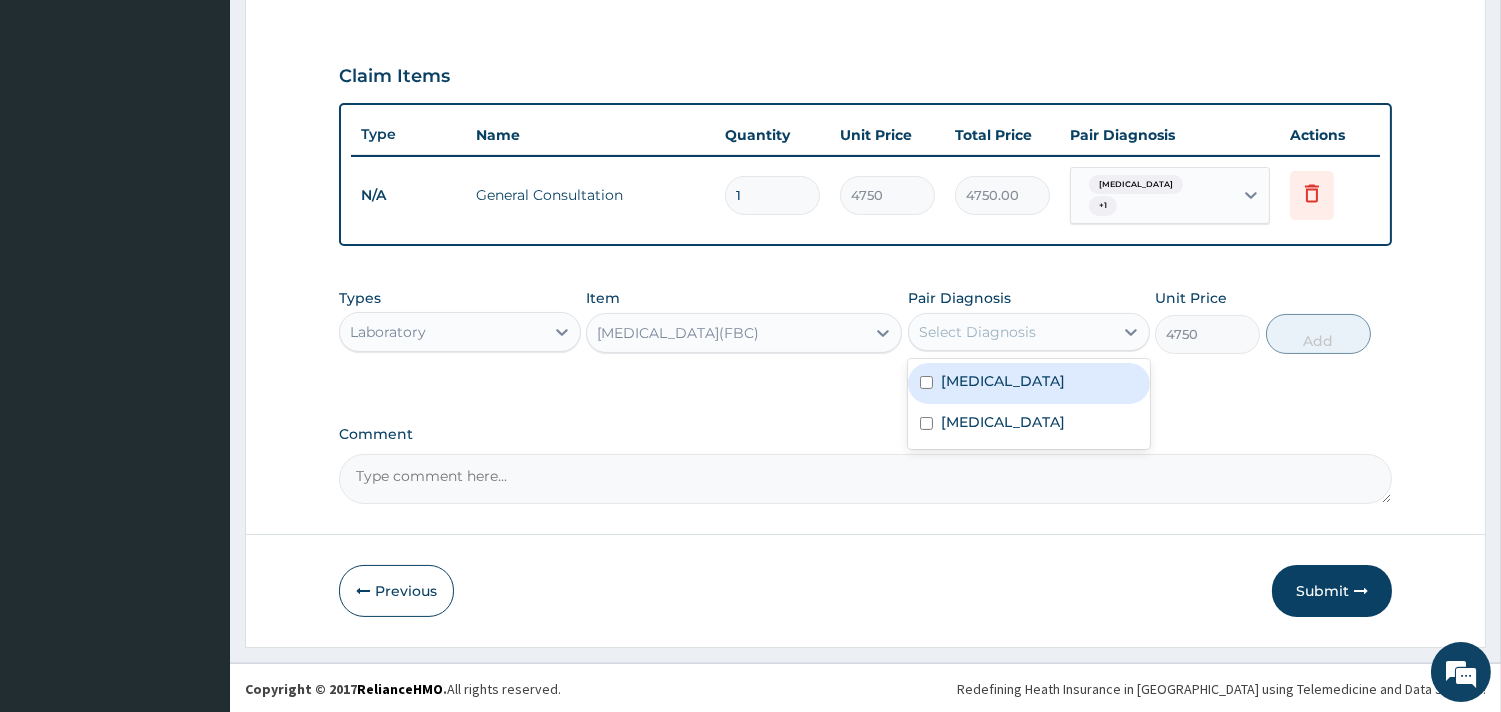 click on "Select Diagnosis" at bounding box center [1011, 332] 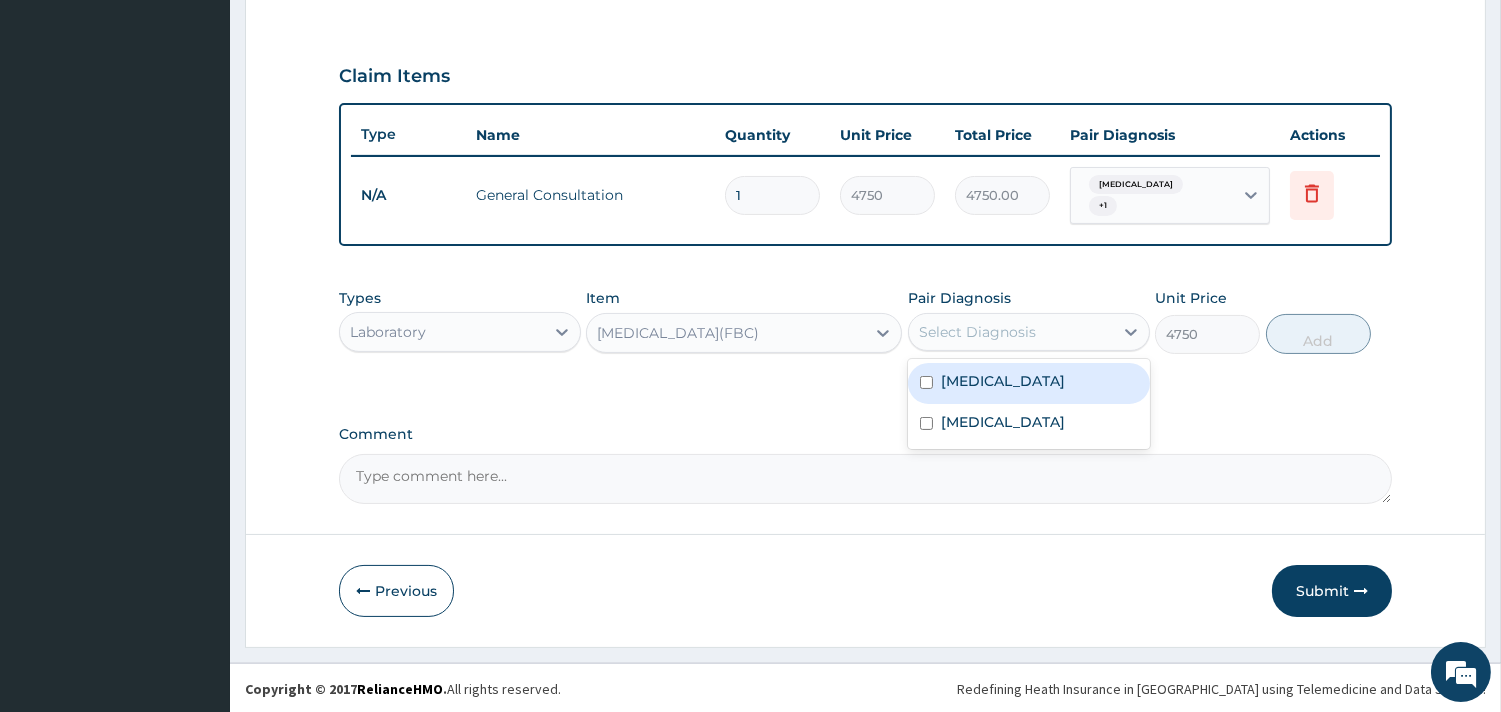 click on "[MEDICAL_DATA]" at bounding box center [1029, 383] 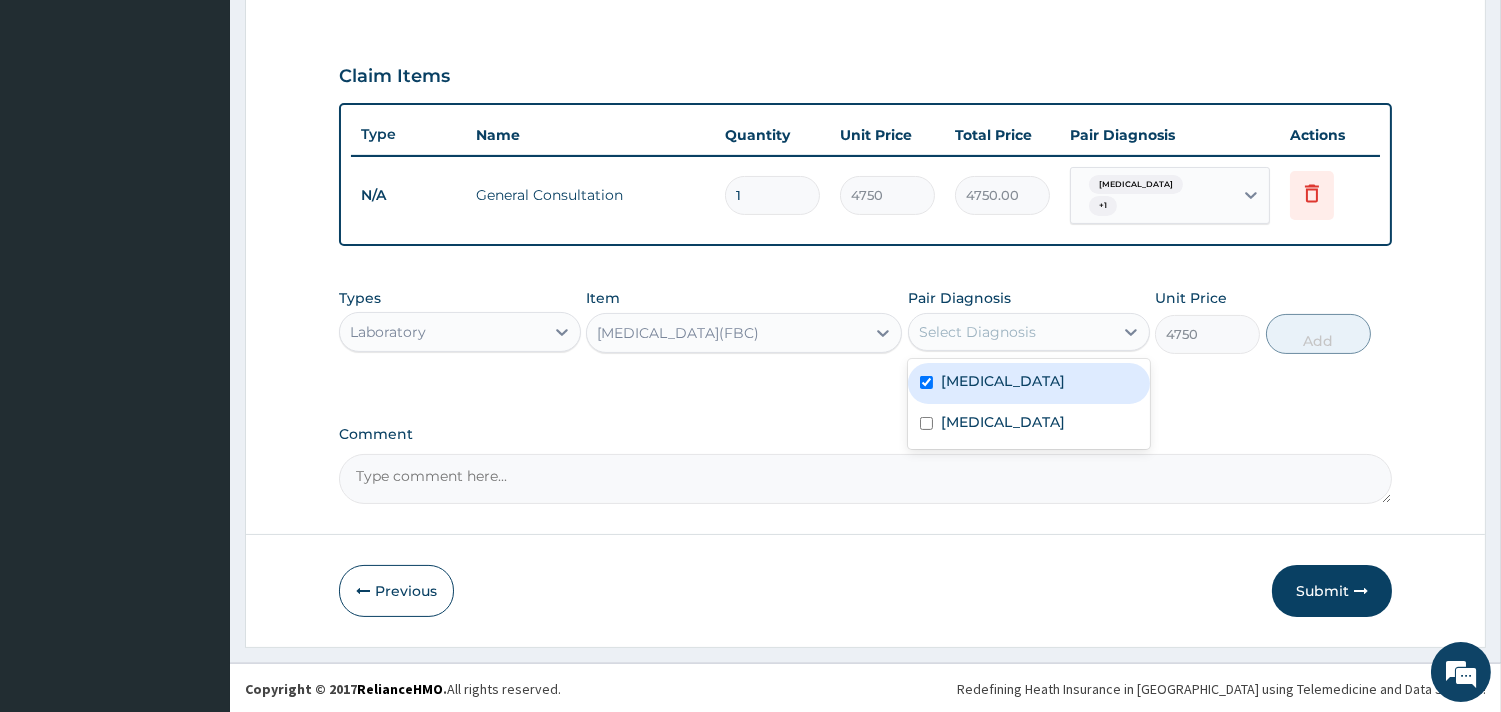 checkbox on "true" 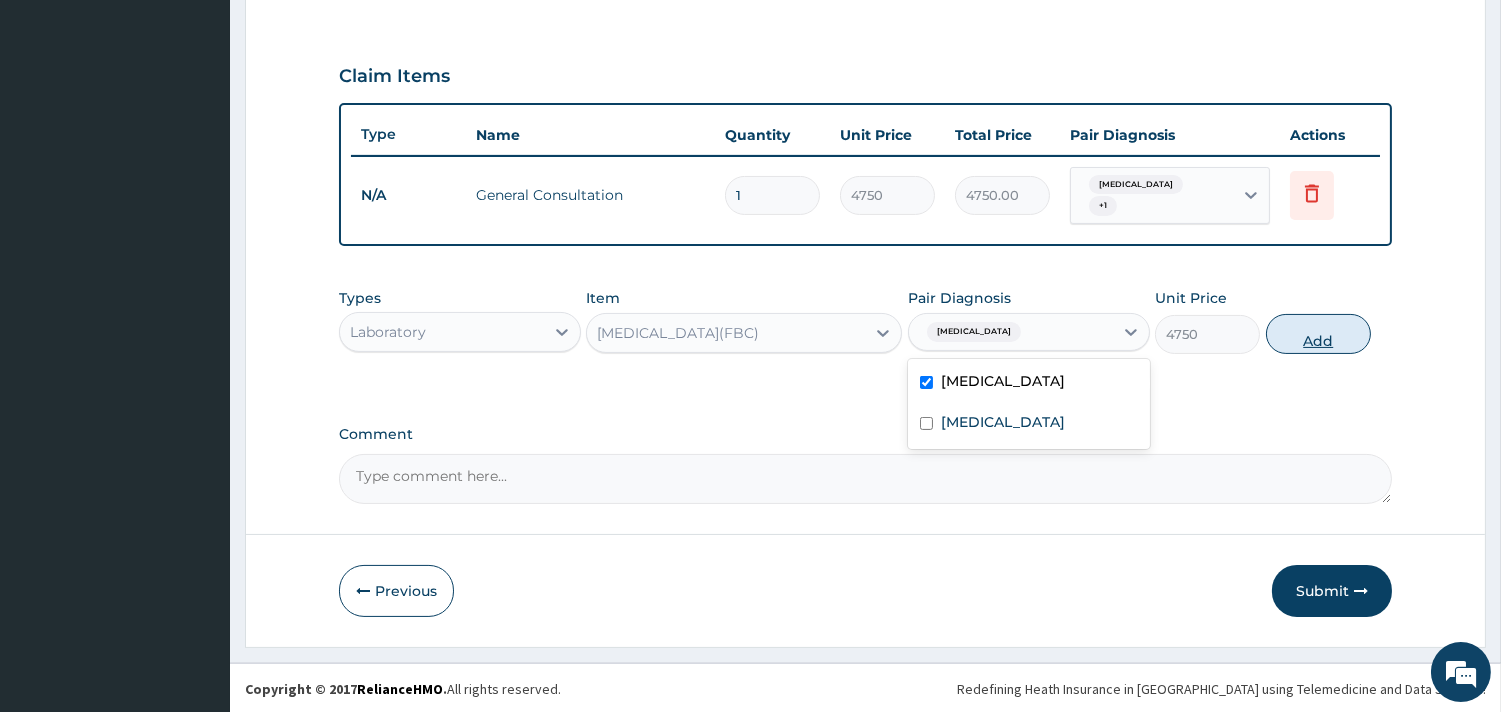 click on "Add" at bounding box center (1318, 334) 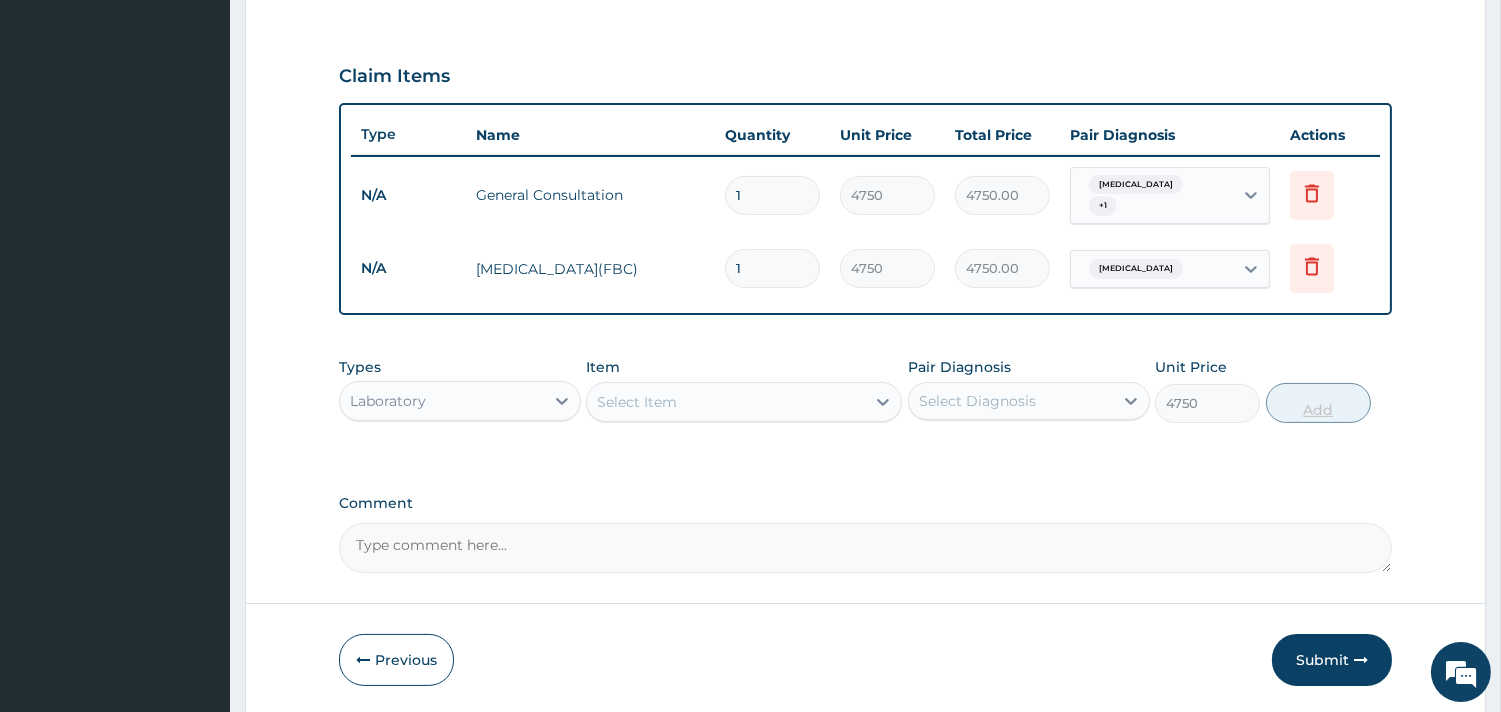 type on "0" 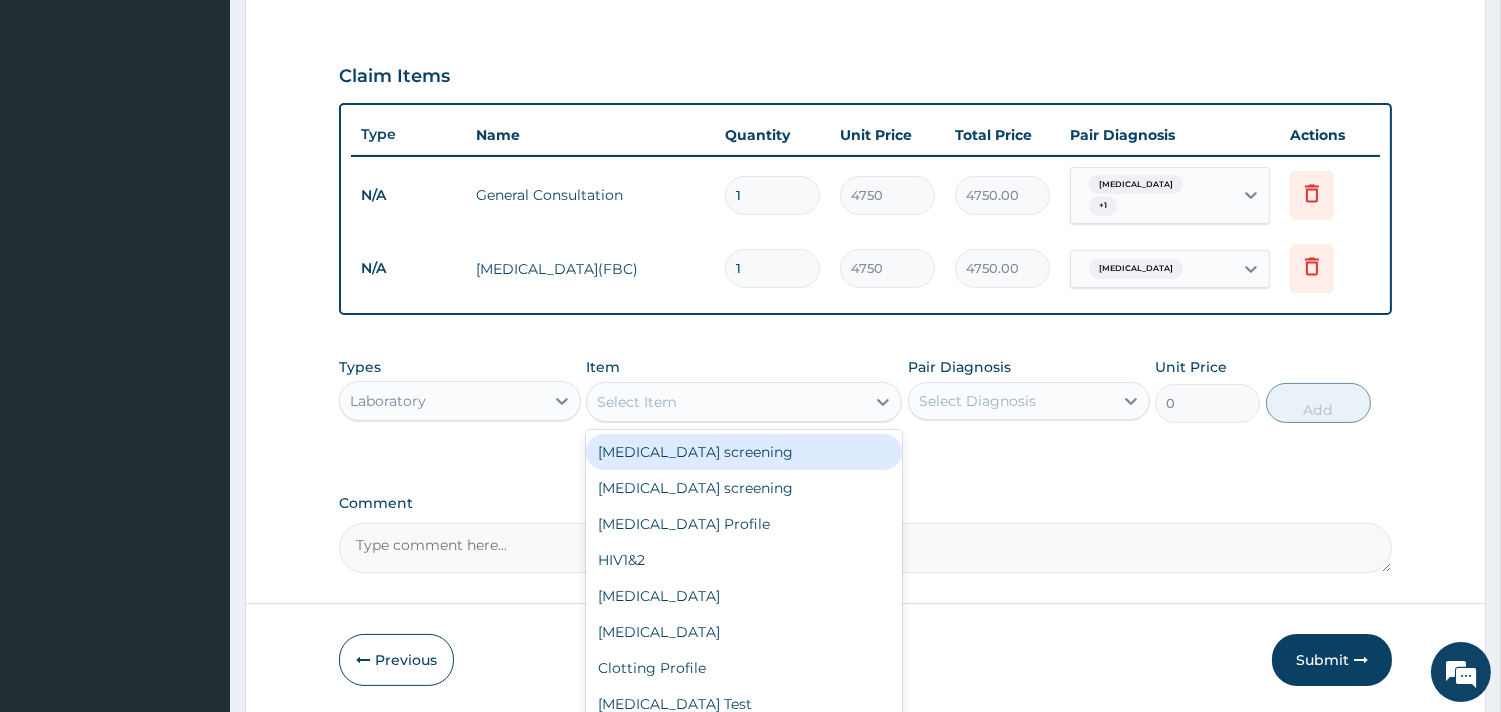click on "Select Item" at bounding box center (726, 402) 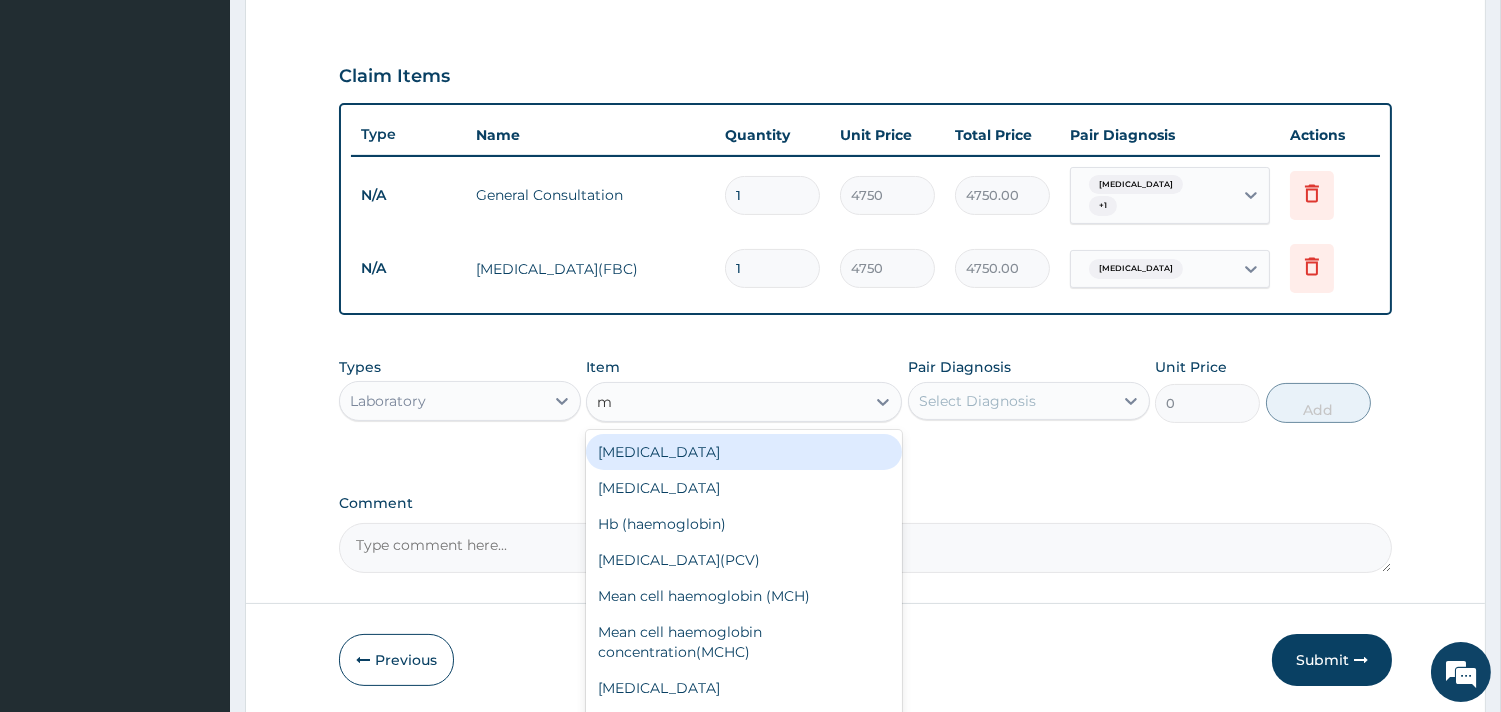 type on "mp" 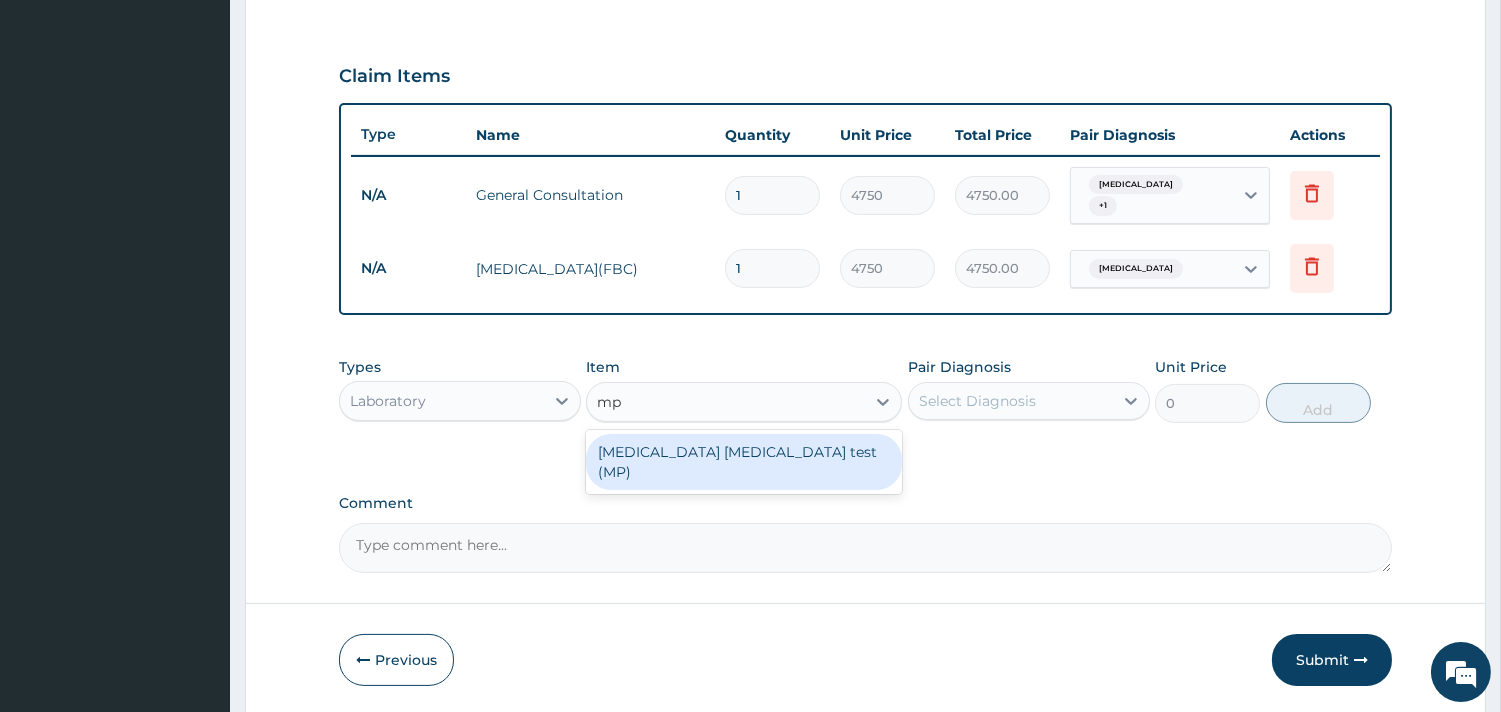 click on "[MEDICAL_DATA] [MEDICAL_DATA] test (MP)" at bounding box center [744, 462] 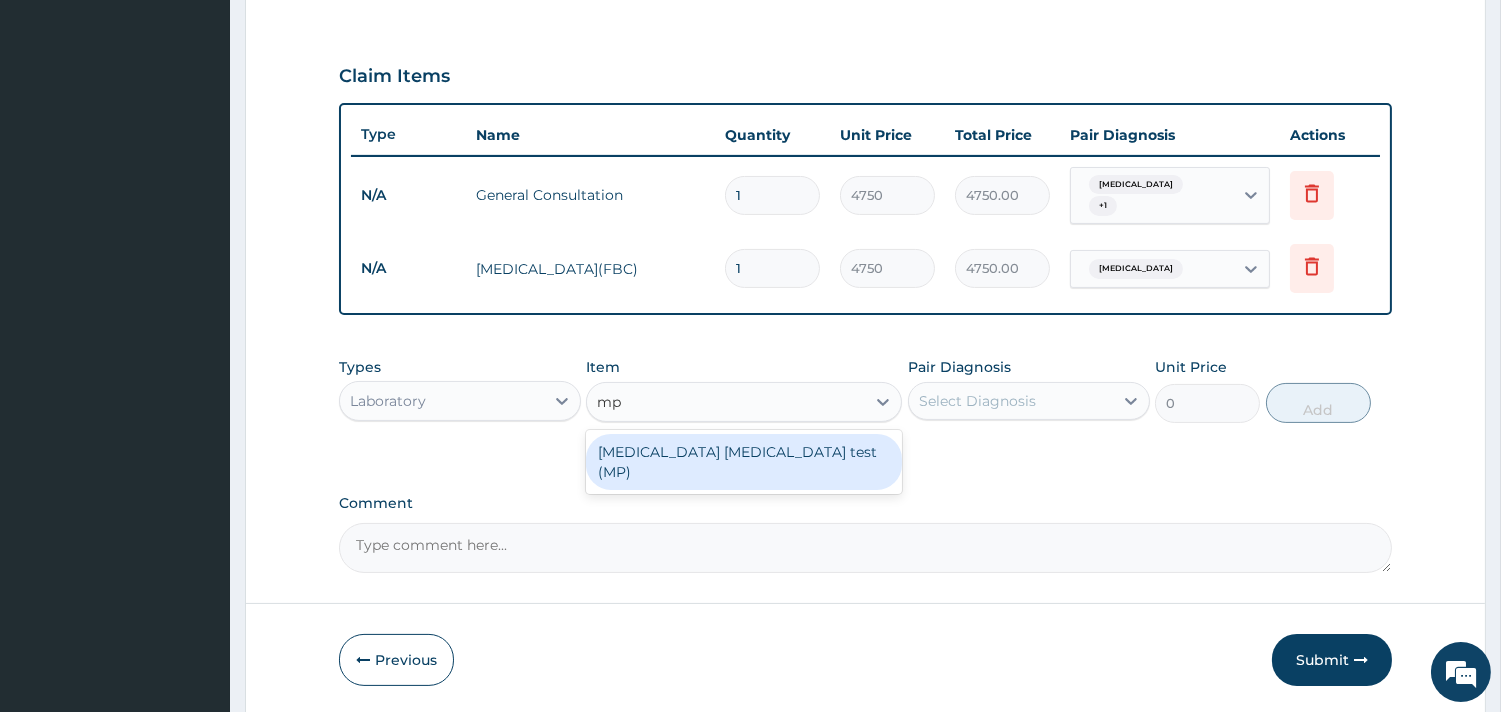type 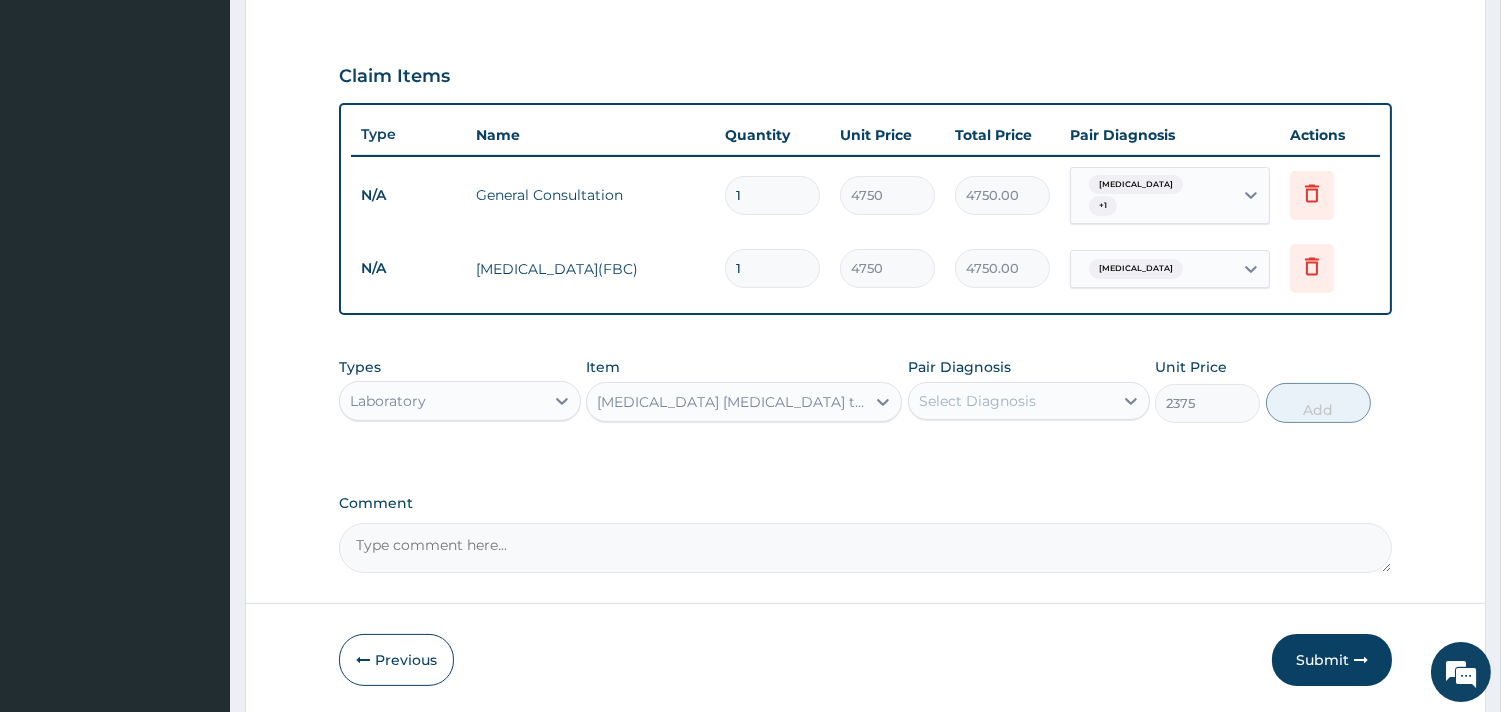 click on "Select Diagnosis" at bounding box center [1011, 401] 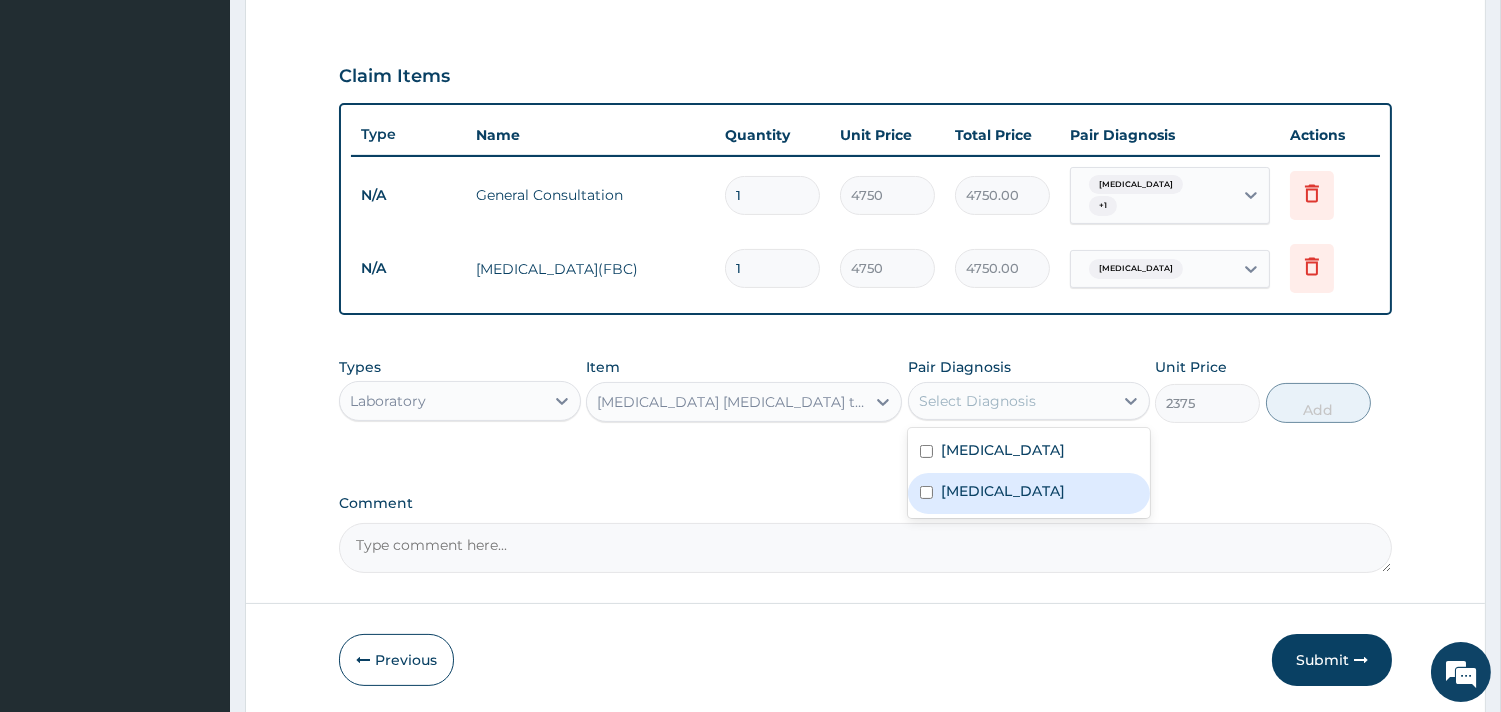 click on "[MEDICAL_DATA]" at bounding box center (1029, 493) 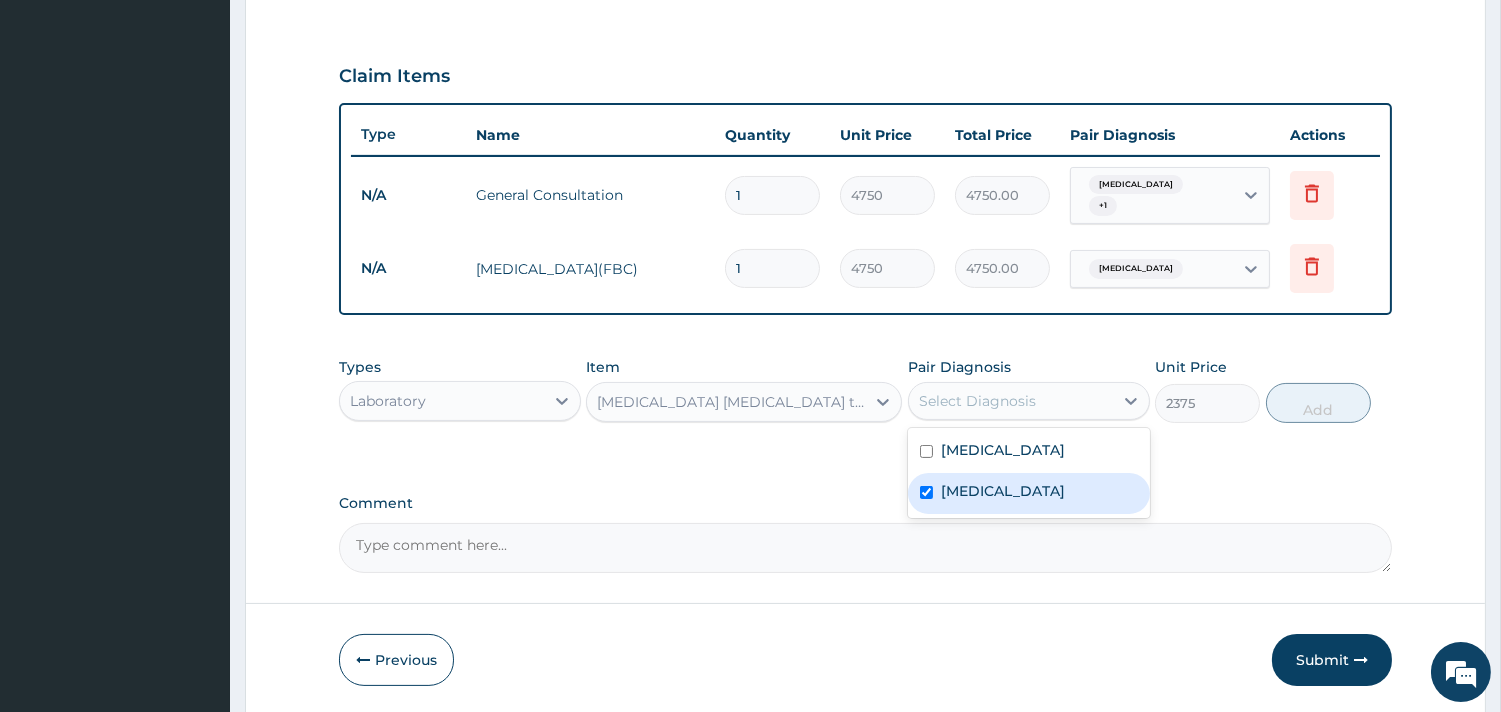 checkbox on "true" 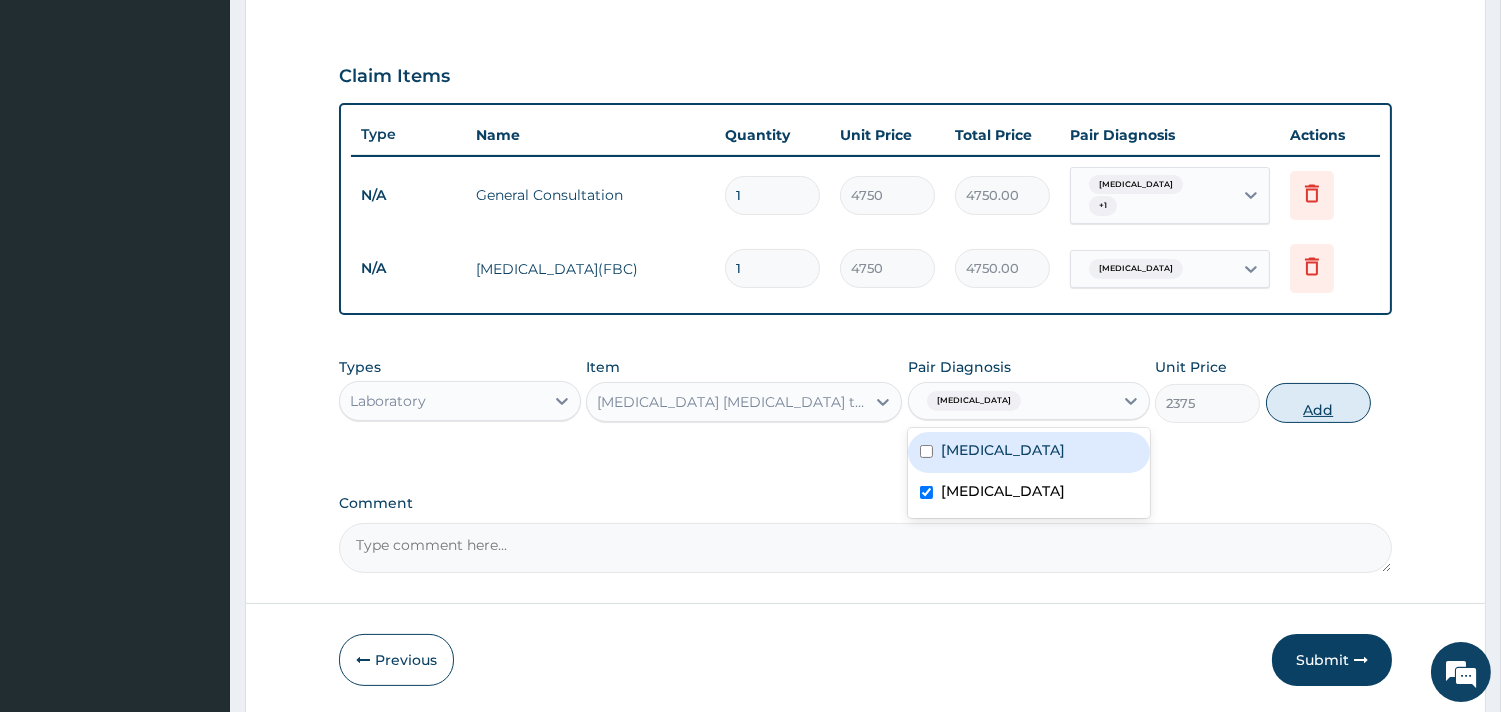 click on "Add" at bounding box center [1318, 403] 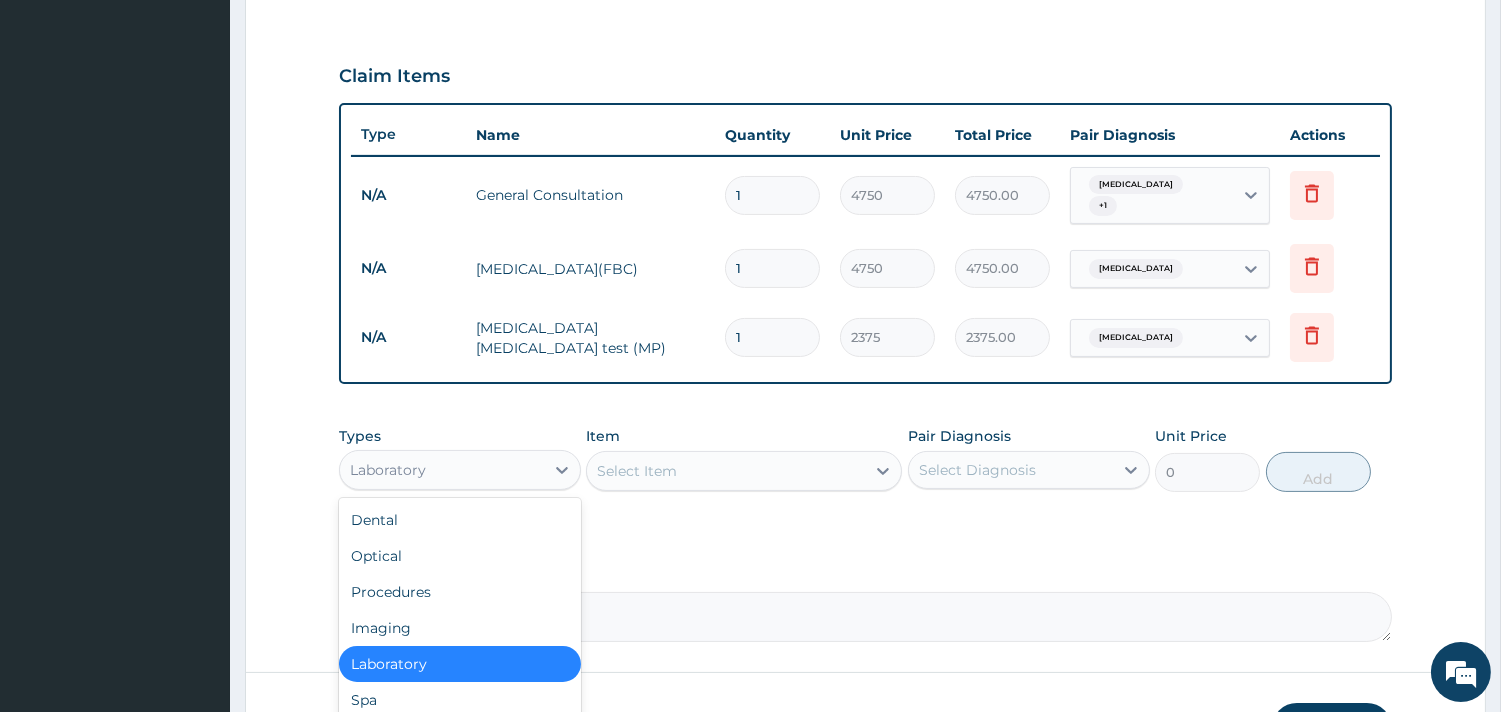 click on "Laboratory" at bounding box center (442, 470) 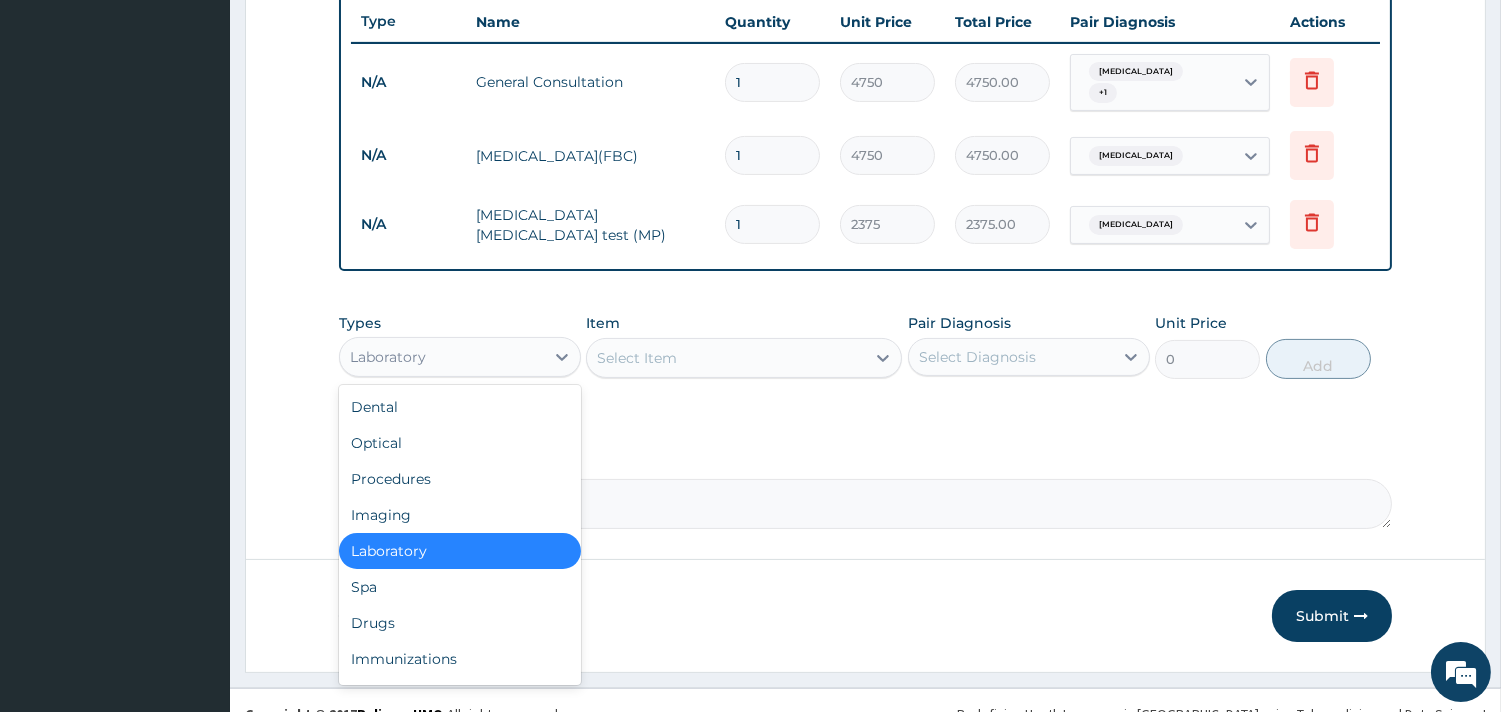 scroll, scrollTop: 780, scrollLeft: 0, axis: vertical 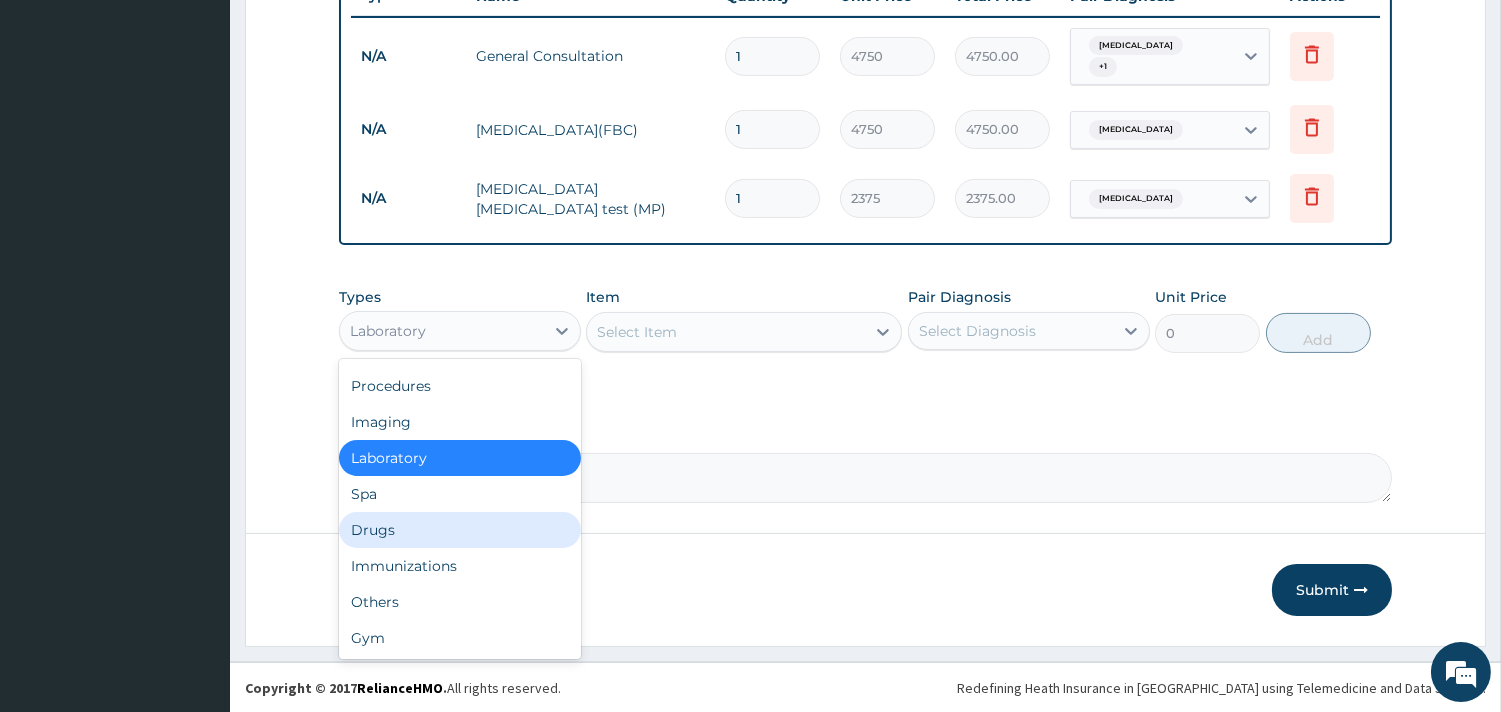 click on "Drugs" at bounding box center (460, 530) 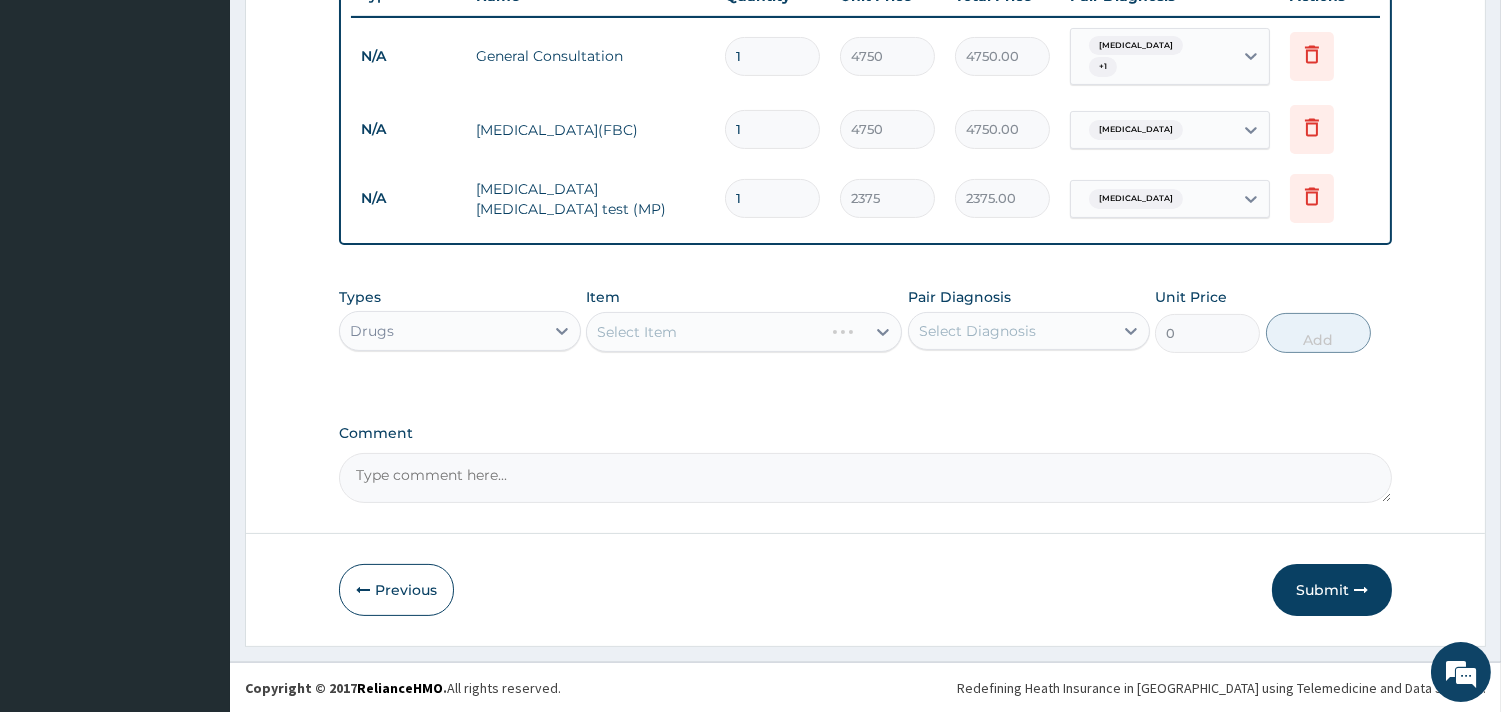 click on "Select Item" at bounding box center [744, 332] 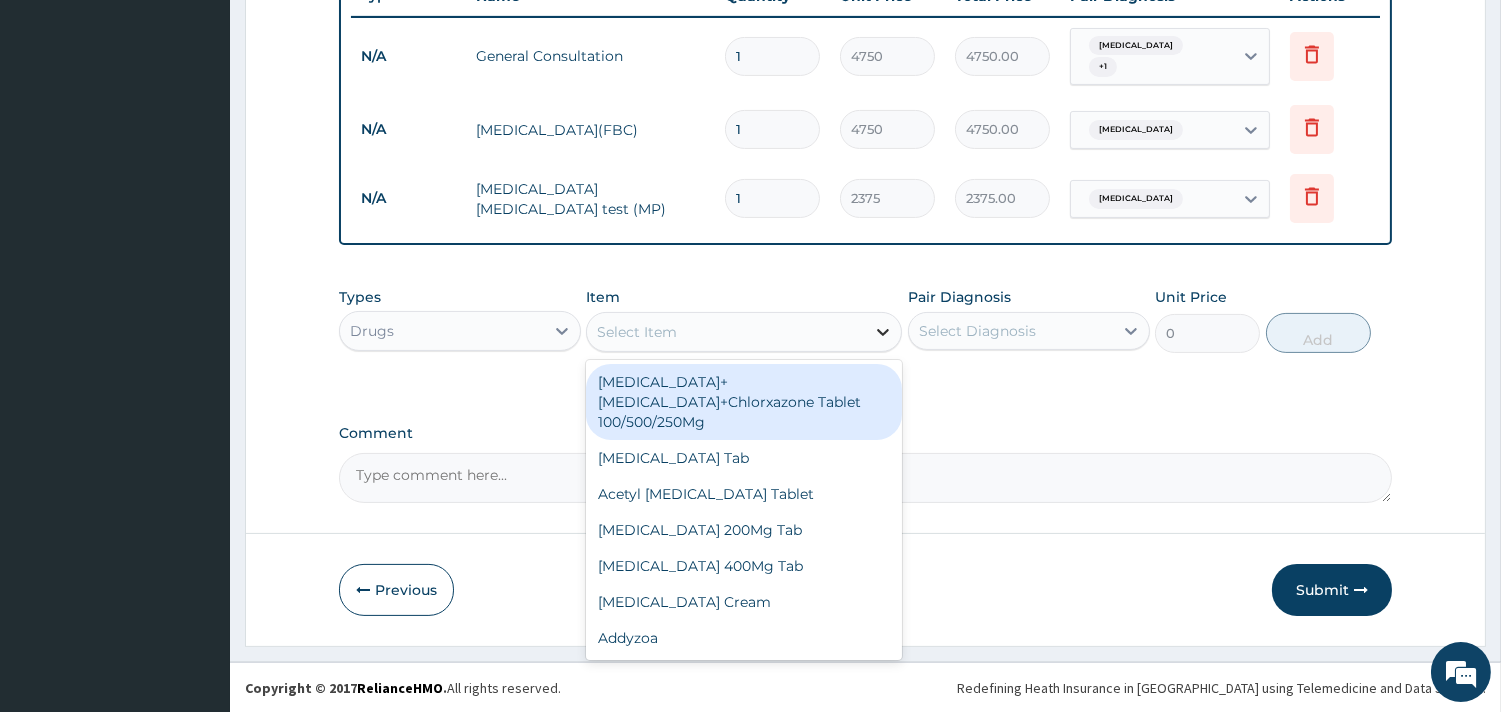 click at bounding box center (883, 332) 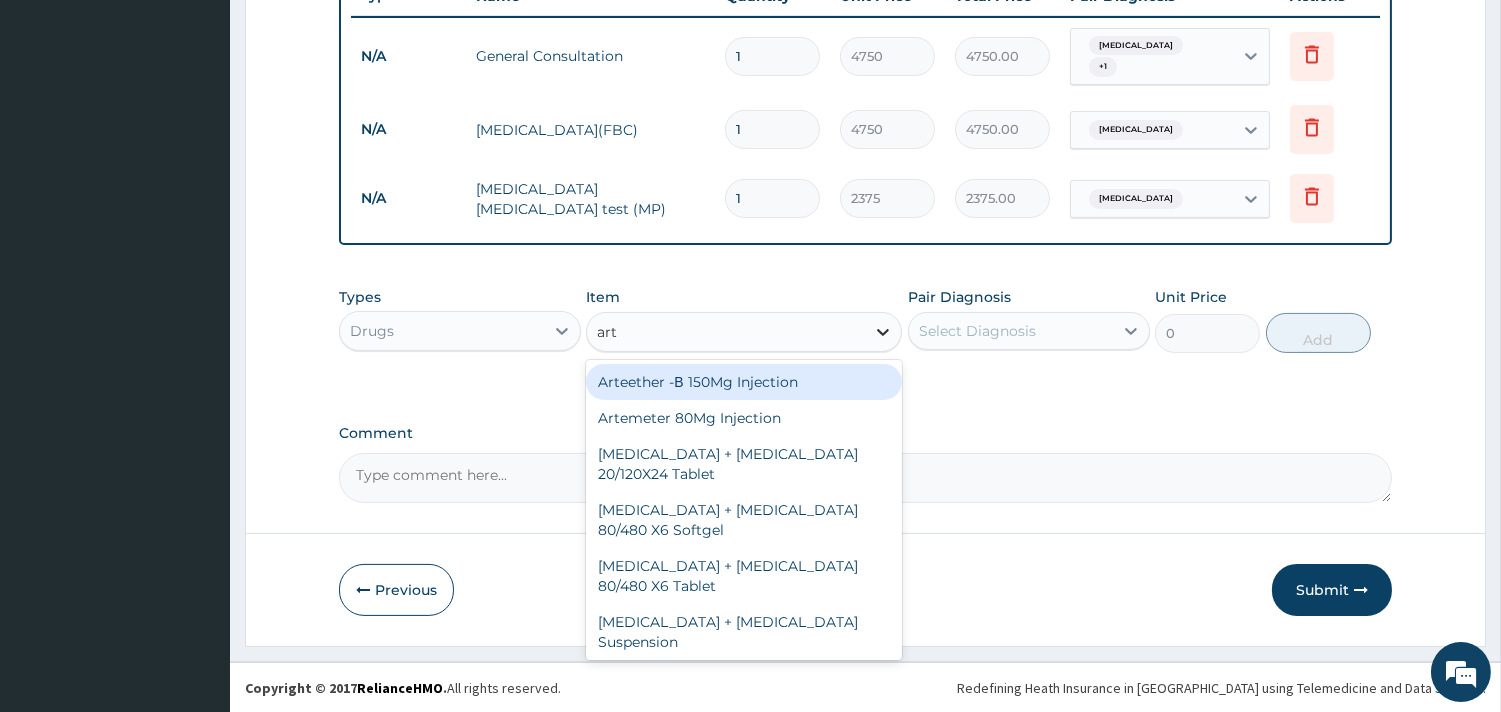 type on "arte" 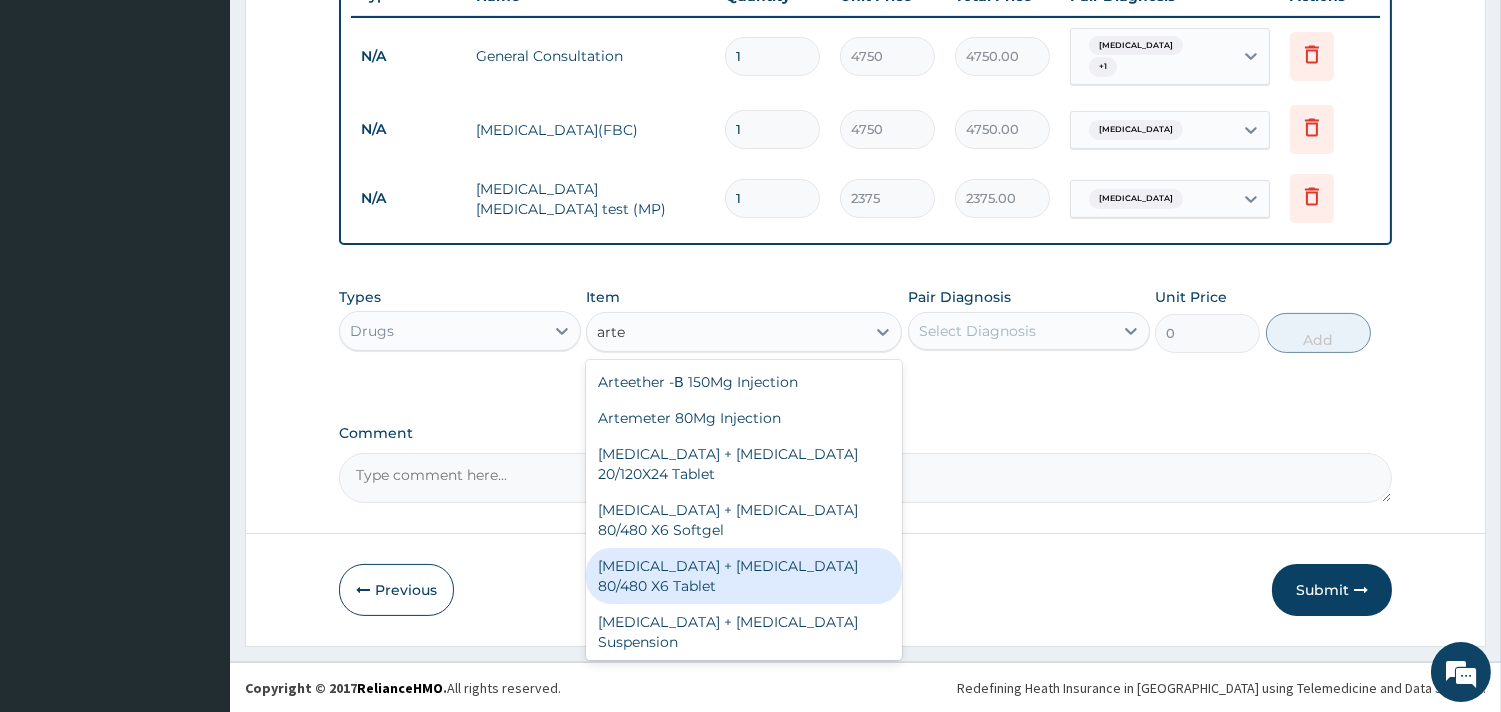 click on "[MEDICAL_DATA] + [MEDICAL_DATA] 80/480 X6 Tablet" at bounding box center (744, 576) 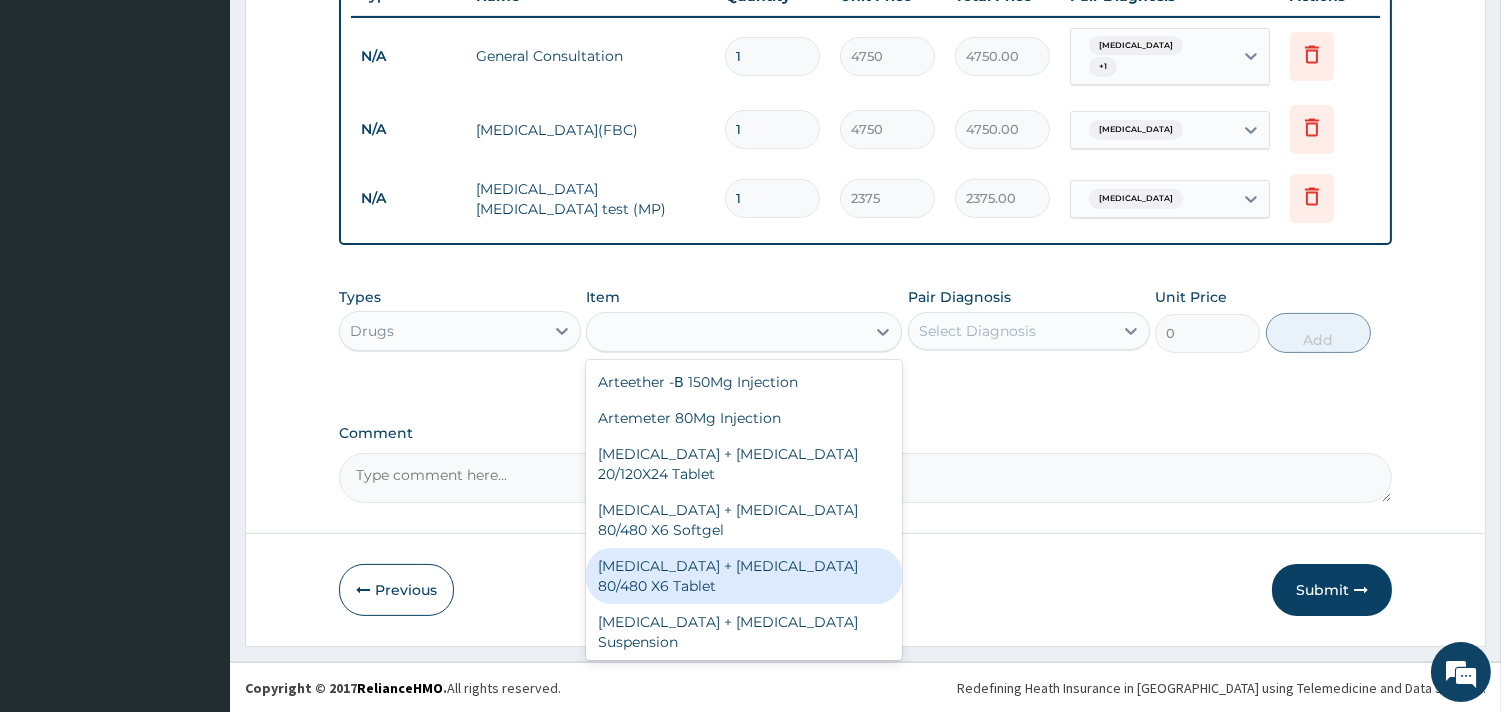 type on "4275" 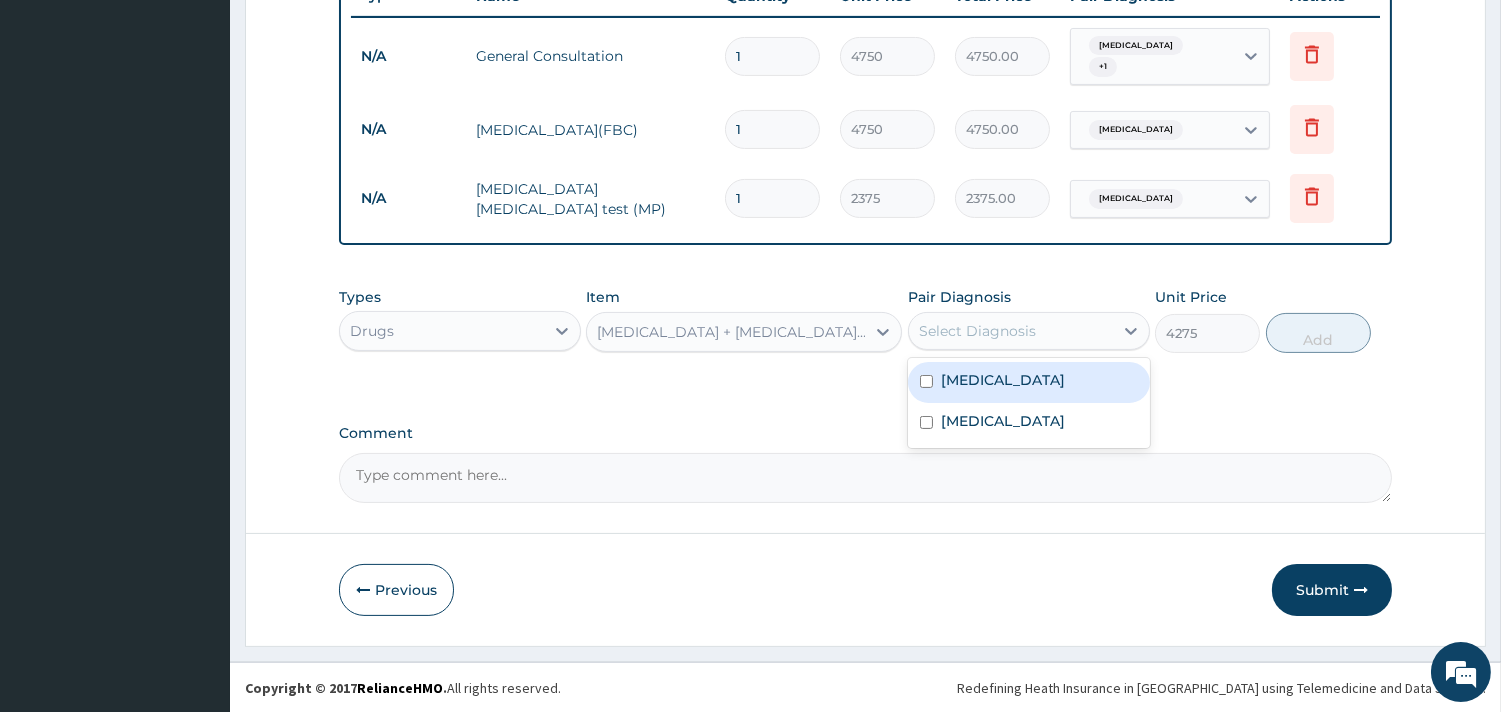 click on "Select Diagnosis" at bounding box center [977, 331] 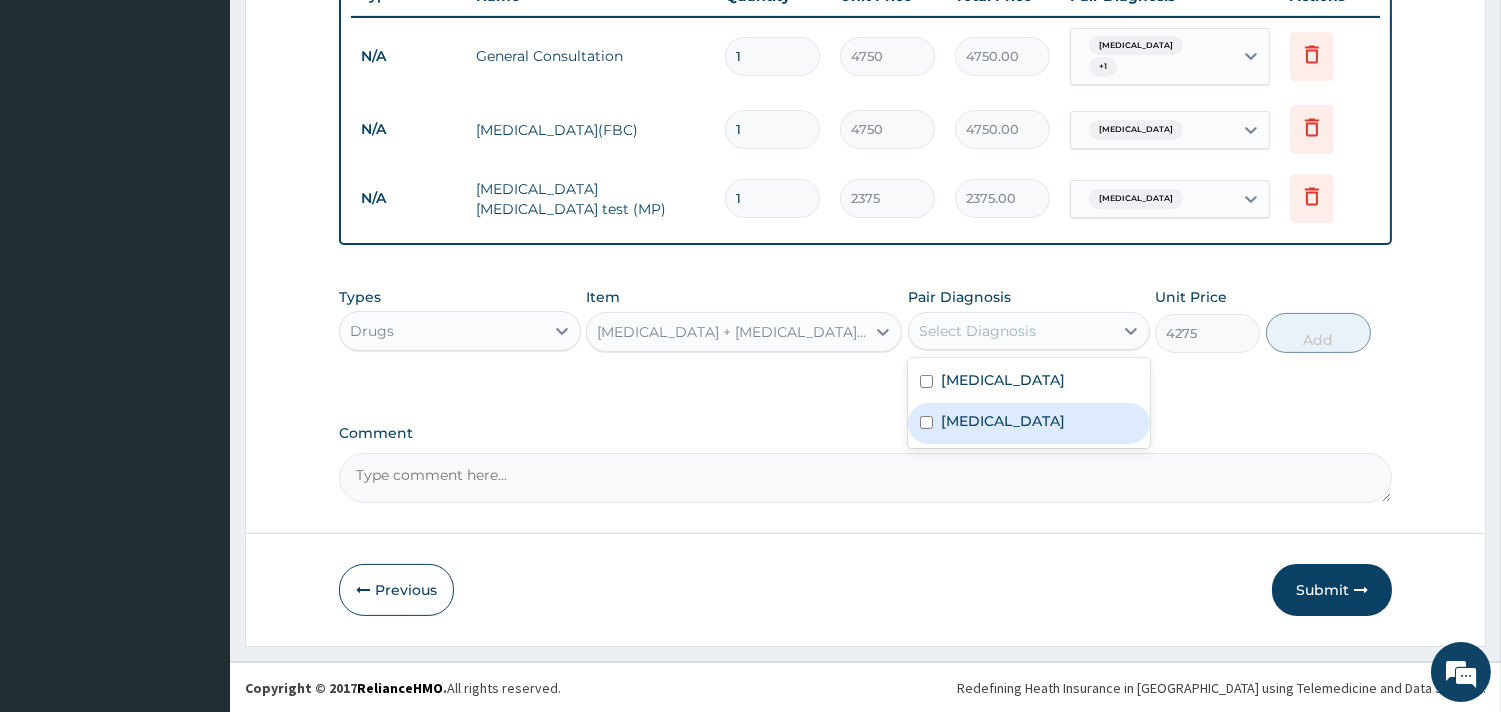 click on "[MEDICAL_DATA]" at bounding box center (1003, 421) 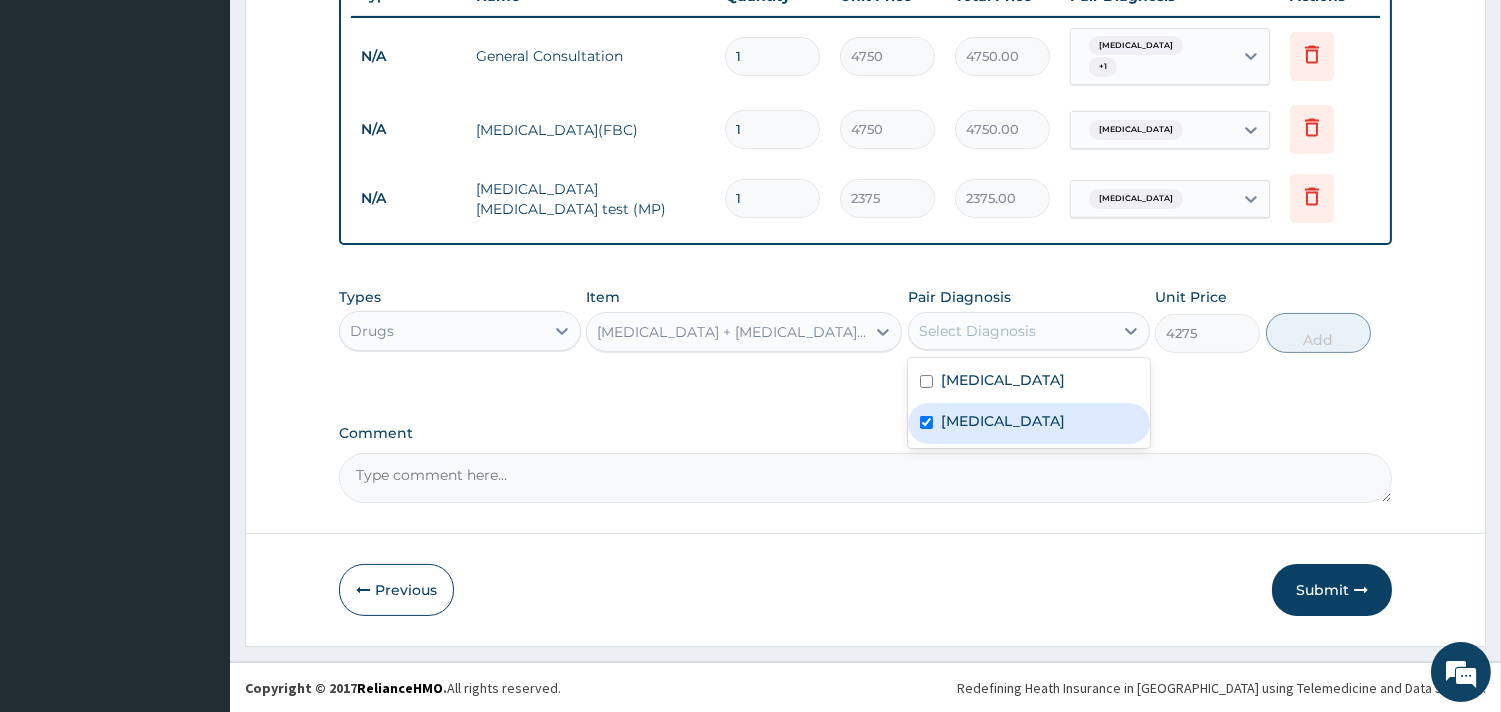 checkbox on "true" 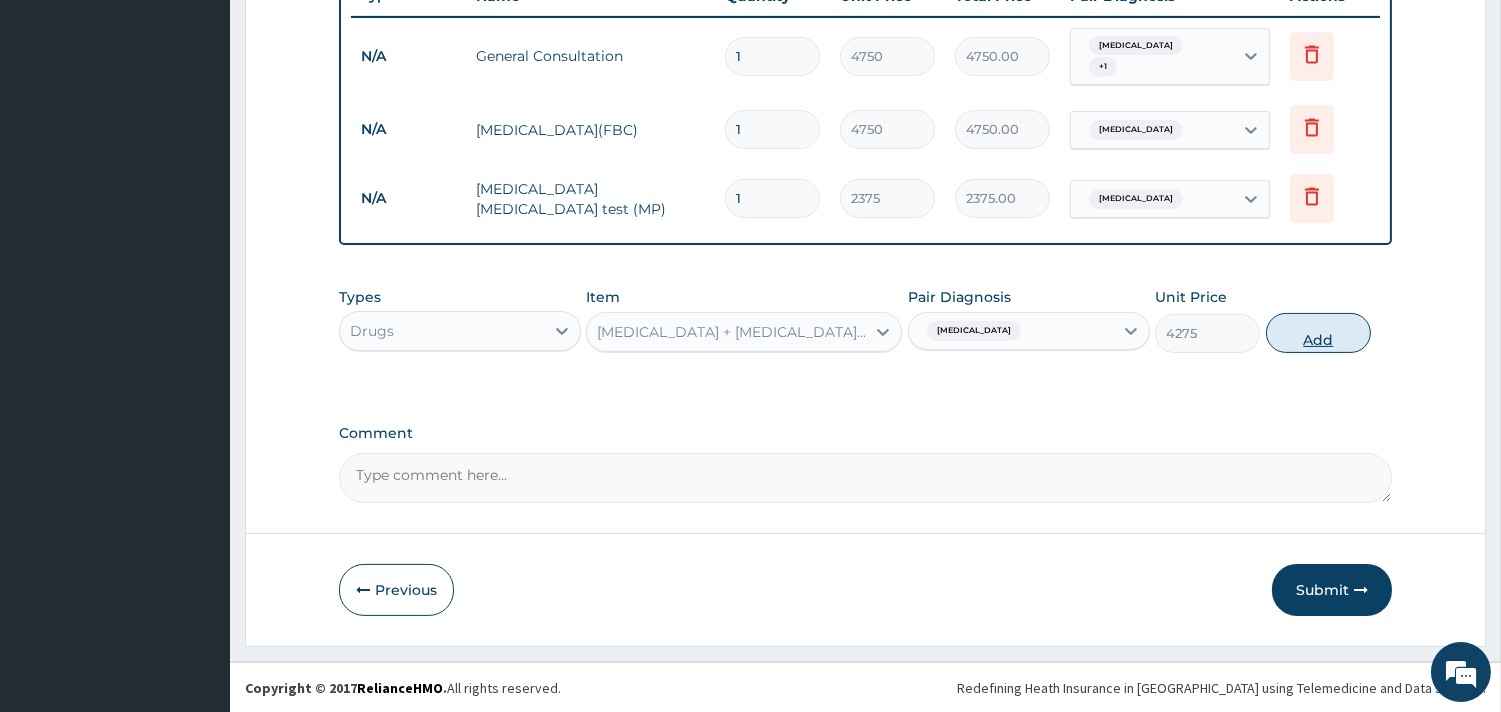 click on "Add" at bounding box center (1318, 333) 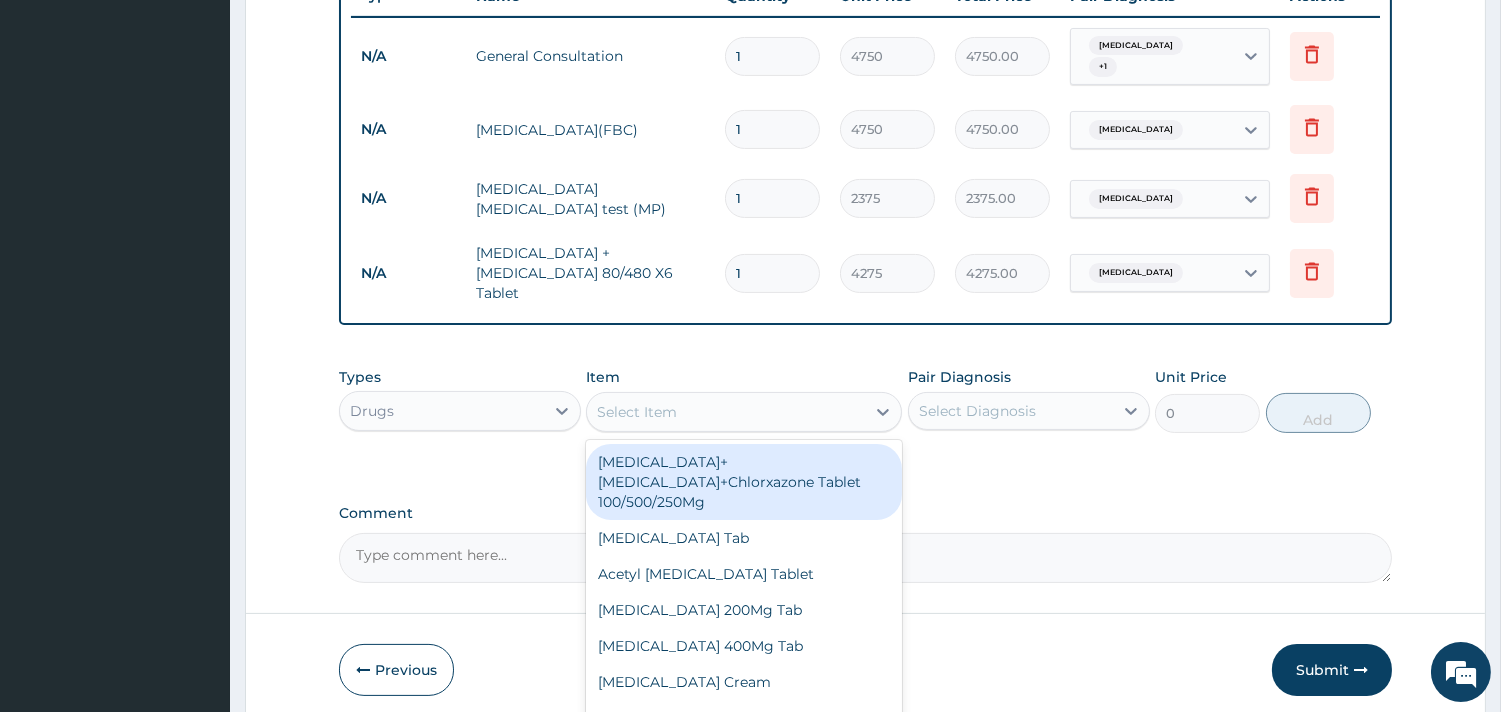 click on "Select Item" at bounding box center (637, 412) 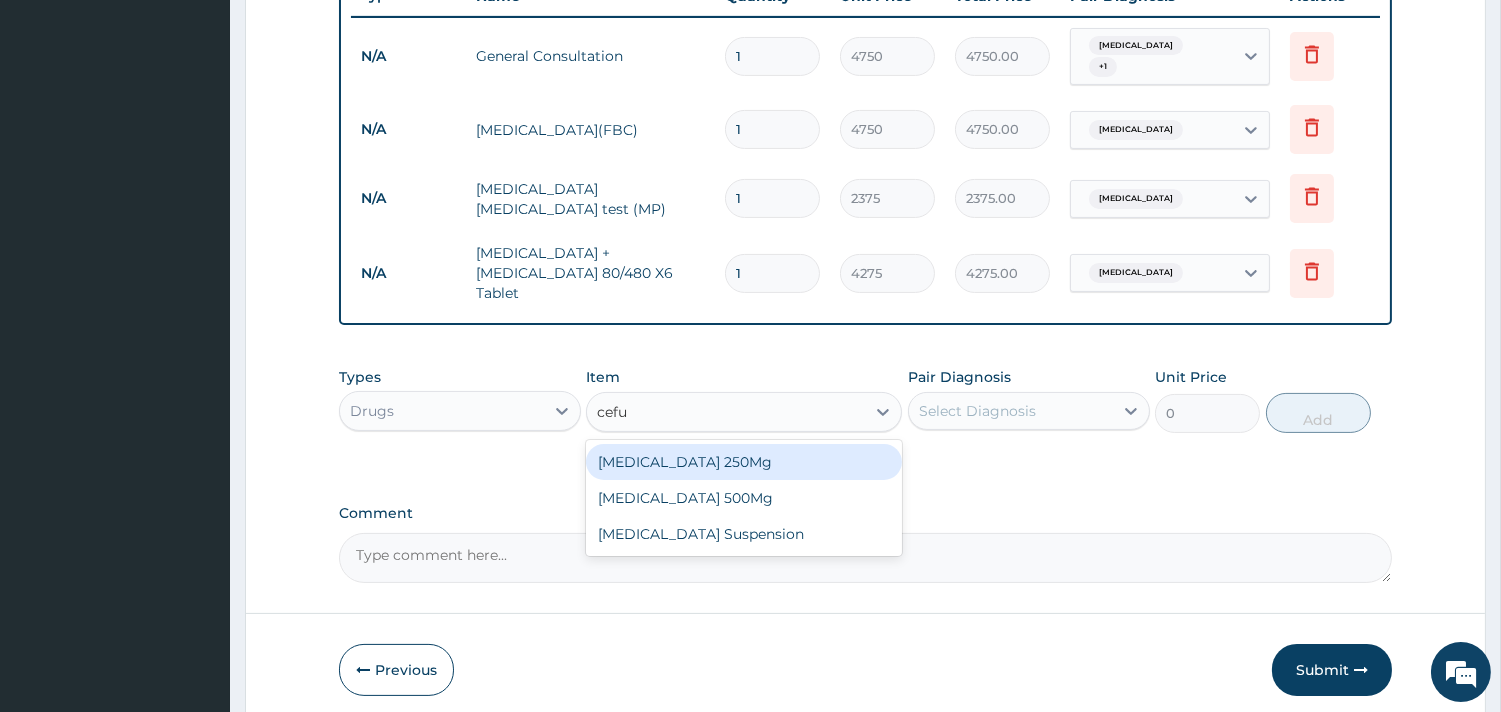 type on "cefur" 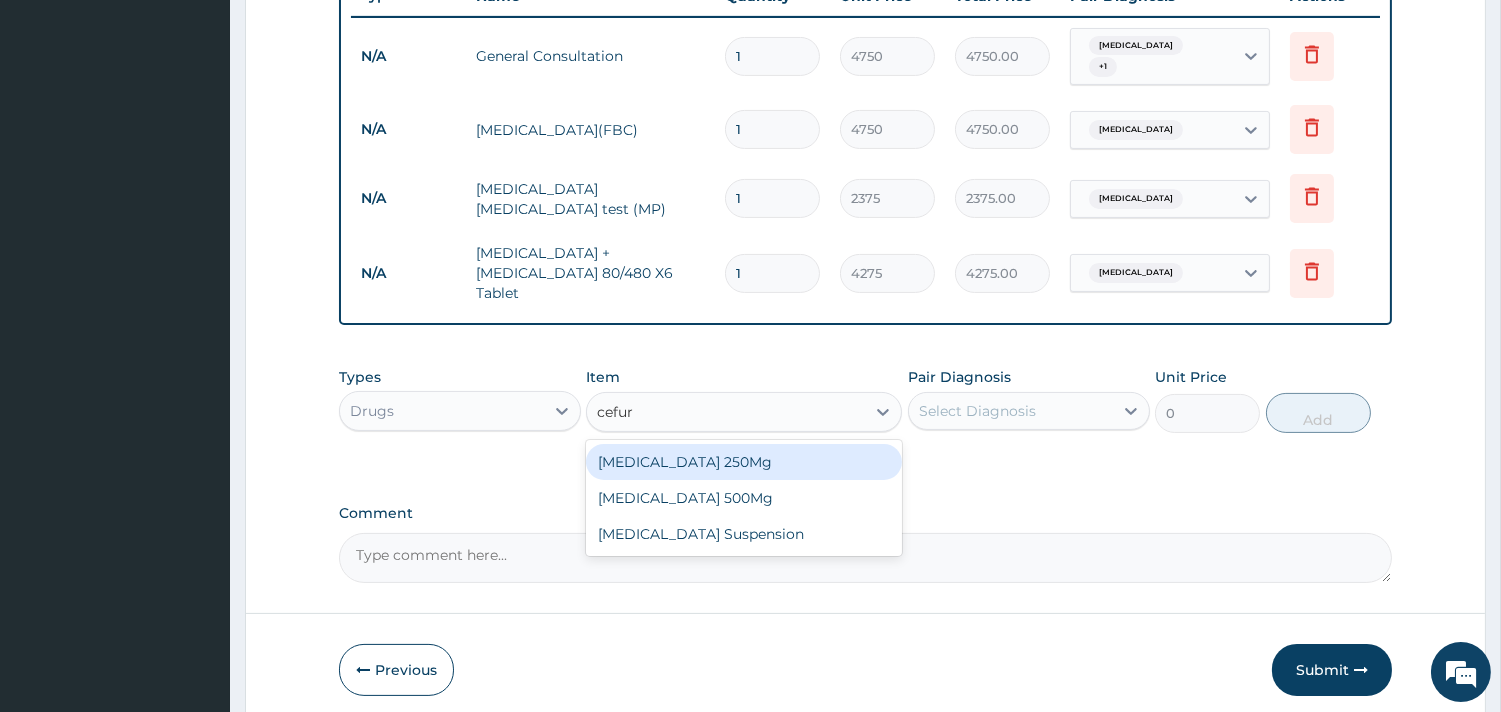 click on "[MEDICAL_DATA] 250Mg" at bounding box center [744, 462] 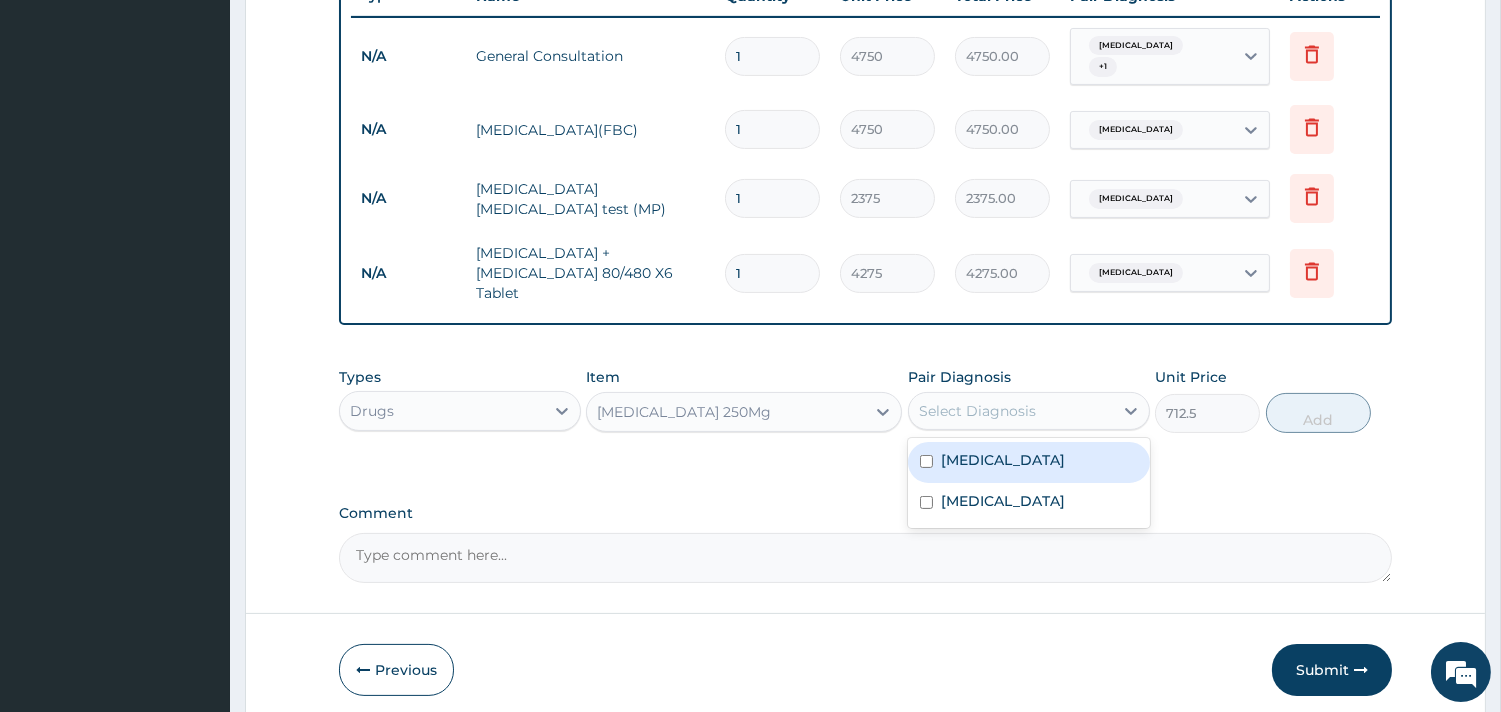 click on "Select Diagnosis" at bounding box center [1011, 411] 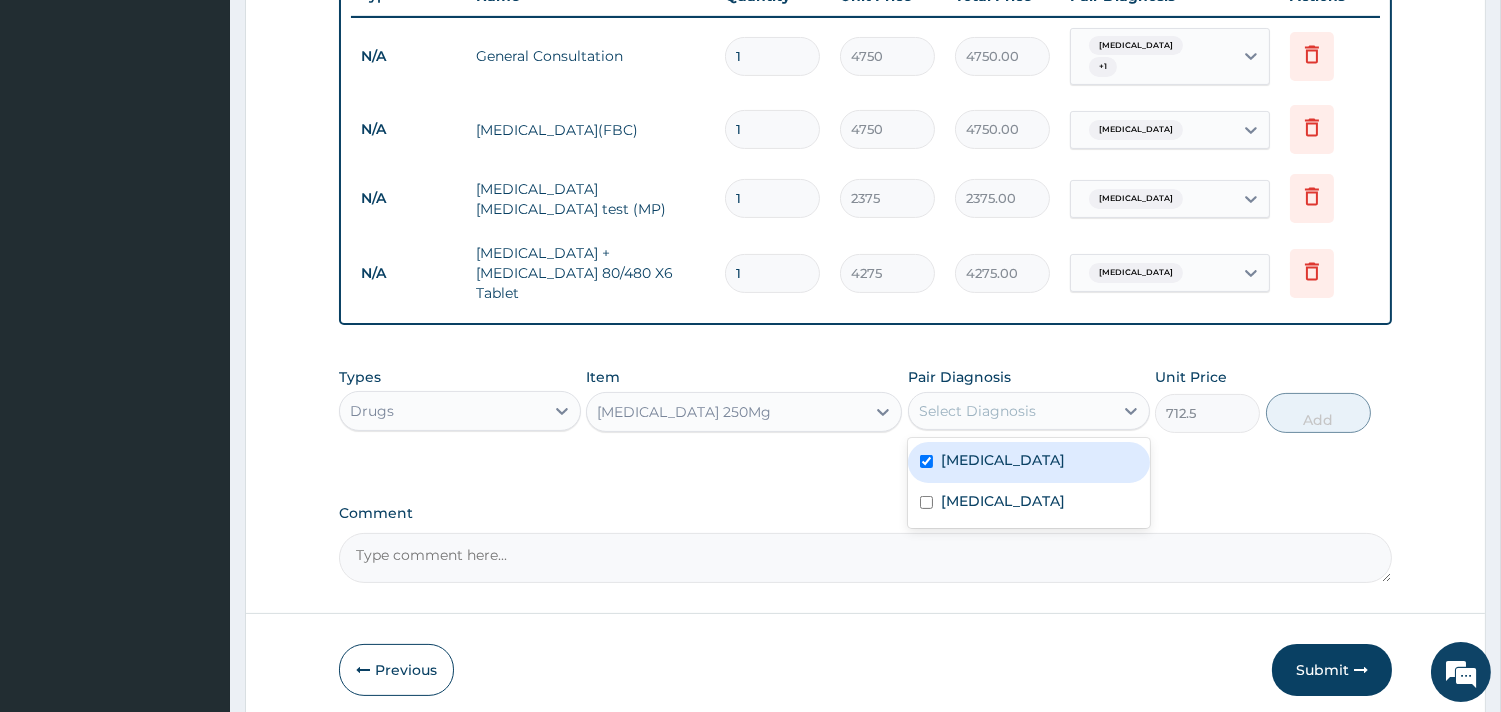 checkbox on "true" 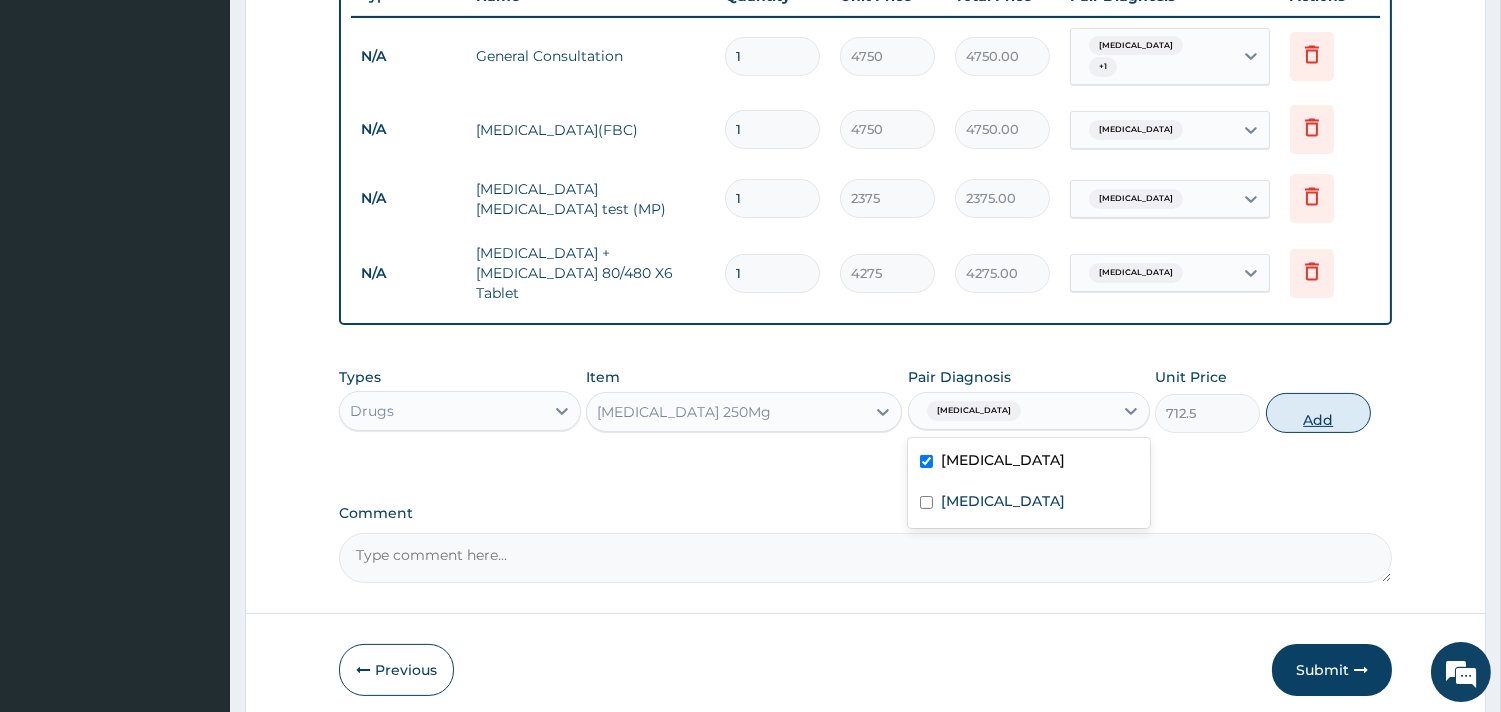 click on "Add" at bounding box center (1318, 413) 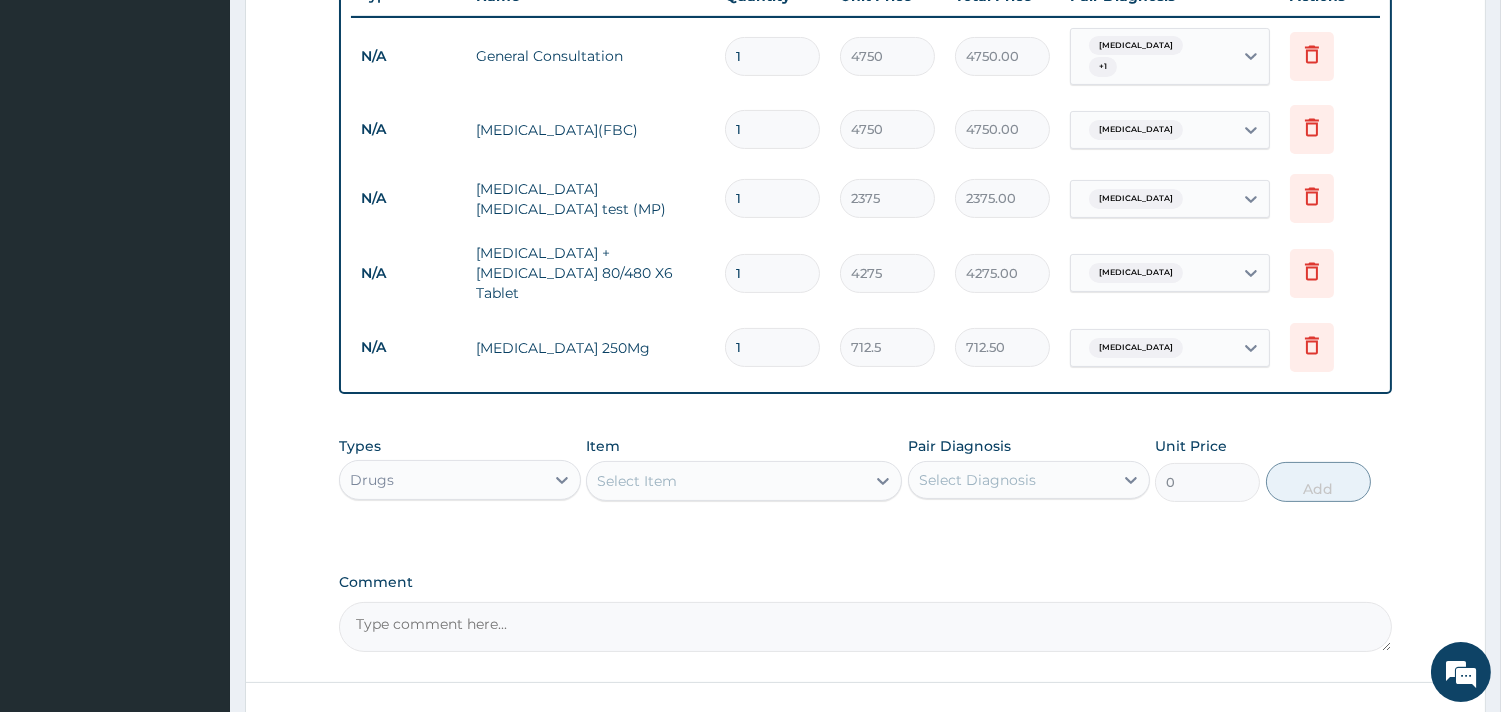 drag, startPoint x: 797, startPoint y: 343, endPoint x: 700, endPoint y: 343, distance: 97 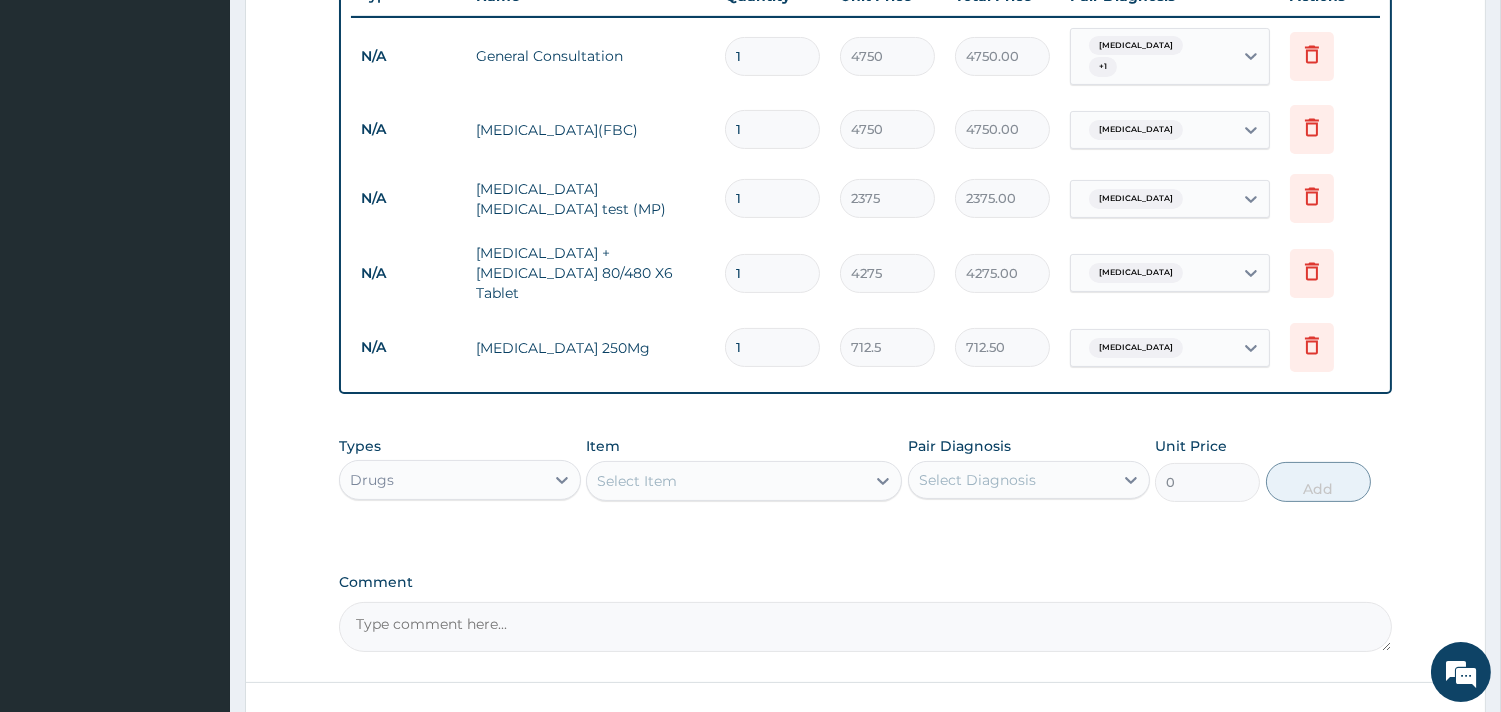 type on "19" 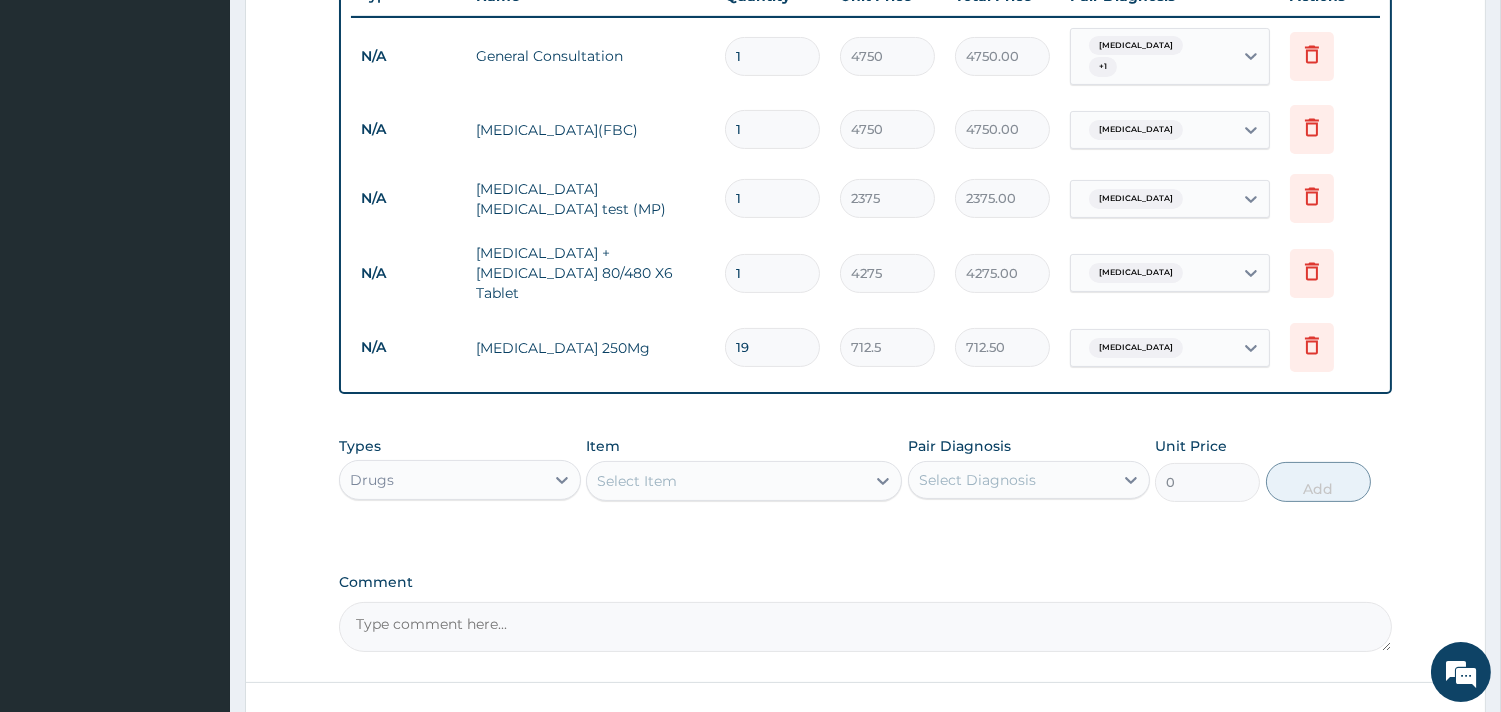 type on "13537.50" 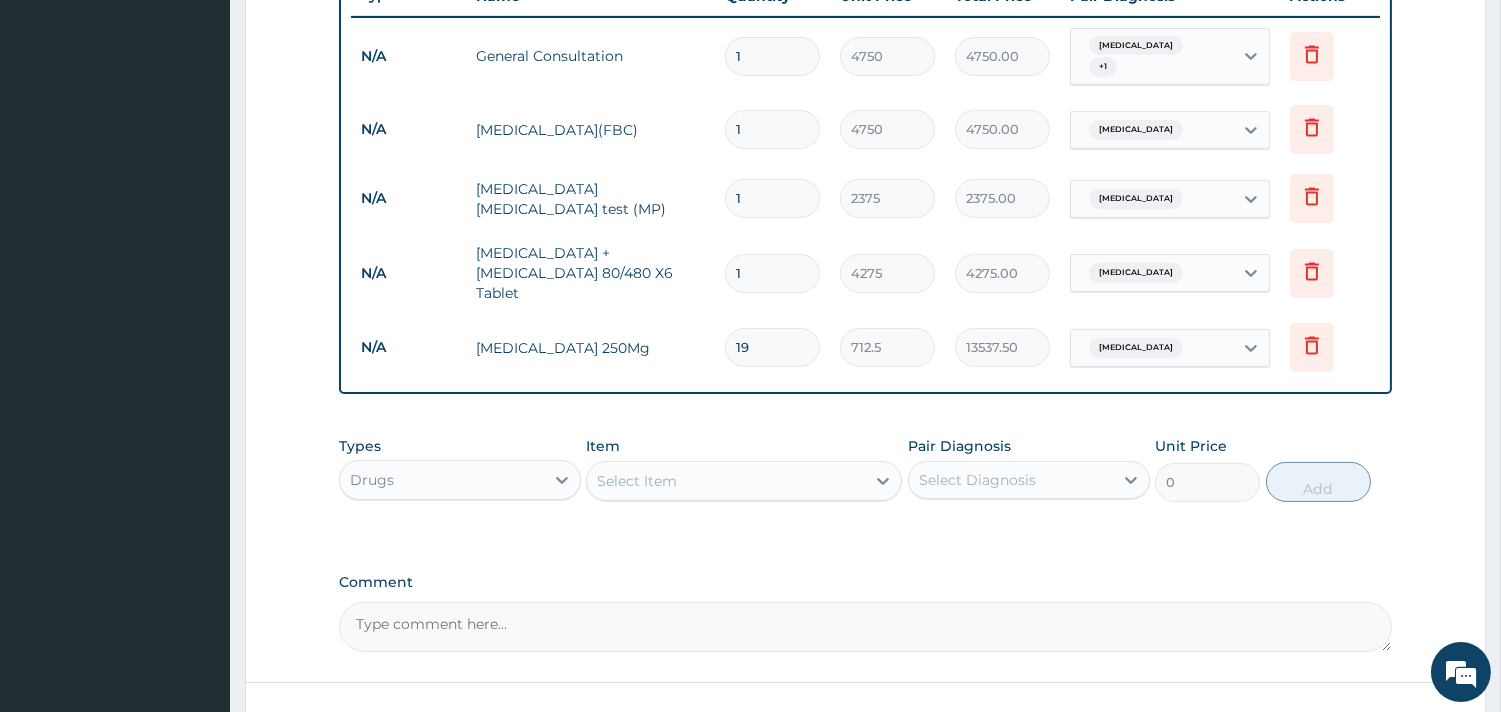 type on "1" 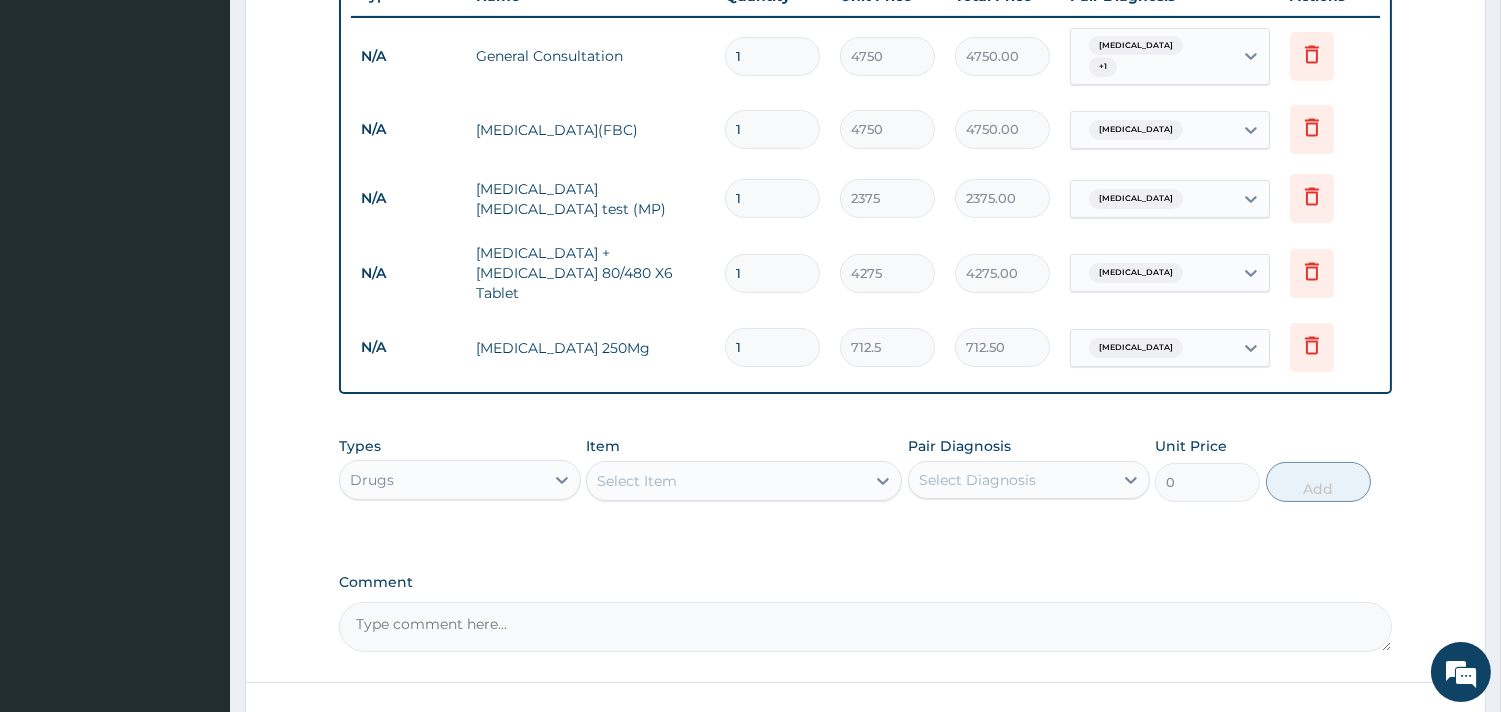 type on "10" 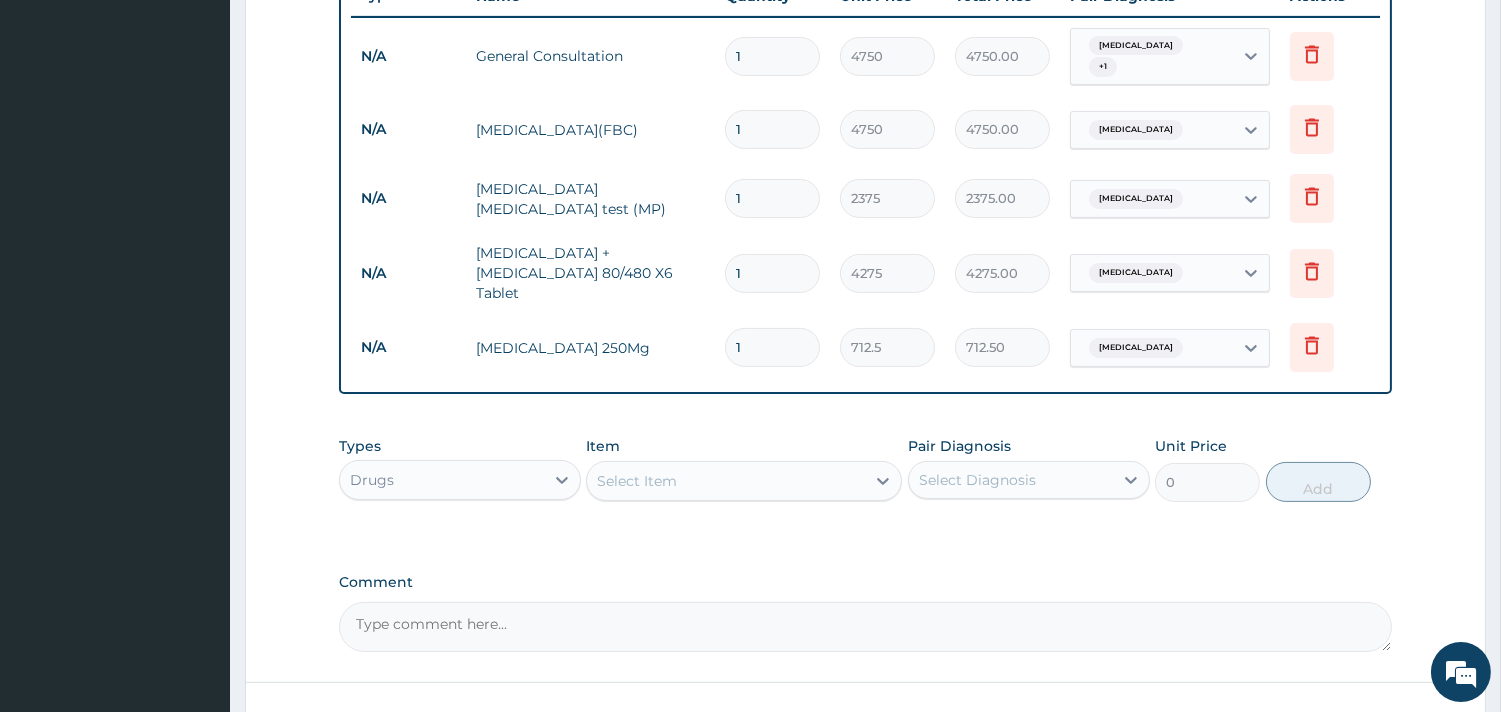 type on "7125.00" 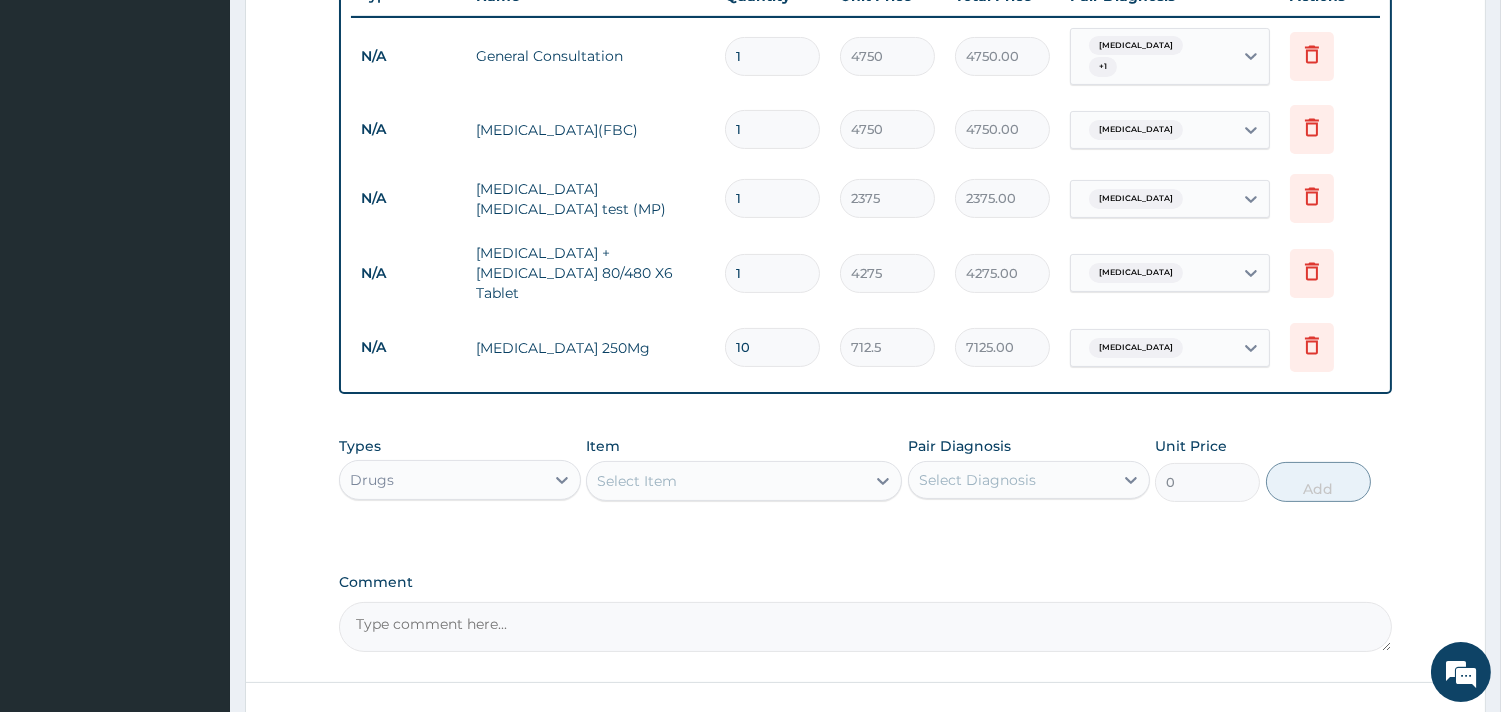 type on "10" 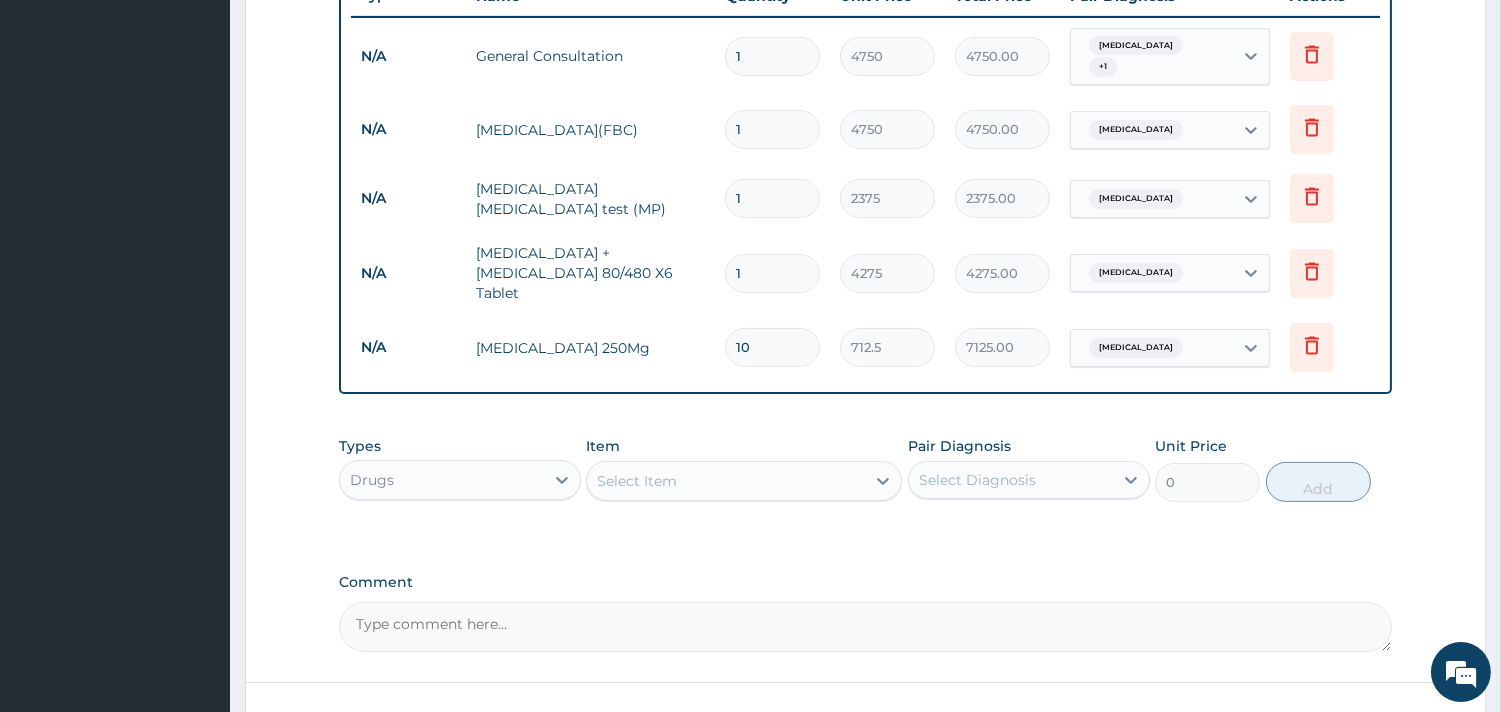 click on "Item Select Item" at bounding box center [744, 469] 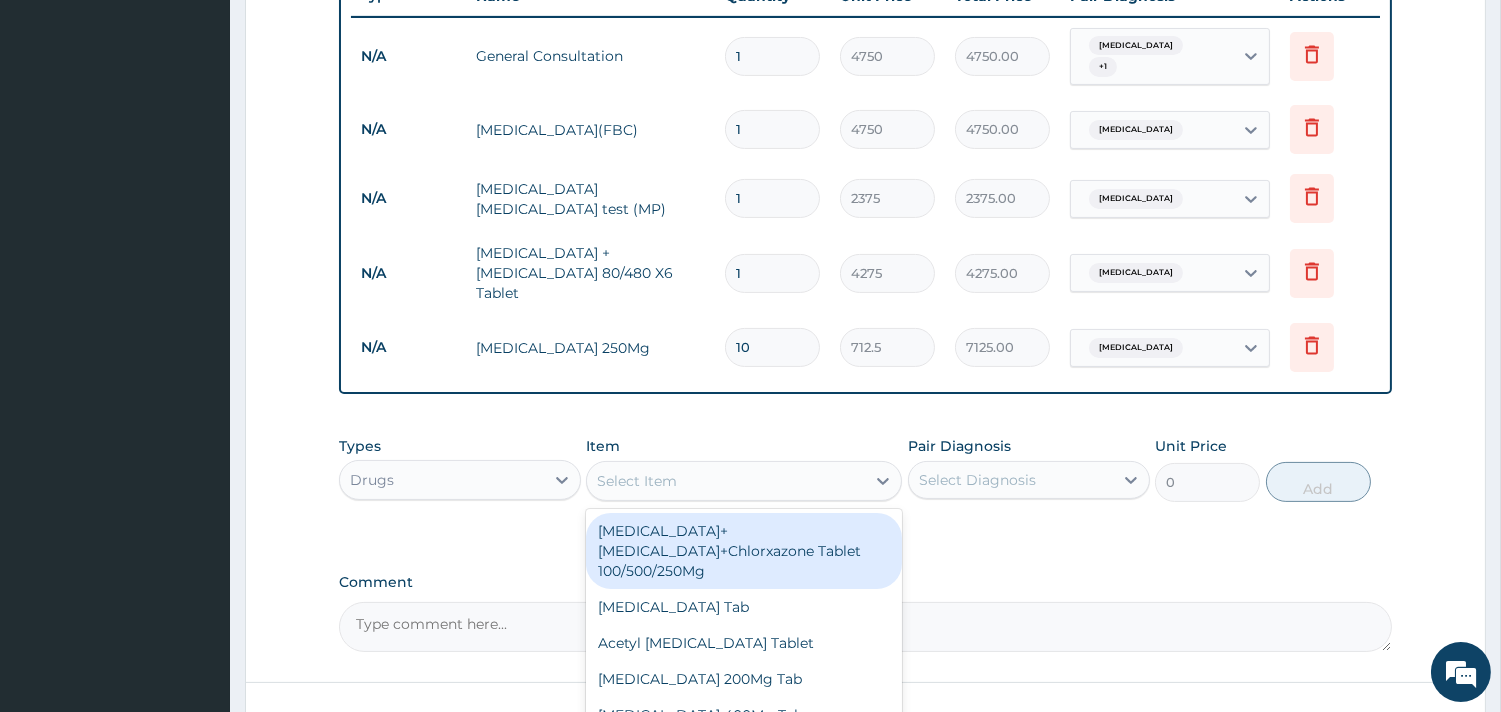 click on "Select Item" at bounding box center [726, 481] 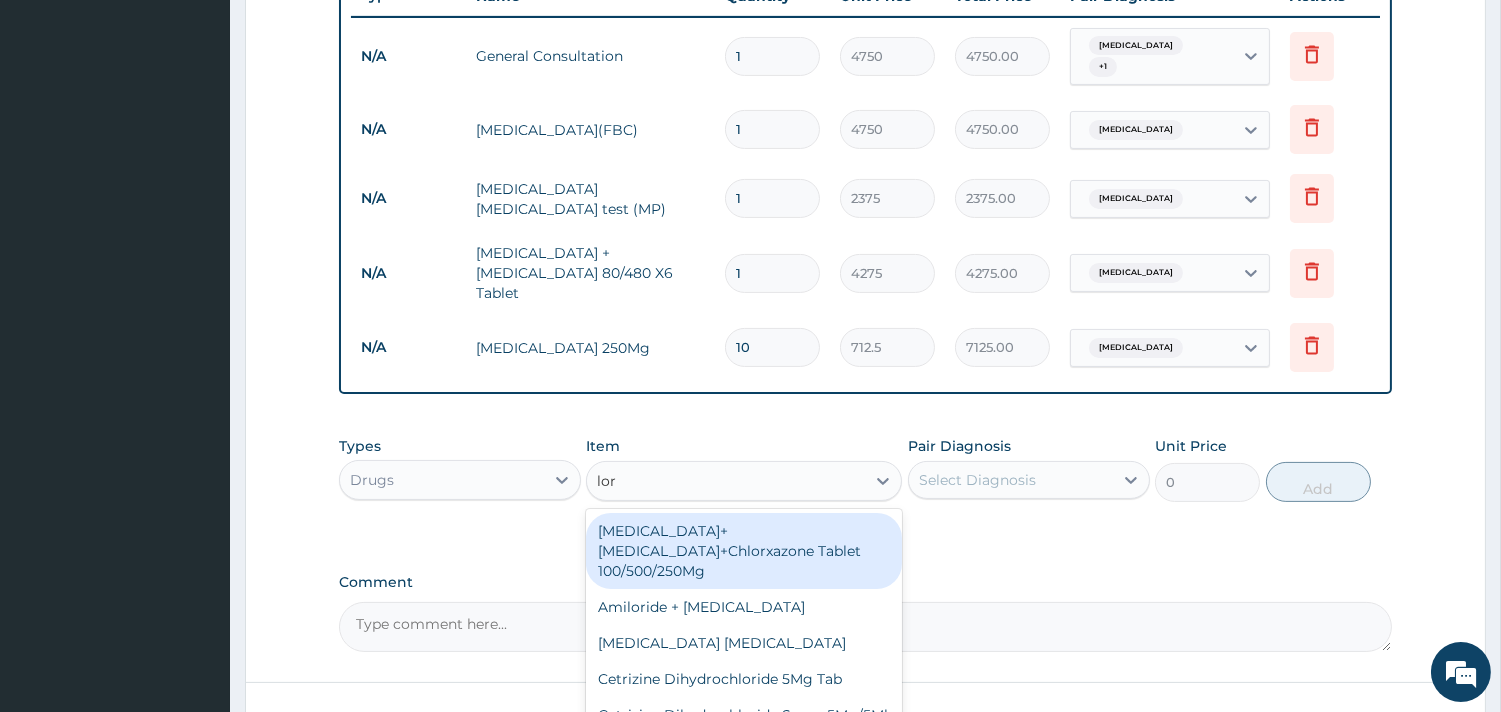 type on "[PERSON_NAME]" 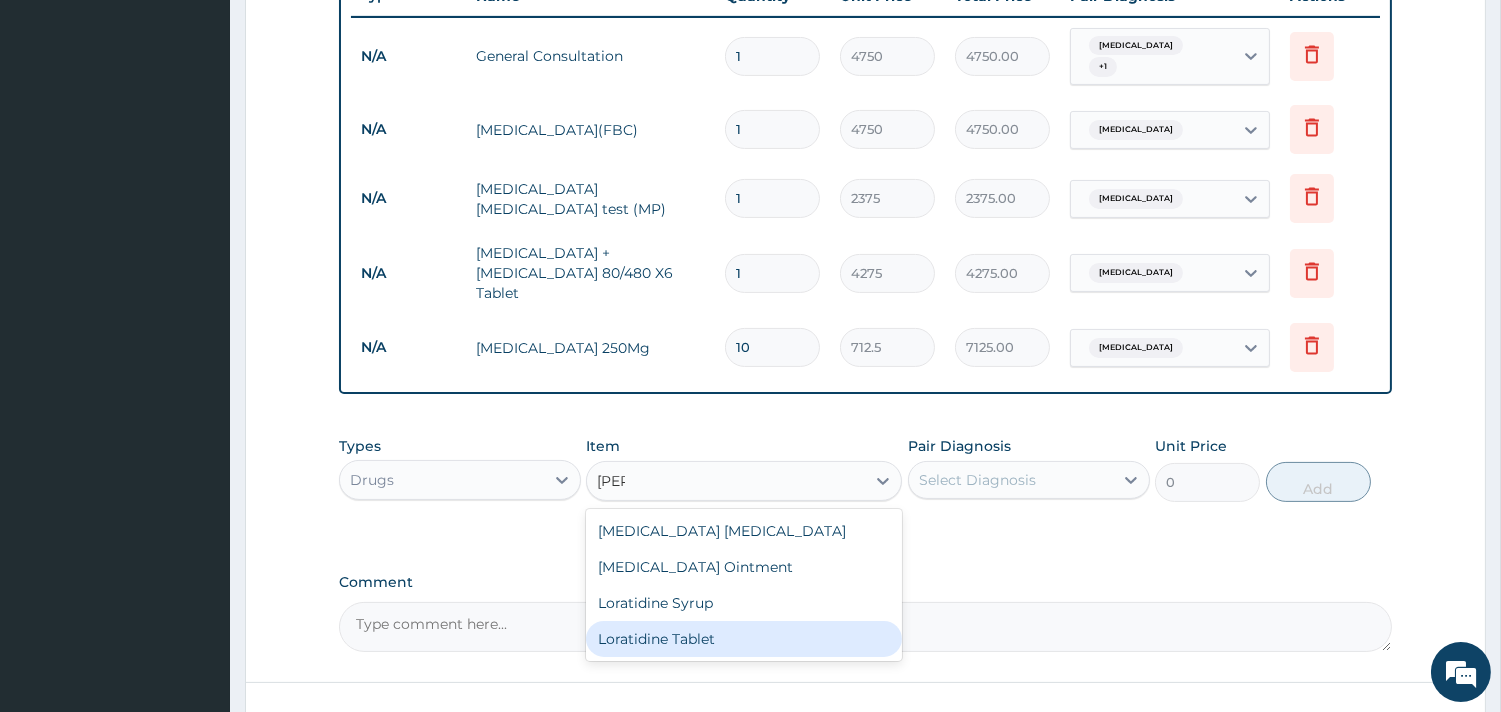click on "Loratidine Tablet" at bounding box center (744, 639) 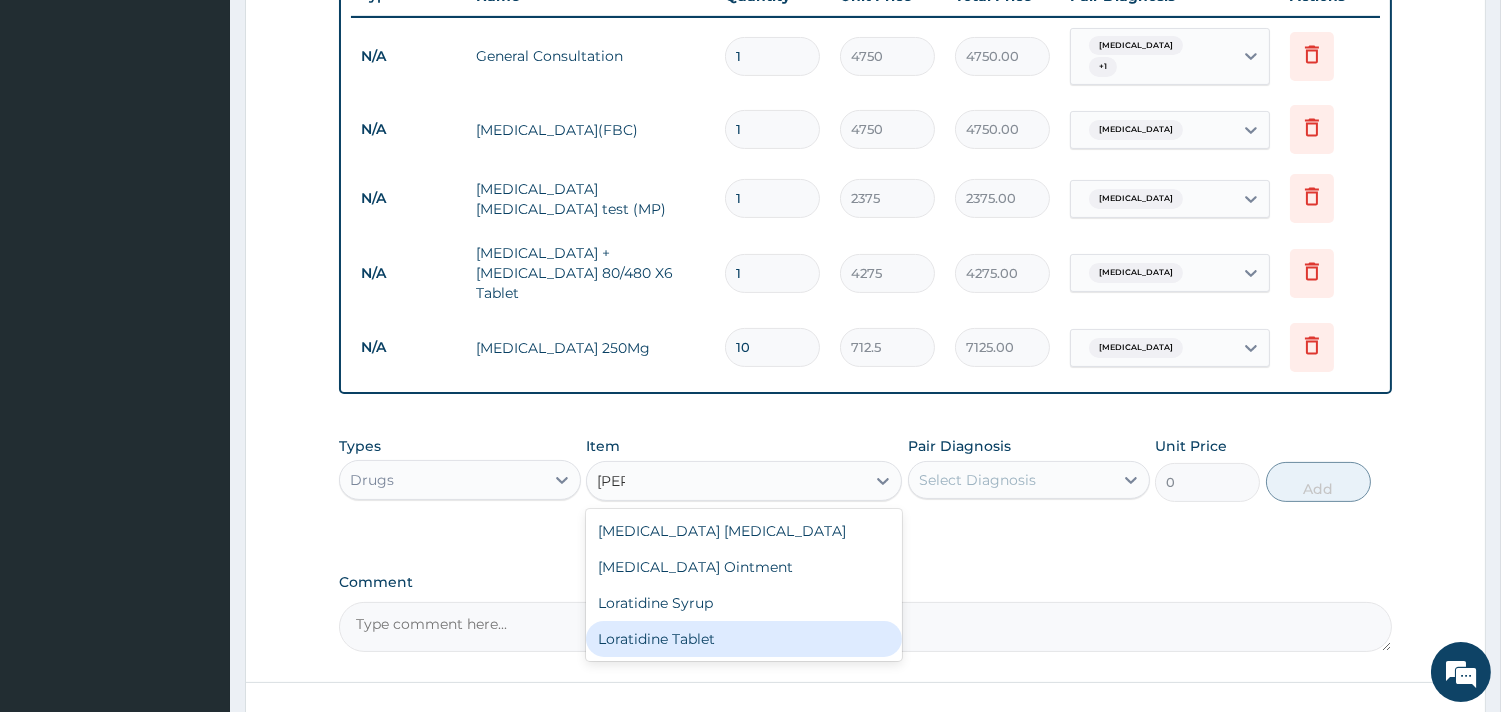 type 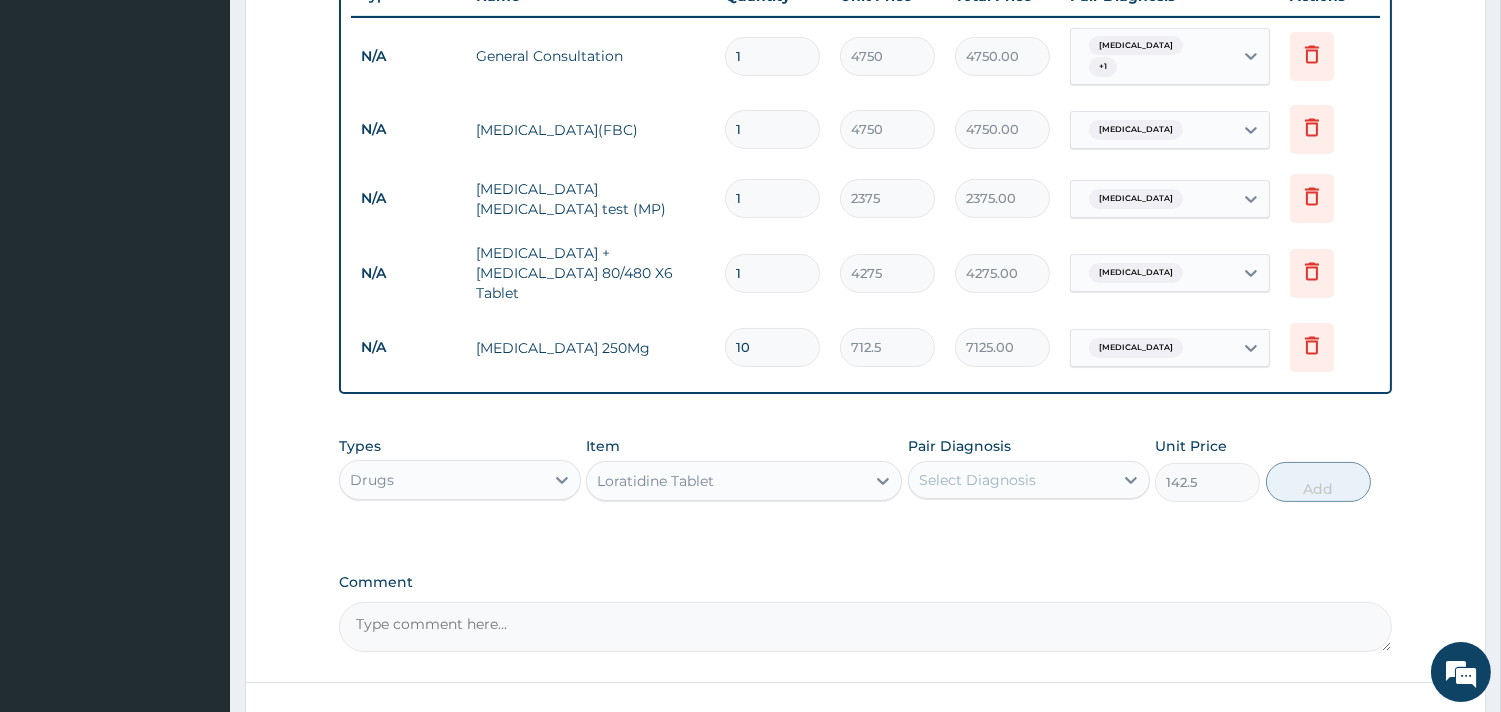 click on "Select Diagnosis" at bounding box center (1029, 480) 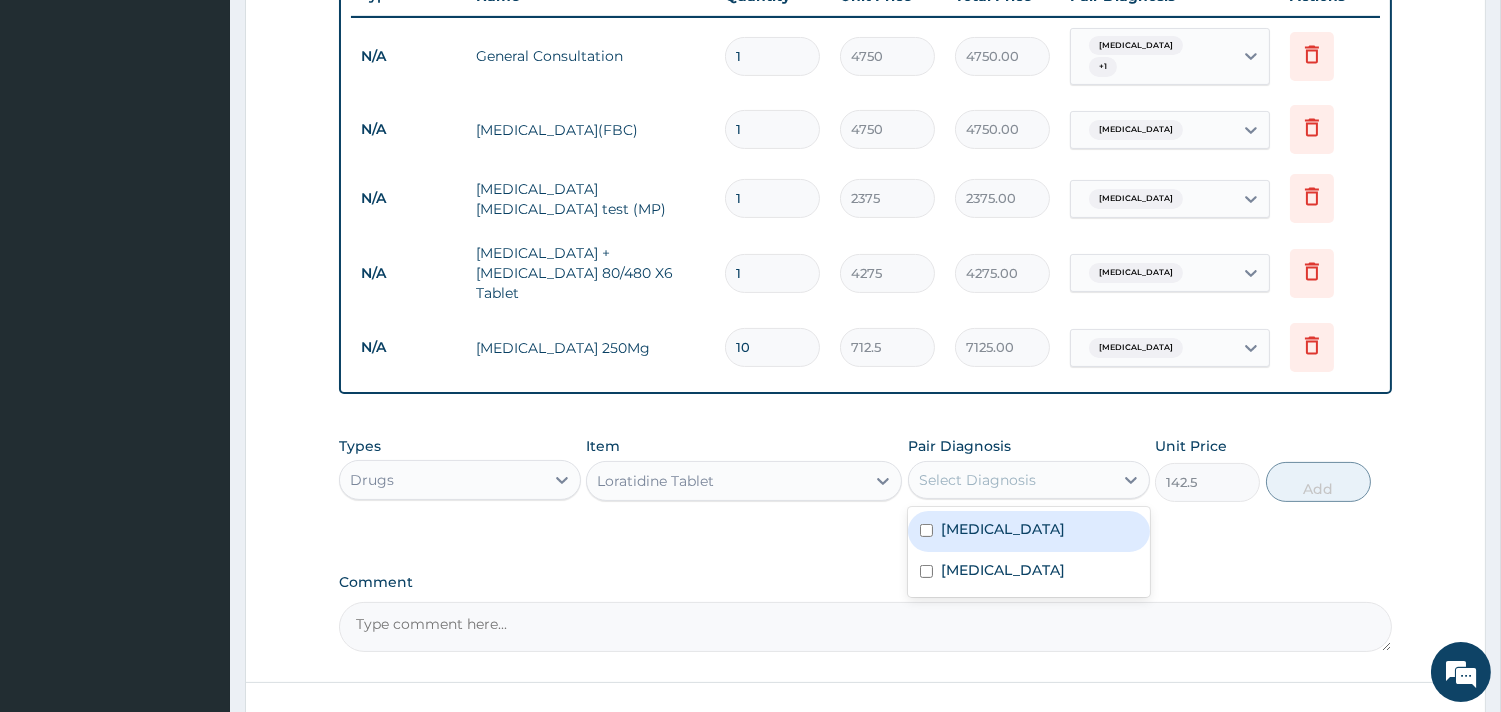 click on "[MEDICAL_DATA]" at bounding box center [1003, 529] 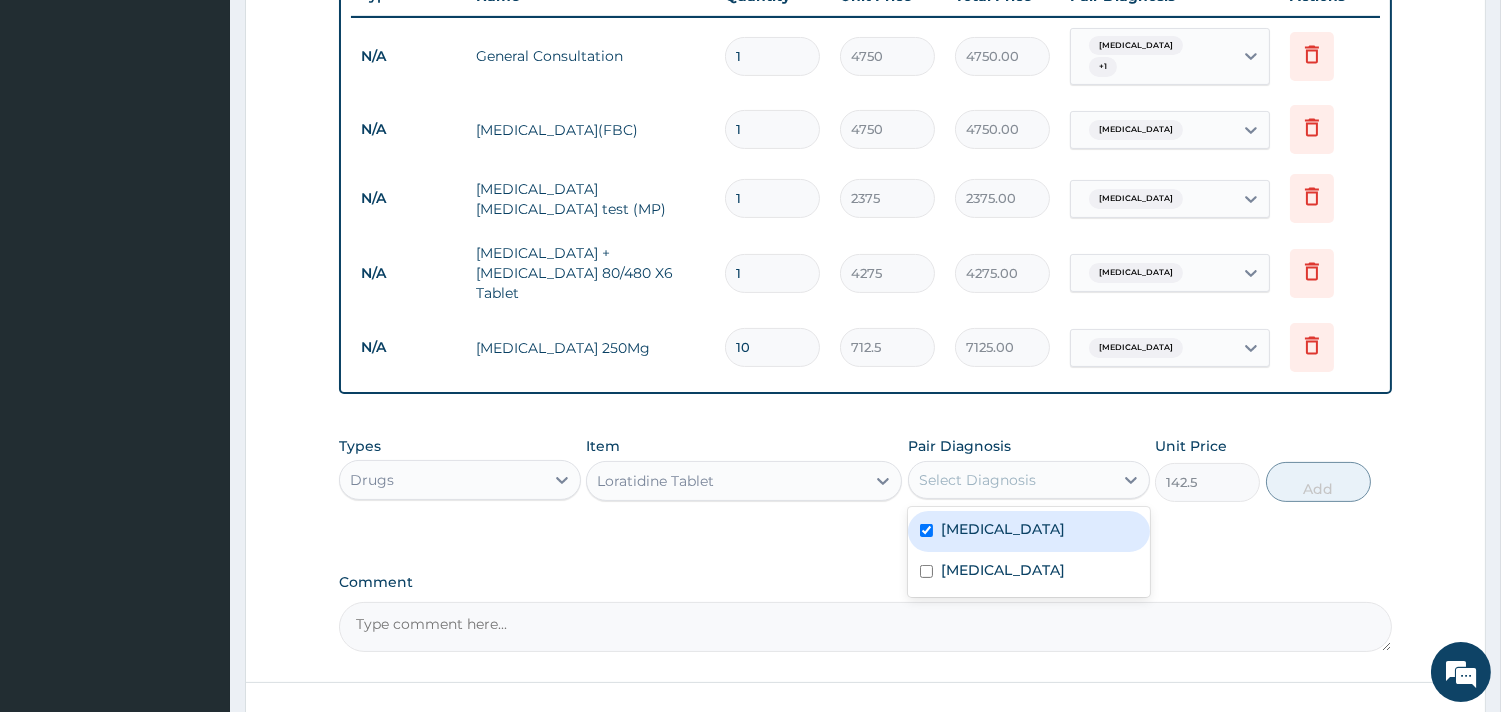 checkbox on "true" 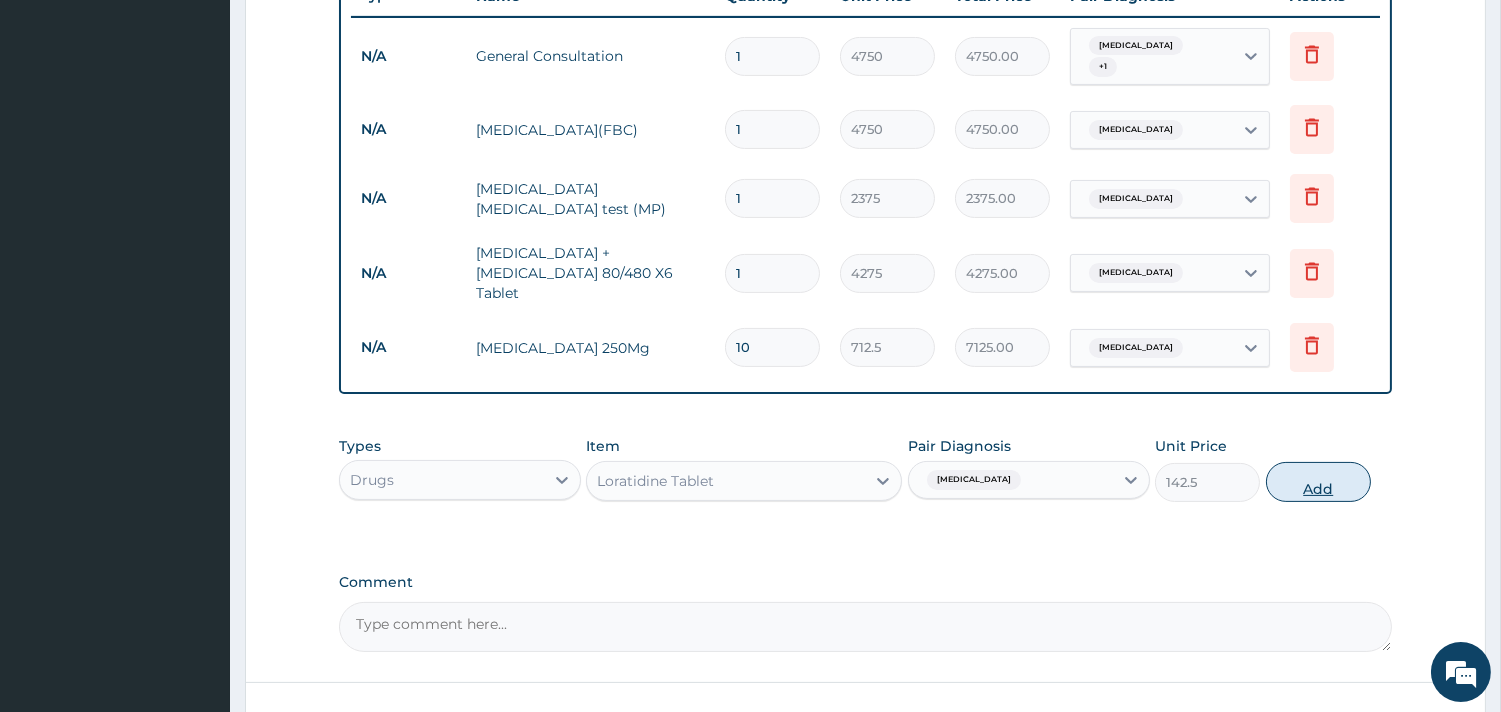click on "Add" at bounding box center (1318, 482) 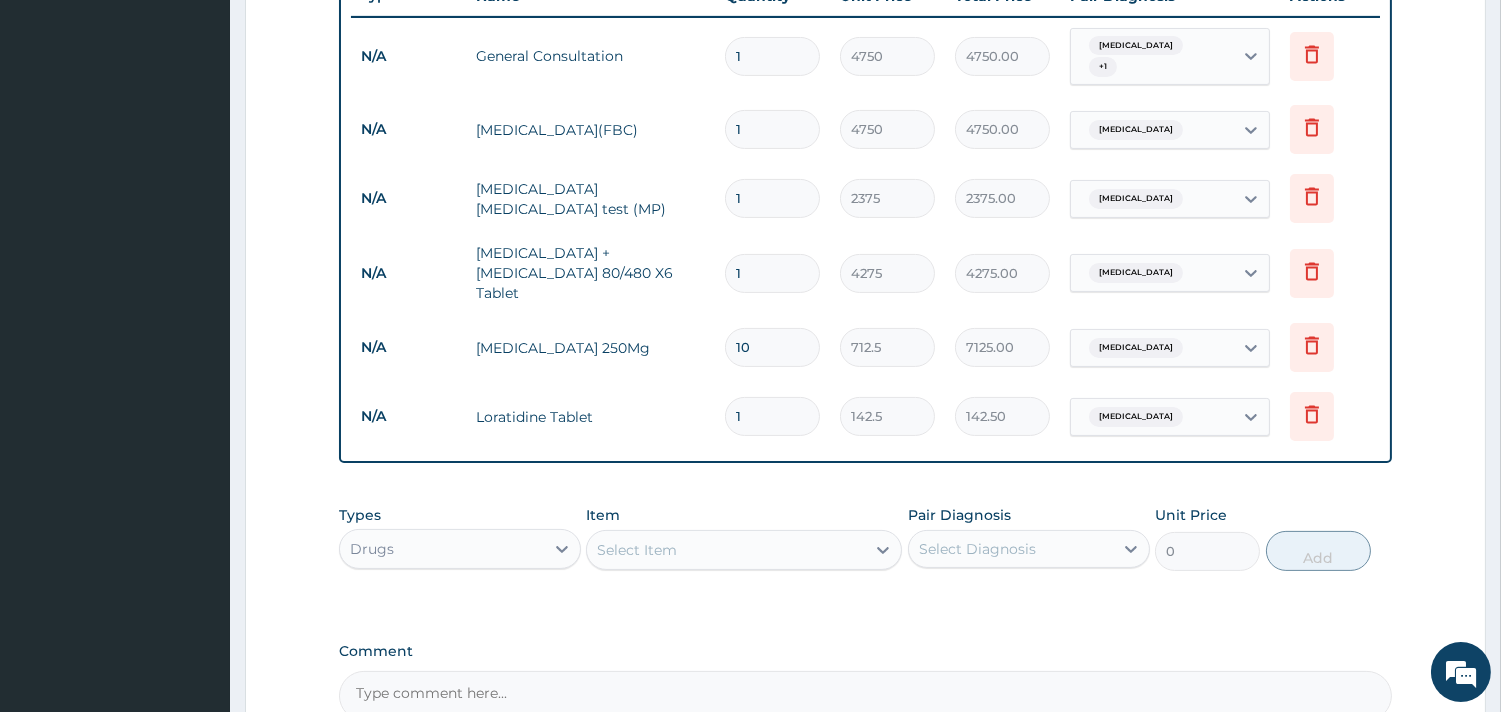 type on "10" 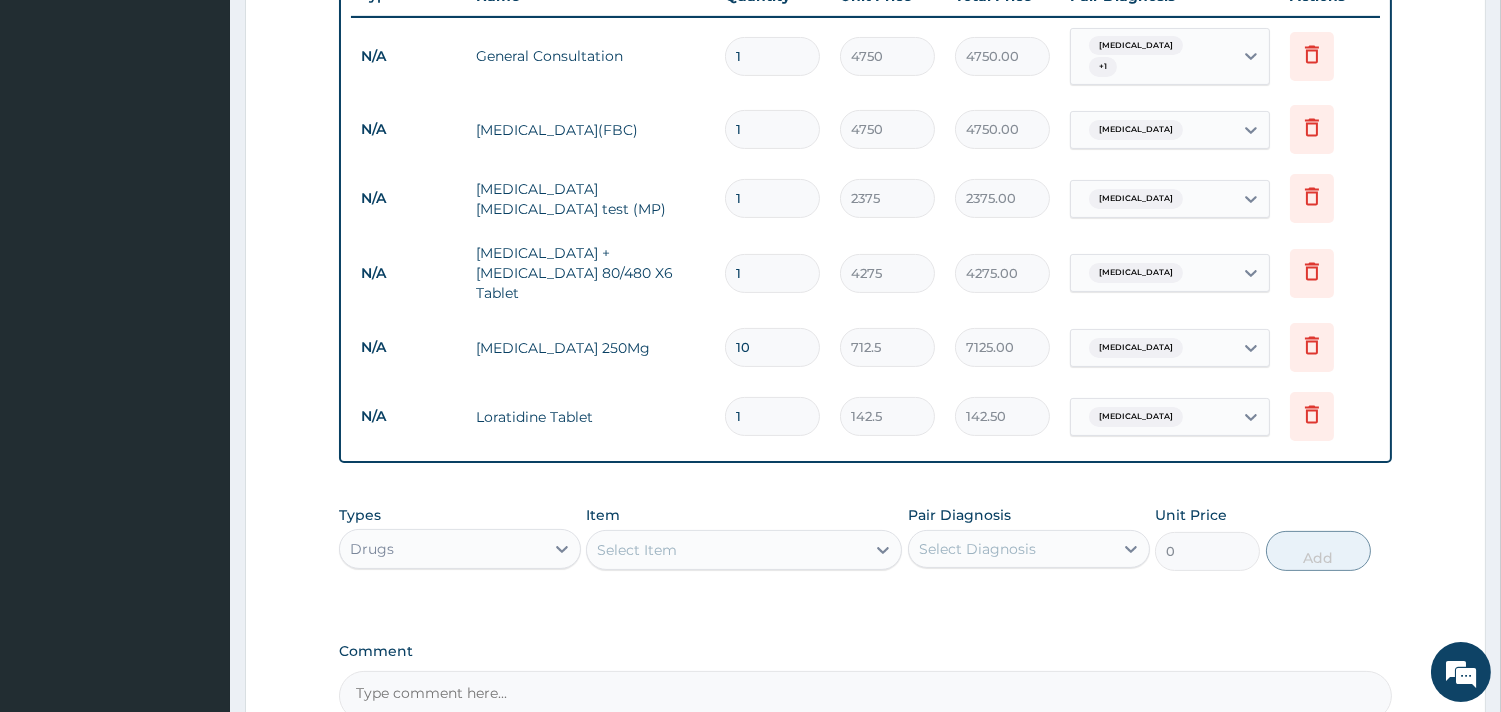 type on "1425.00" 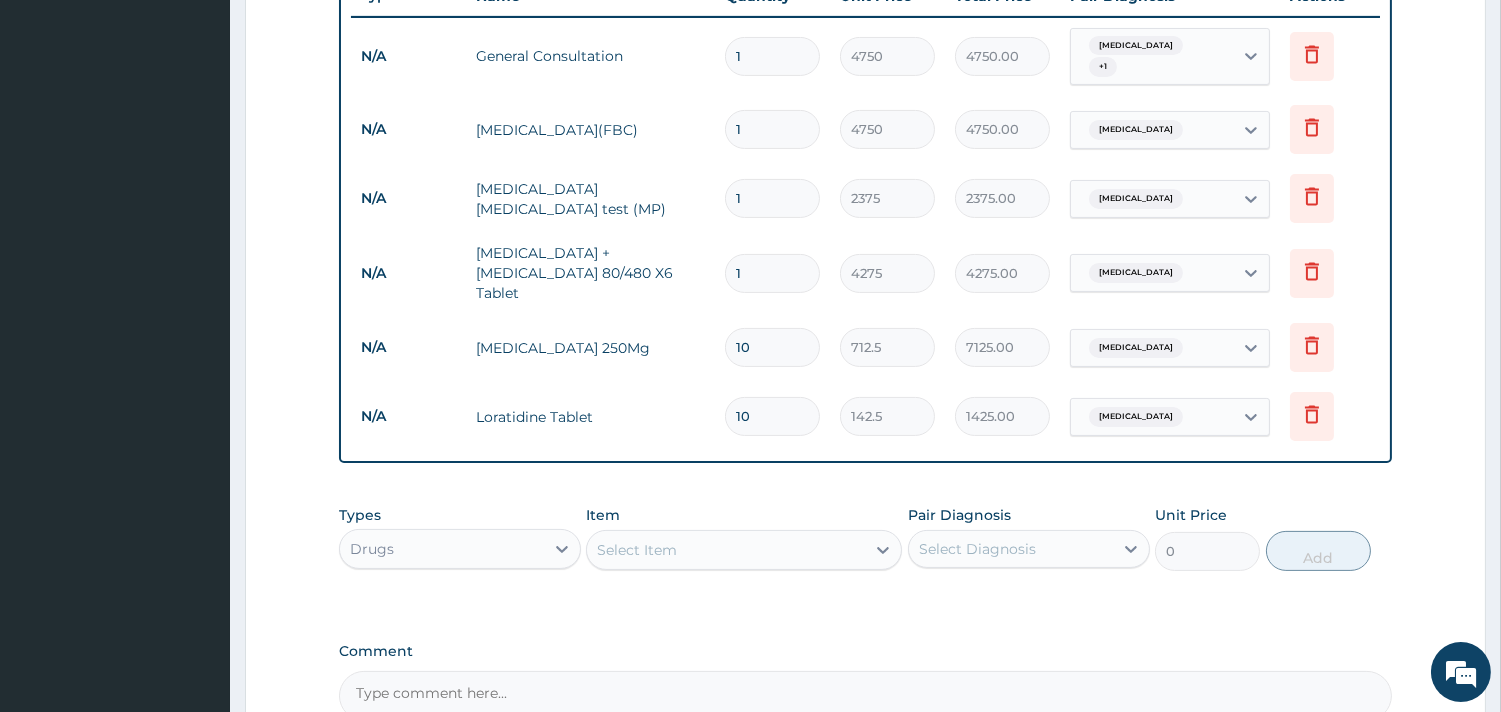 type on "10" 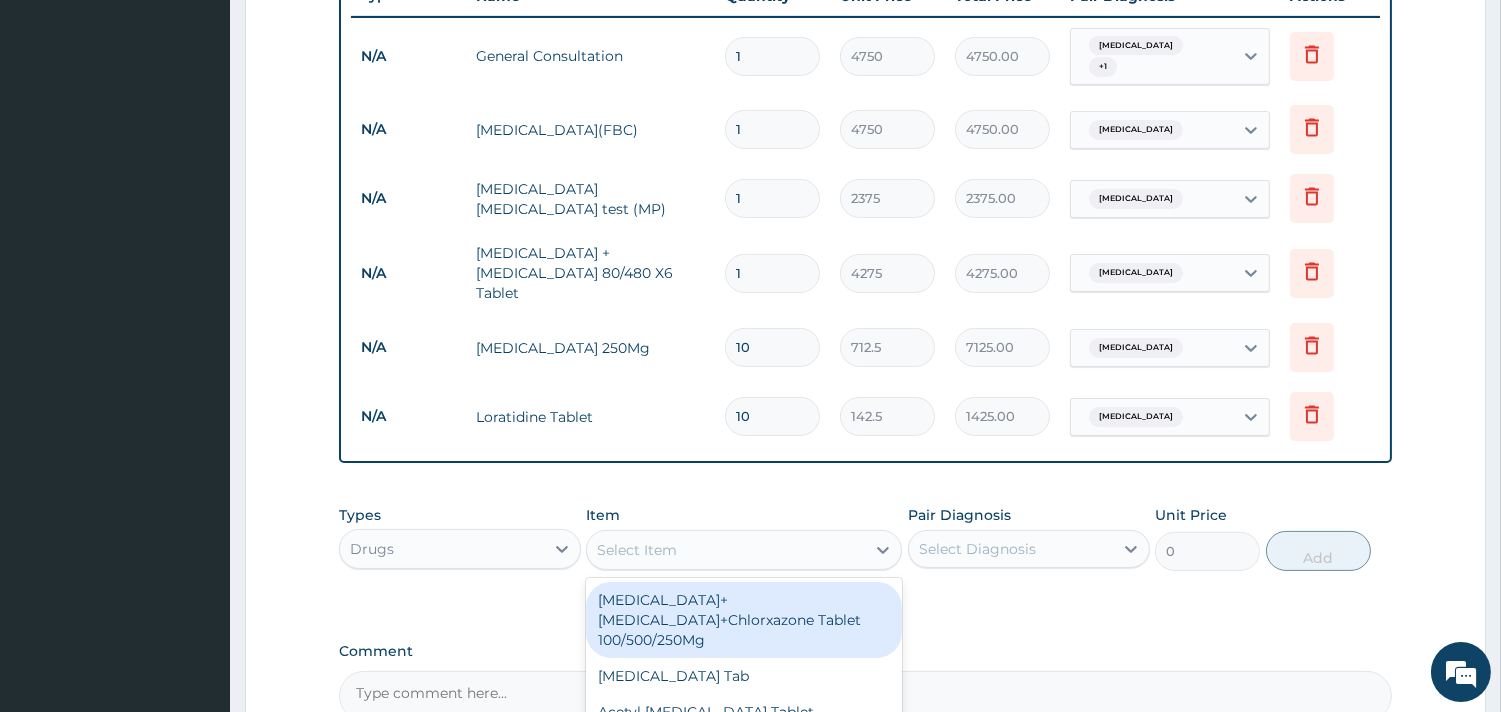 click on "Select Item" at bounding box center [726, 550] 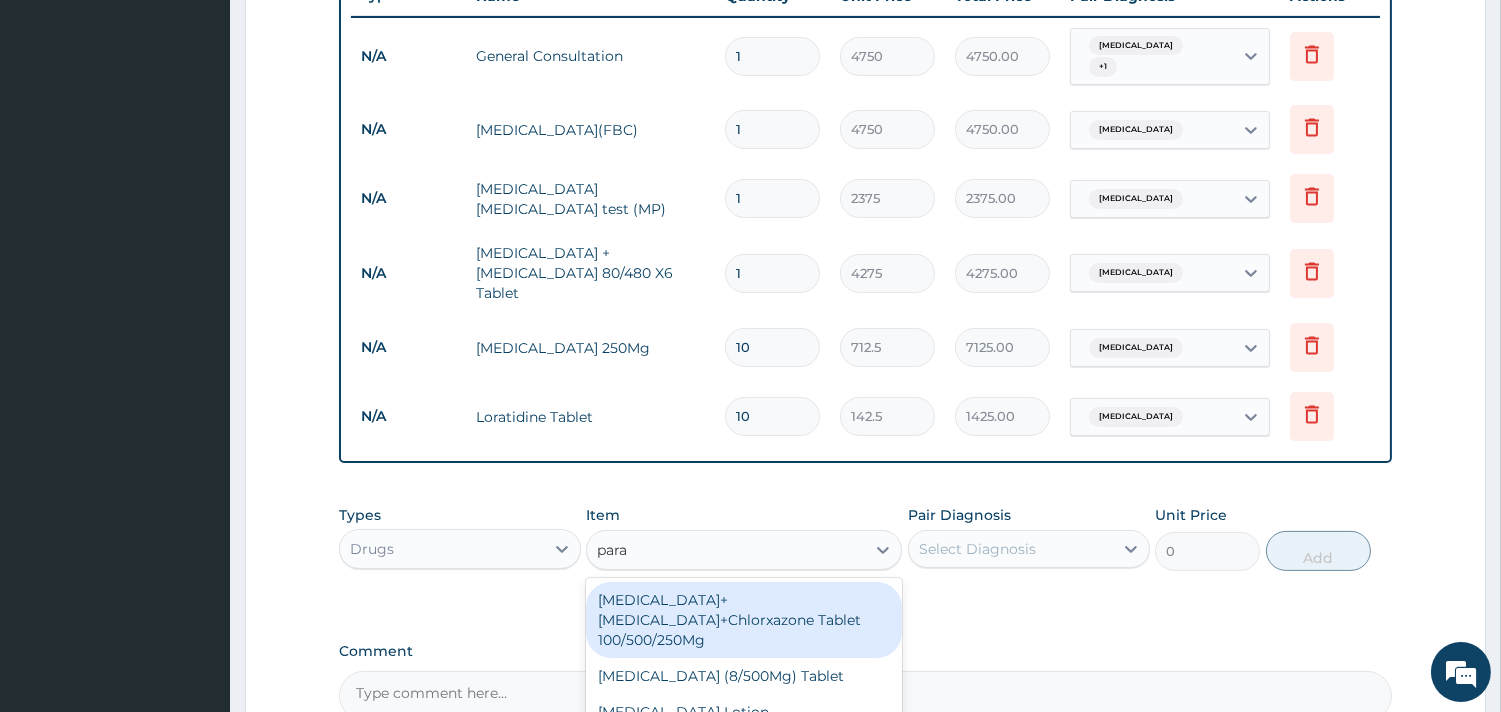 type on "parac" 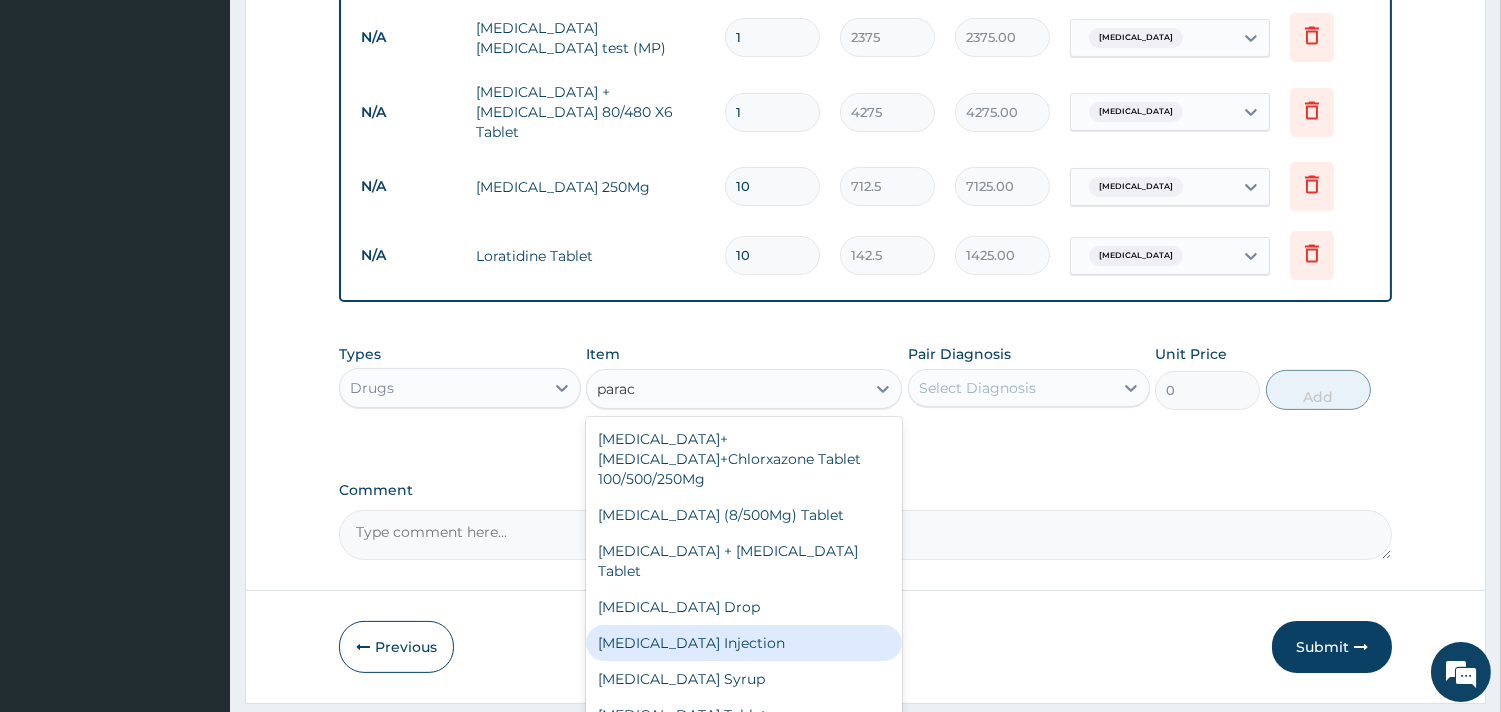 scroll, scrollTop: 988, scrollLeft: 0, axis: vertical 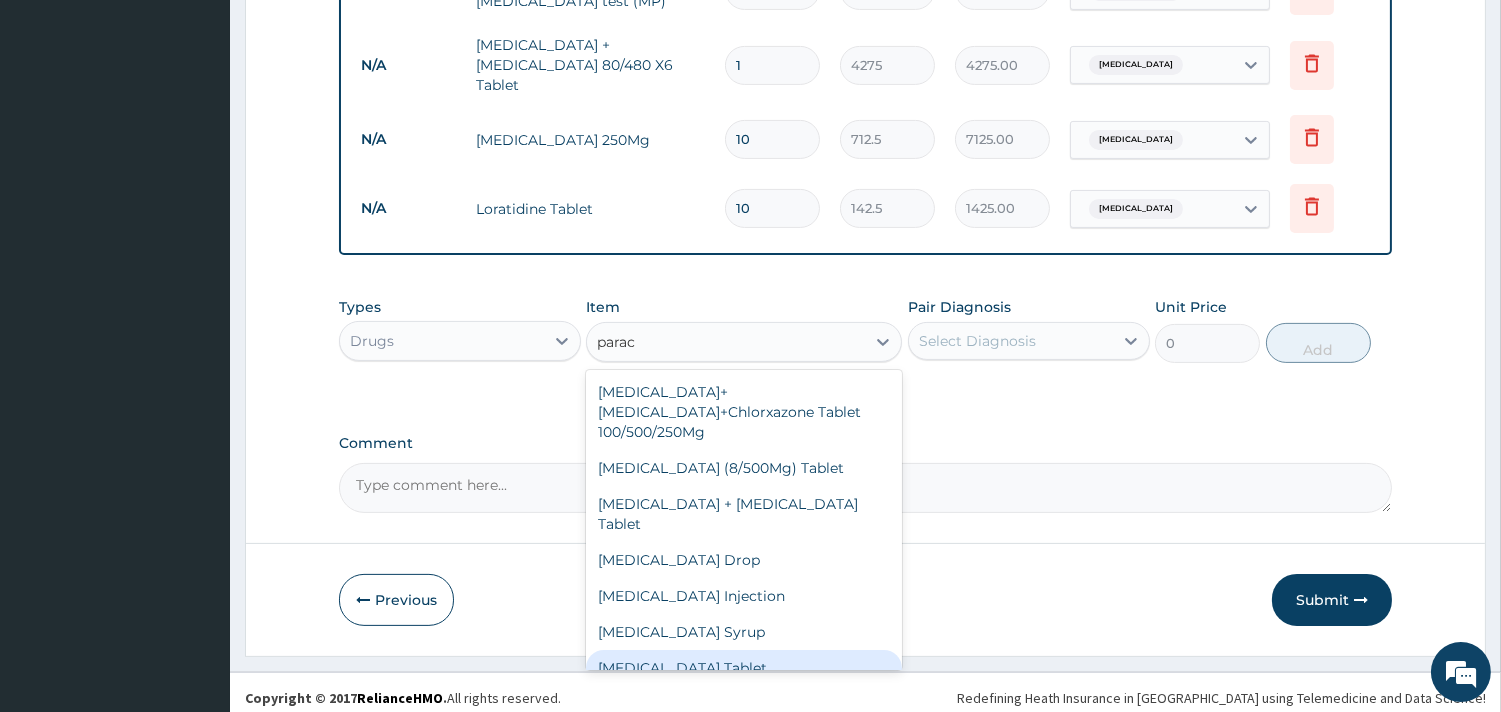 click on "[MEDICAL_DATA] Tablet" at bounding box center [744, 668] 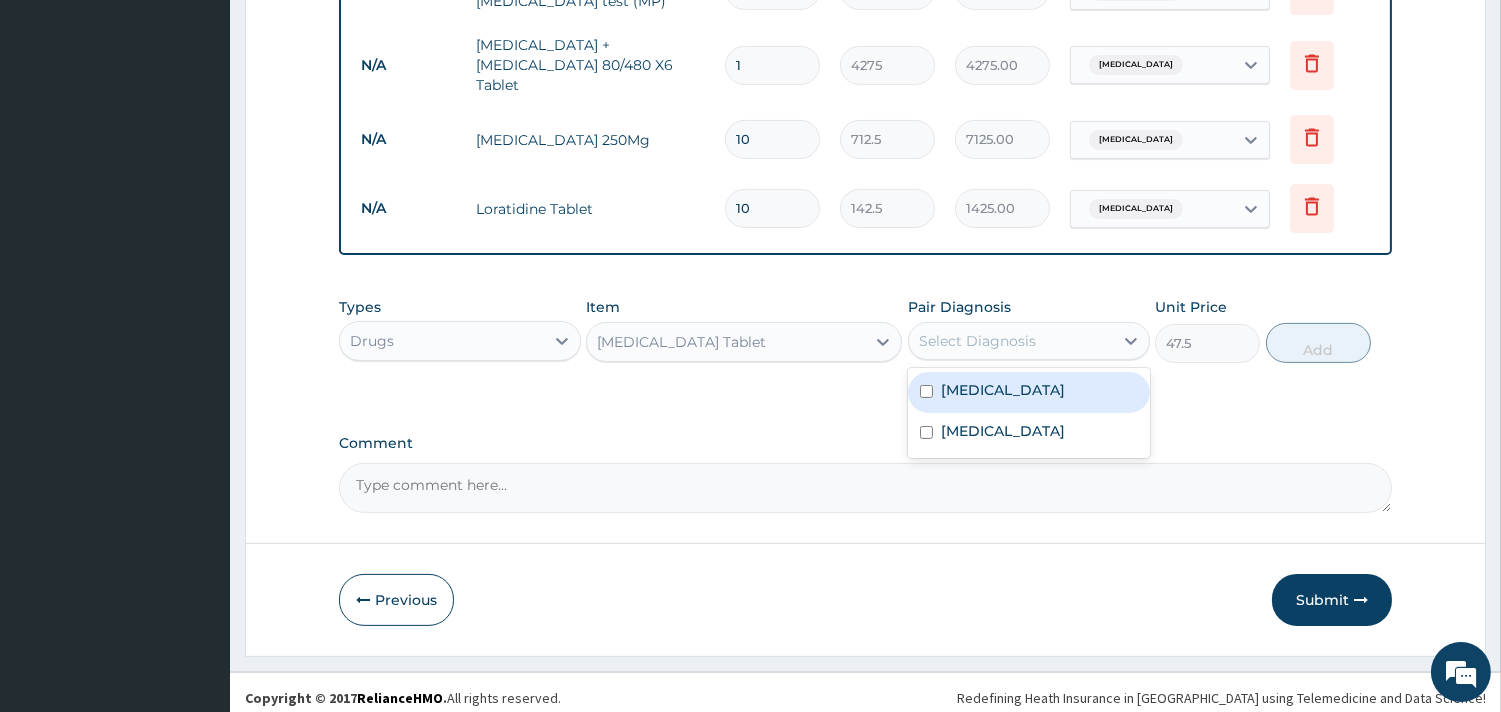 click on "Select Diagnosis" at bounding box center [977, 341] 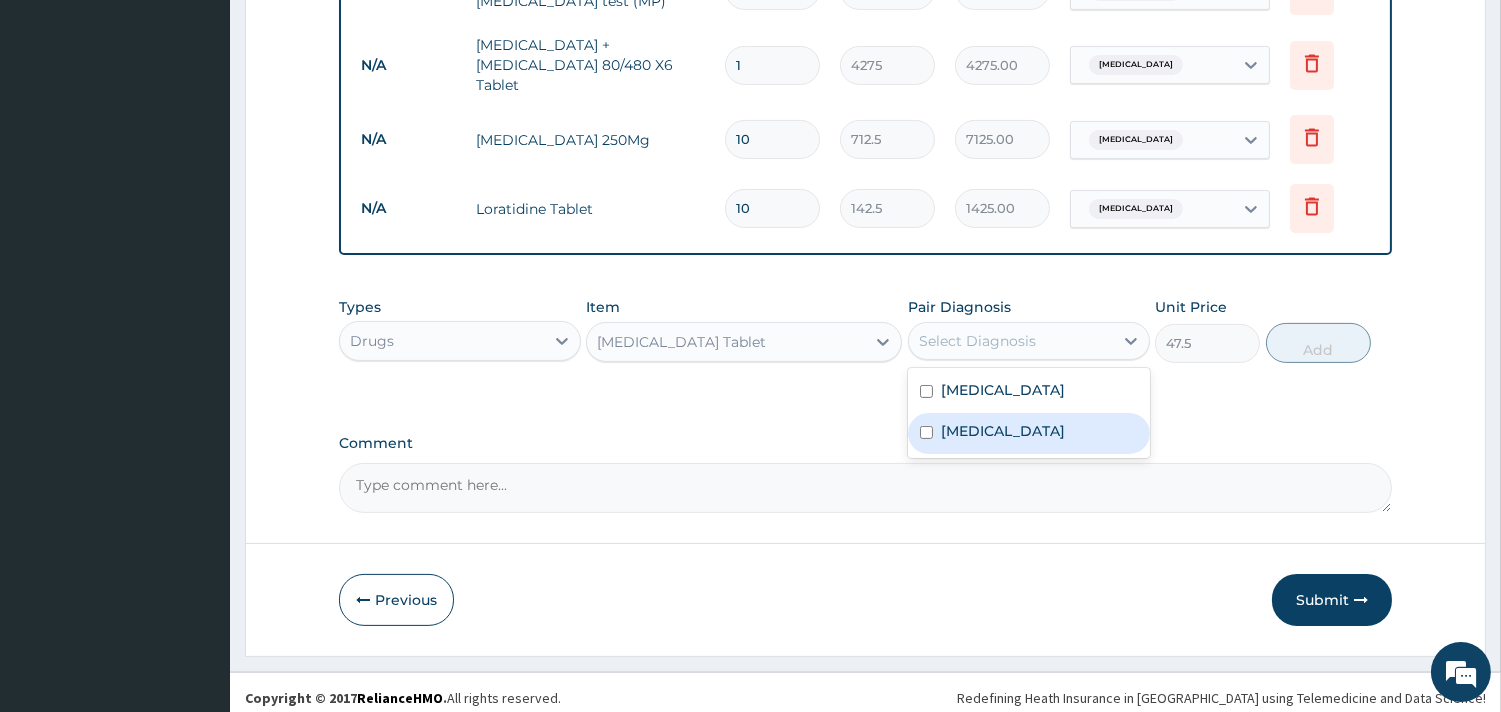click on "[MEDICAL_DATA]" at bounding box center [1003, 431] 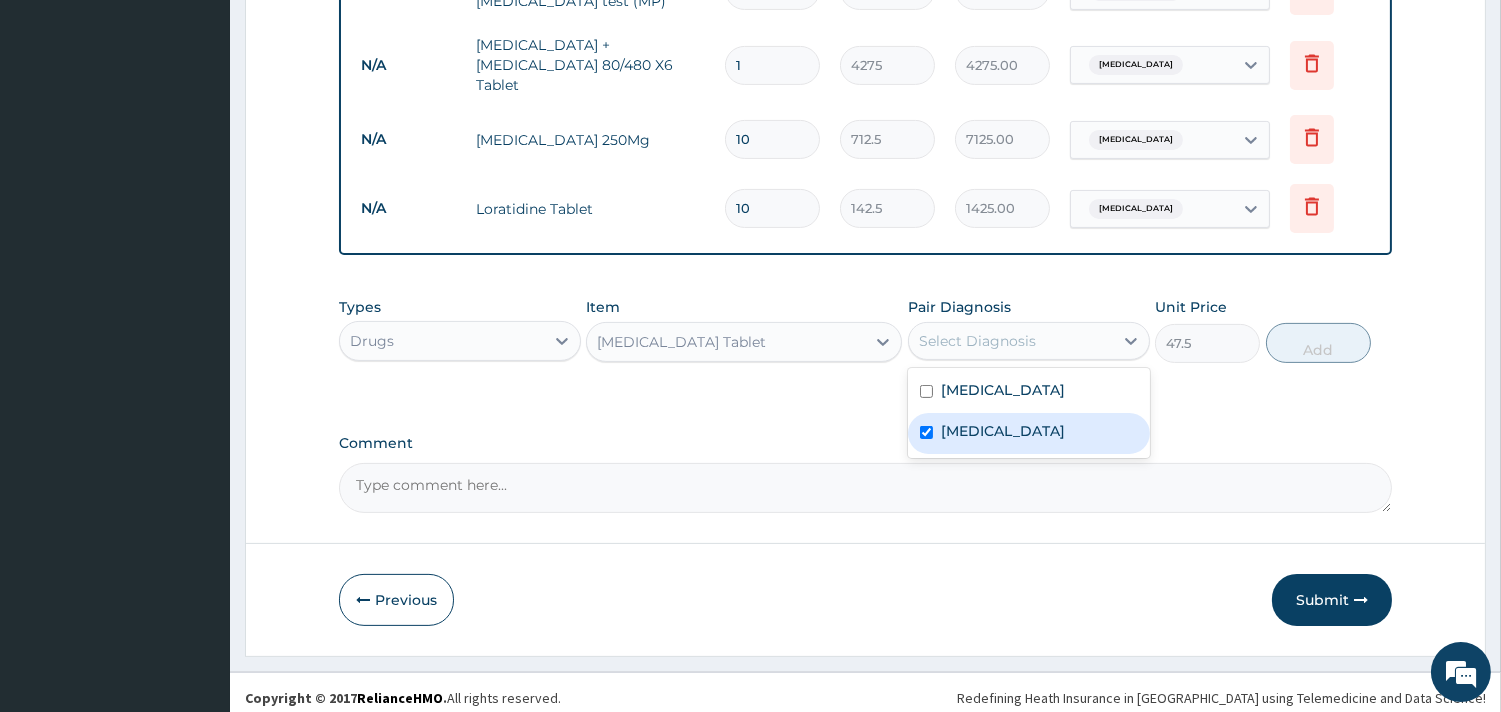 checkbox on "true" 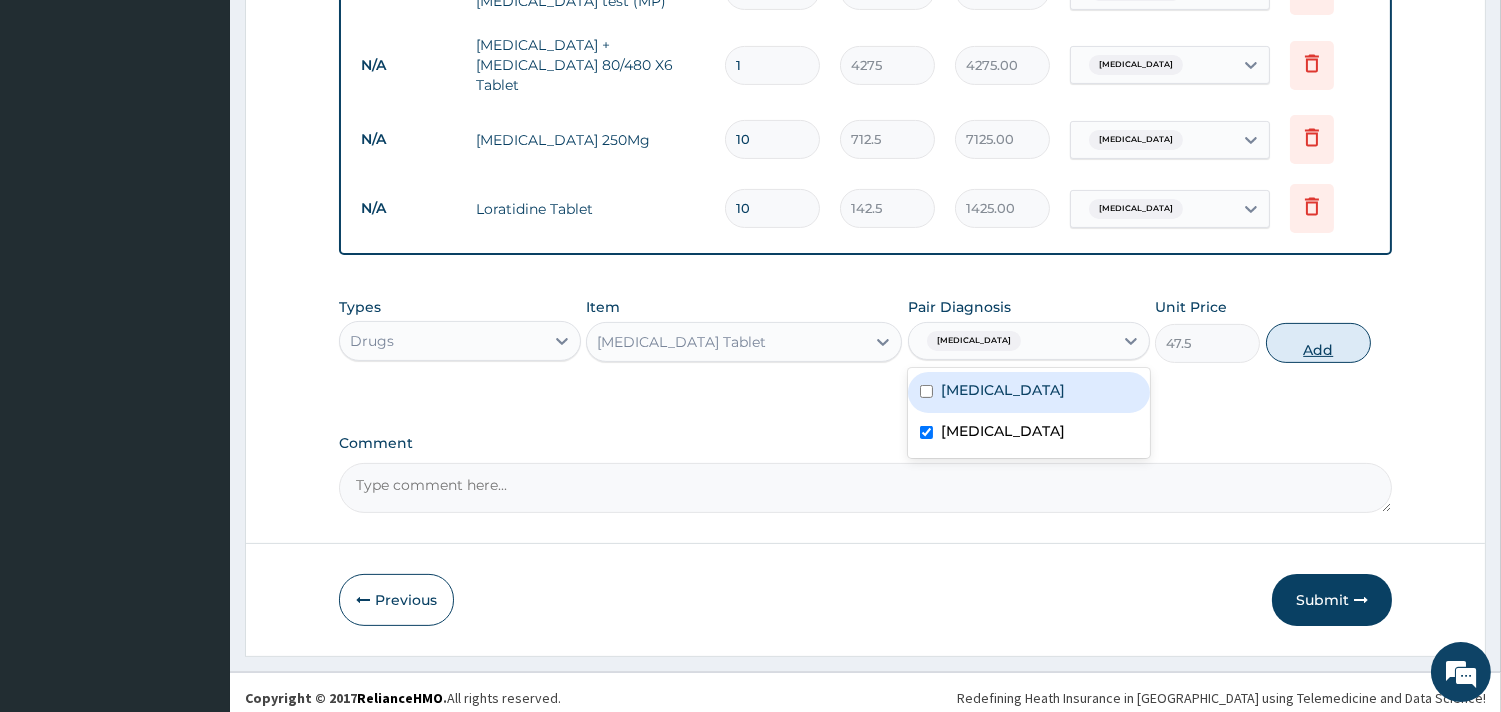 click on "Add" at bounding box center (1318, 343) 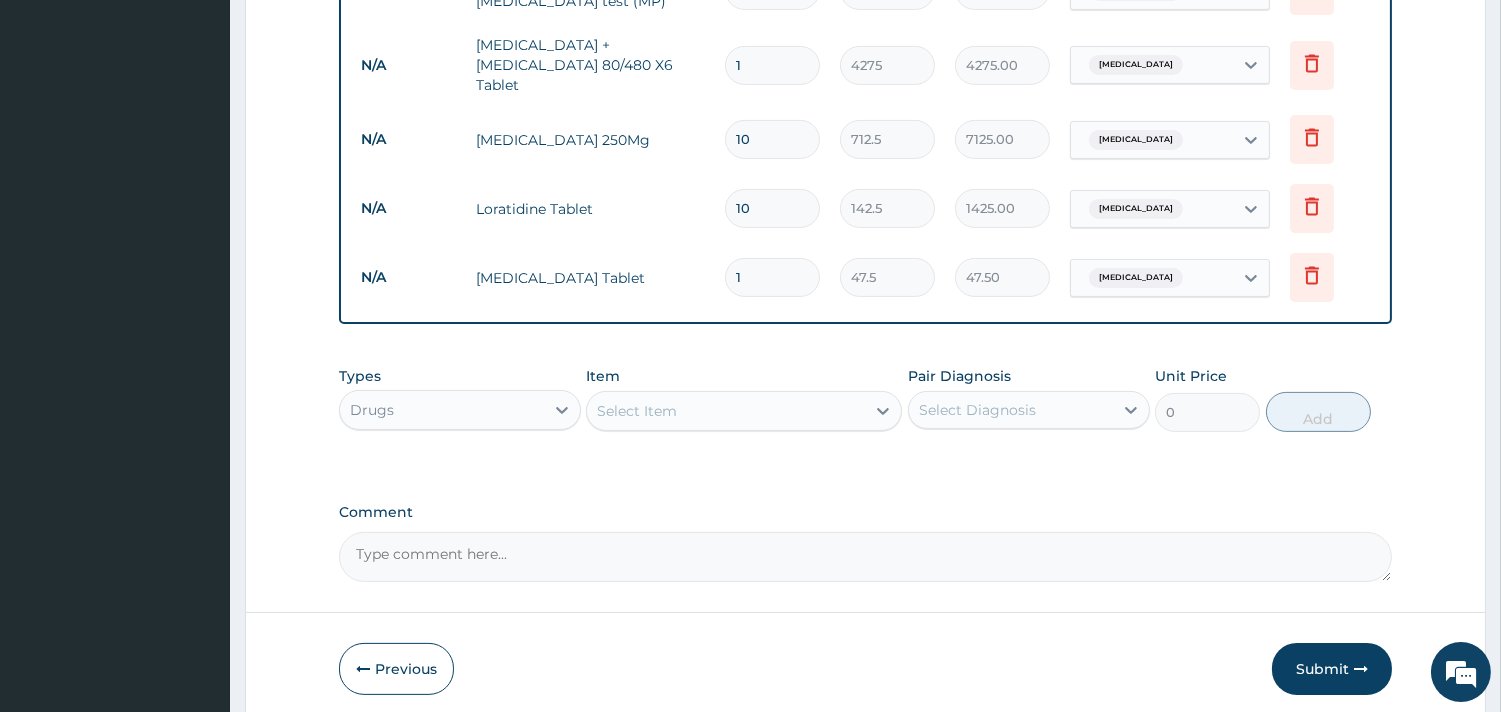 type on "18" 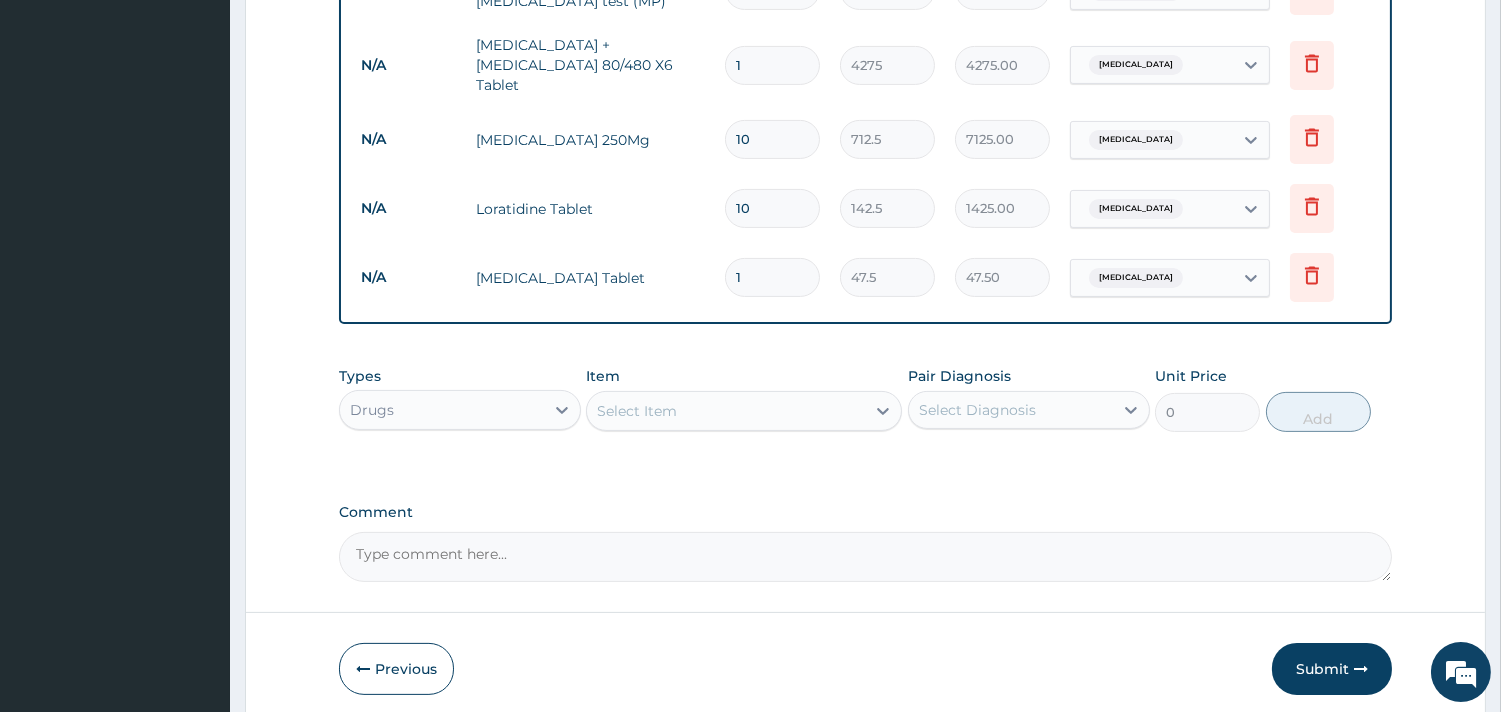 type on "855.00" 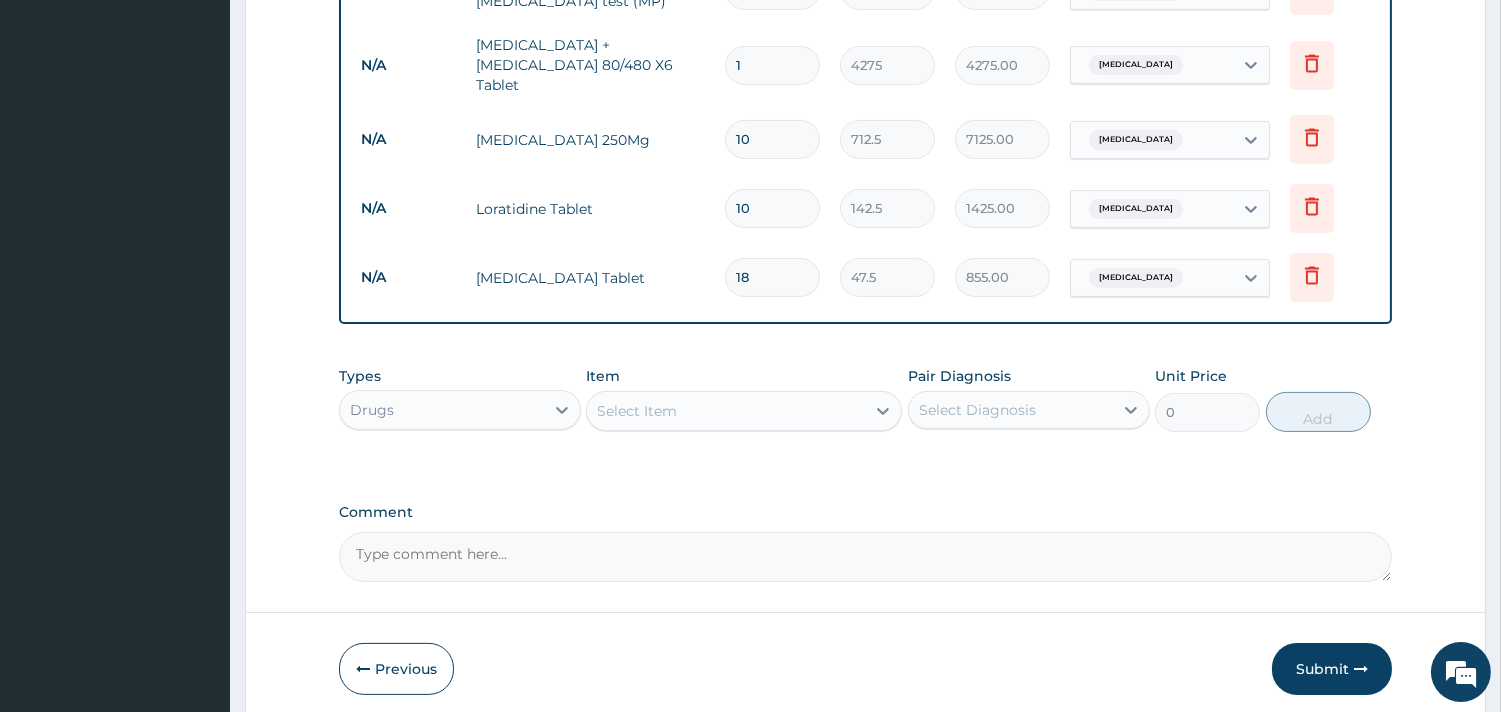 type on "18" 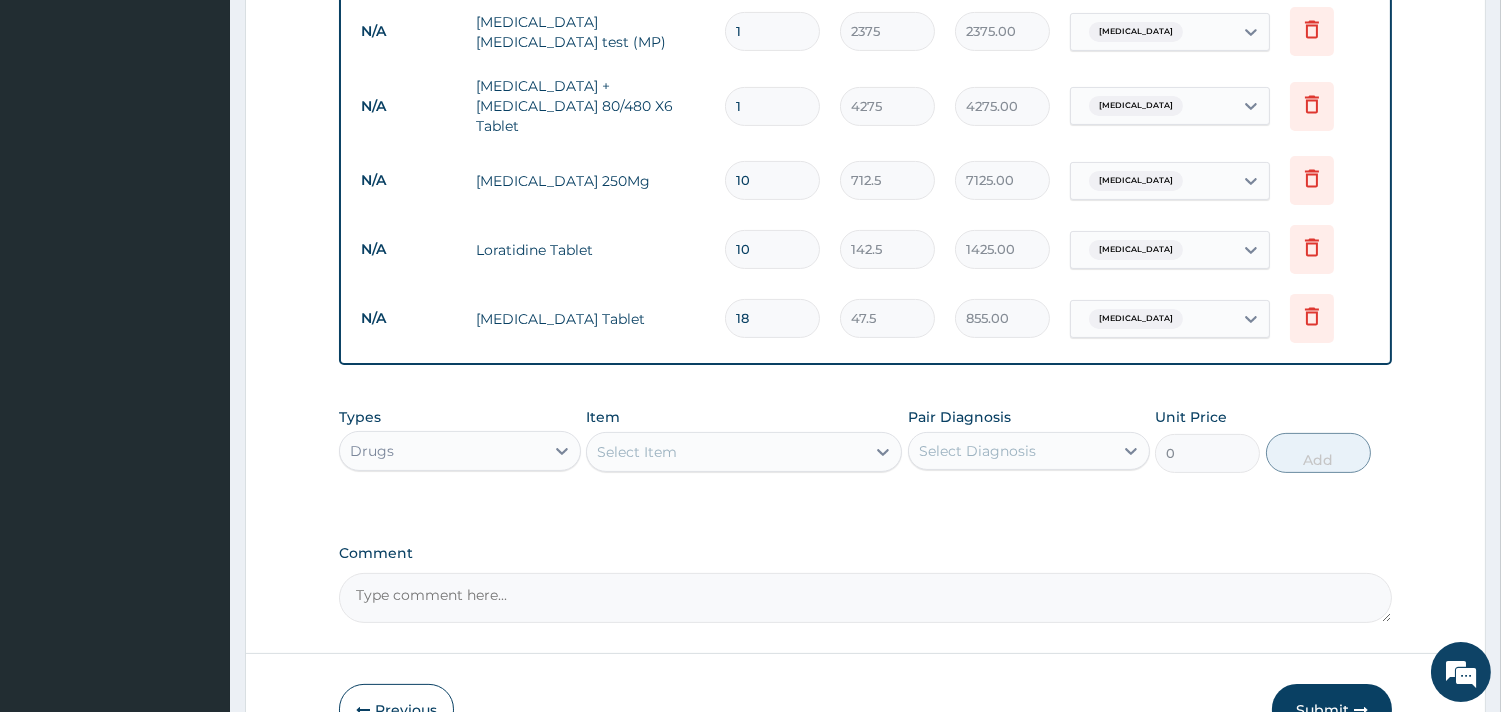 scroll, scrollTop: 1058, scrollLeft: 0, axis: vertical 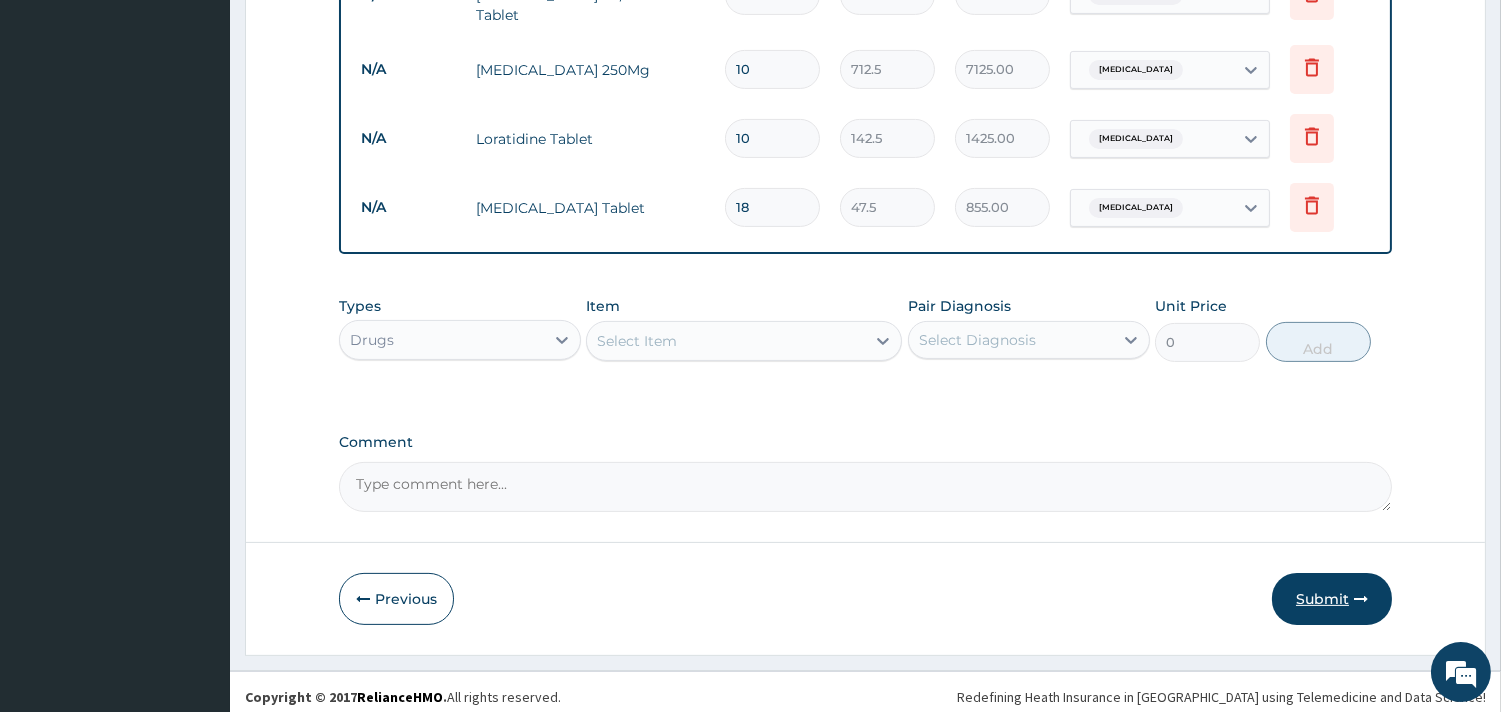click on "Submit" at bounding box center [1332, 599] 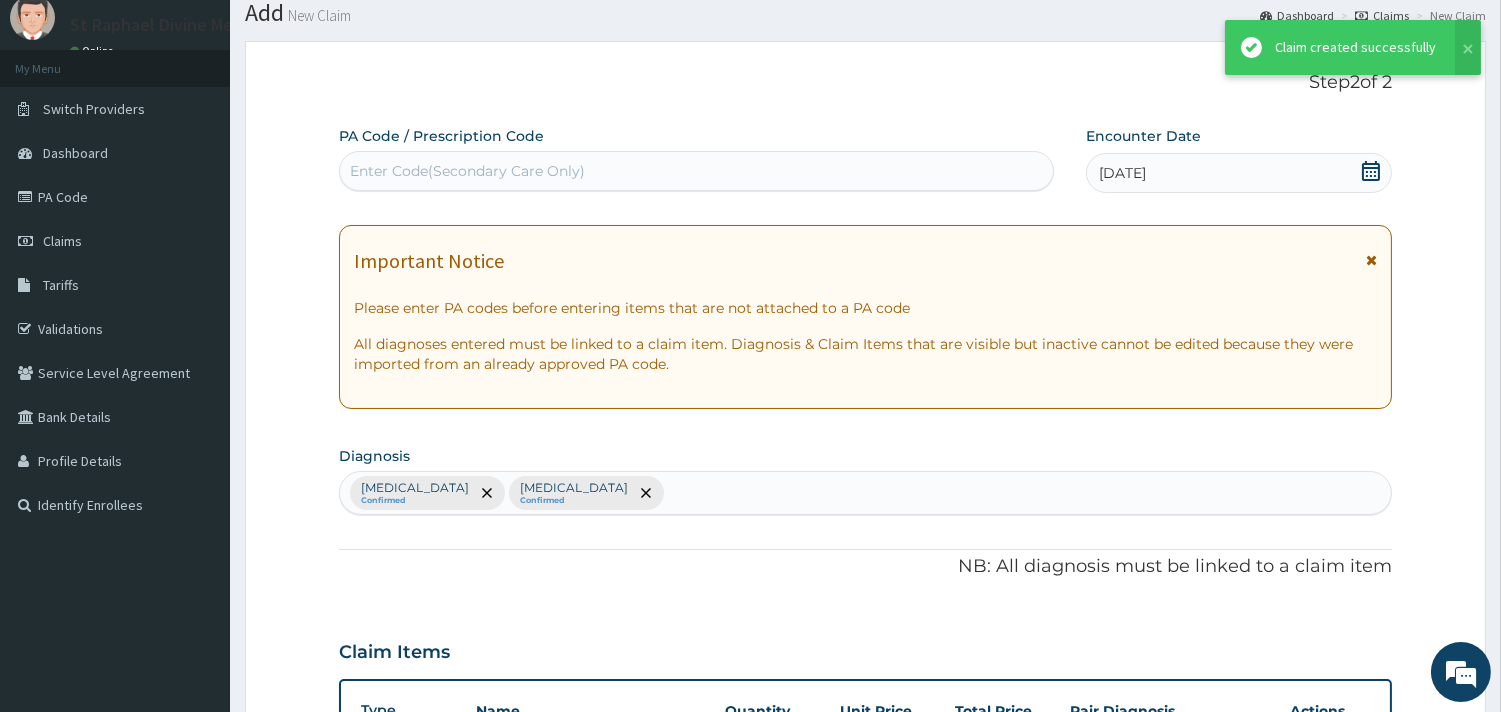 scroll, scrollTop: 1058, scrollLeft: 0, axis: vertical 